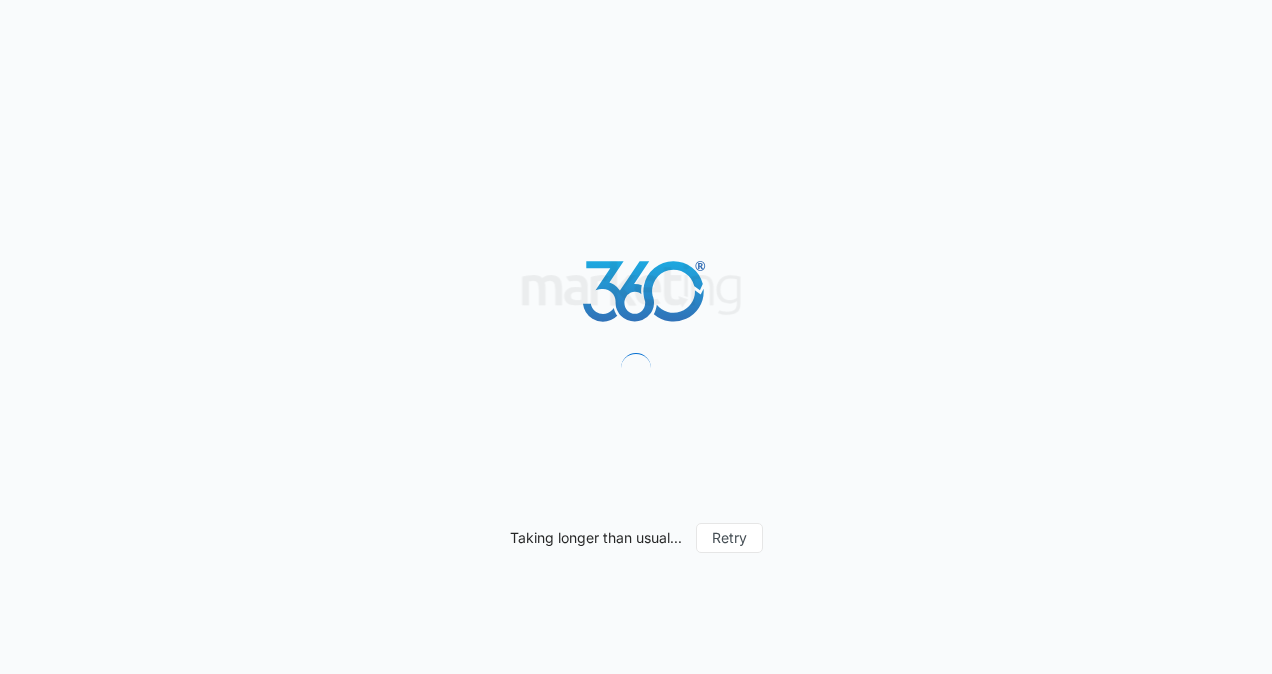 scroll, scrollTop: 0, scrollLeft: 0, axis: both 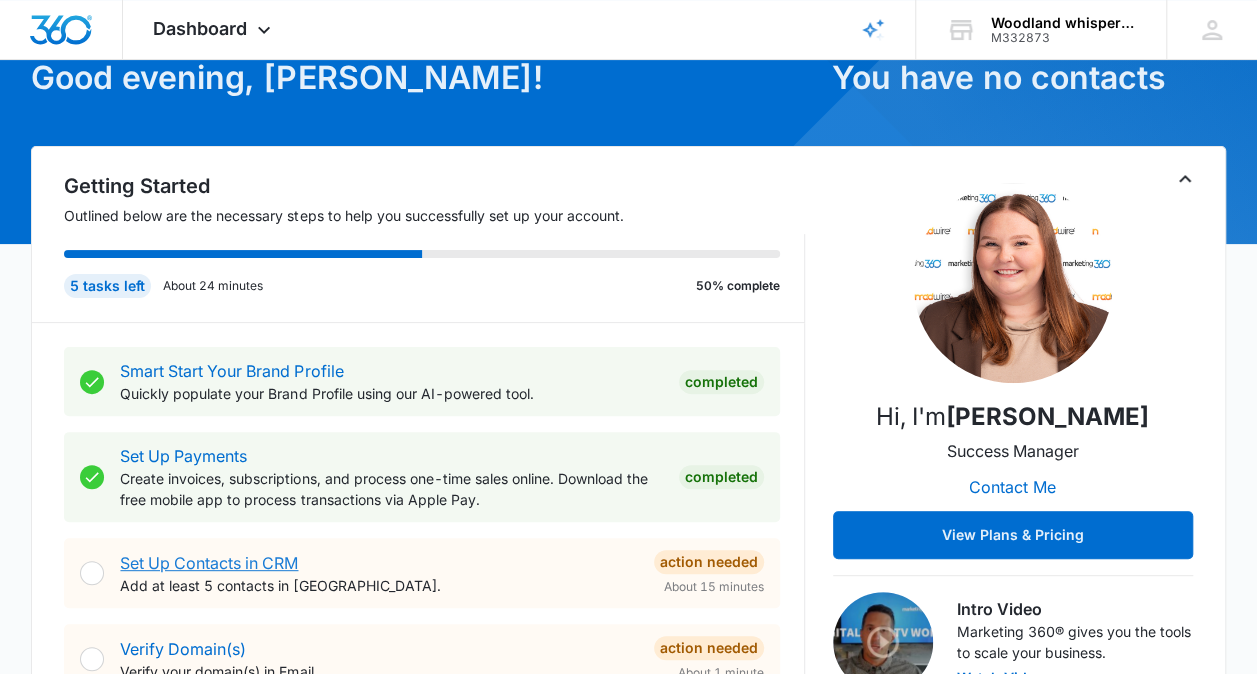 click on "Set Up Contacts in CRM" at bounding box center [209, 563] 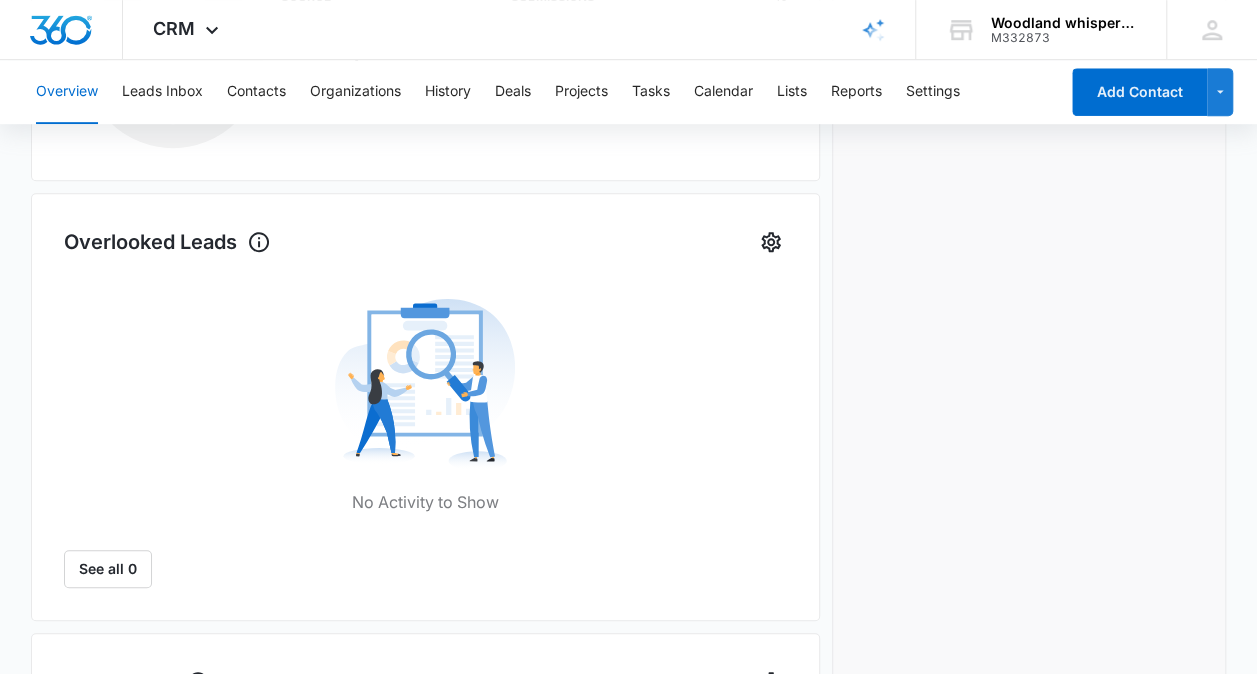scroll, scrollTop: 529, scrollLeft: 0, axis: vertical 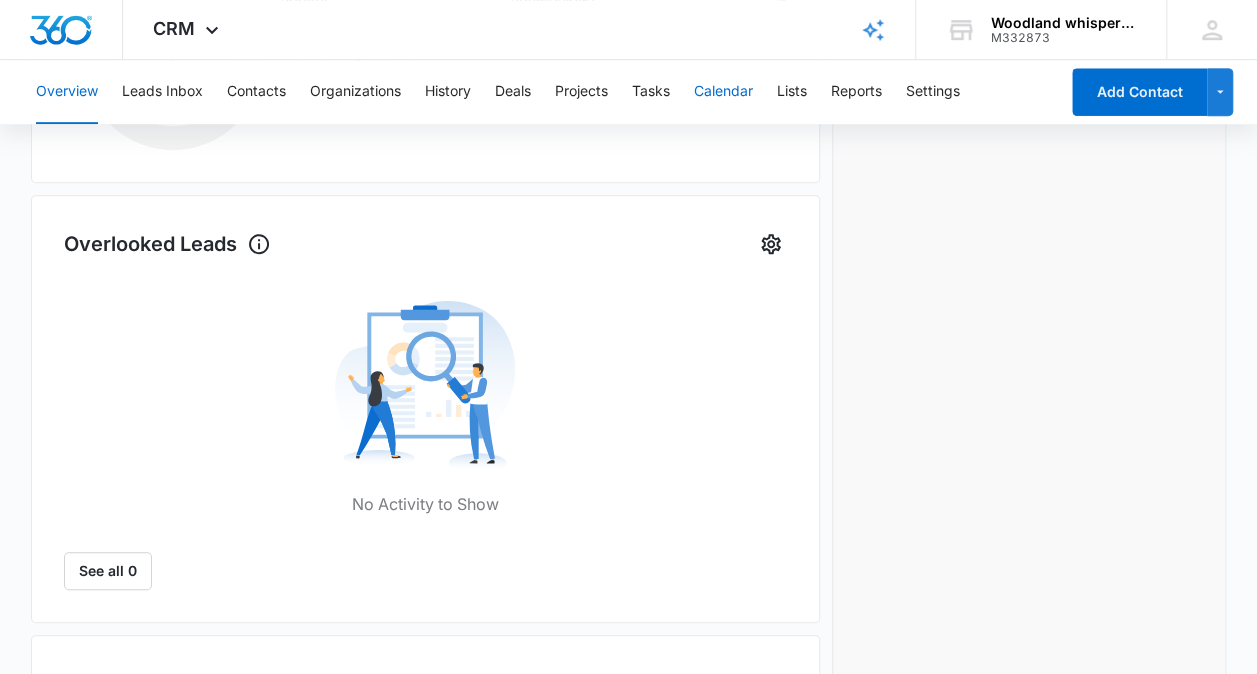 click on "Calendar" at bounding box center [723, 92] 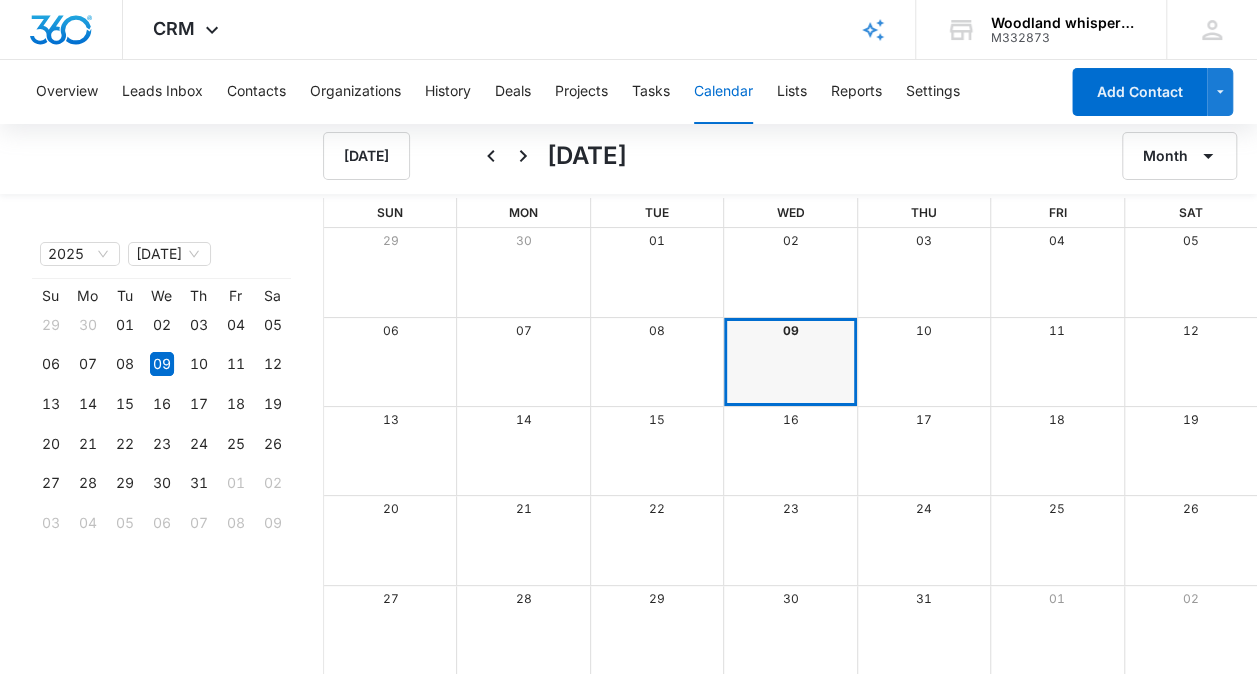 scroll, scrollTop: 0, scrollLeft: 0, axis: both 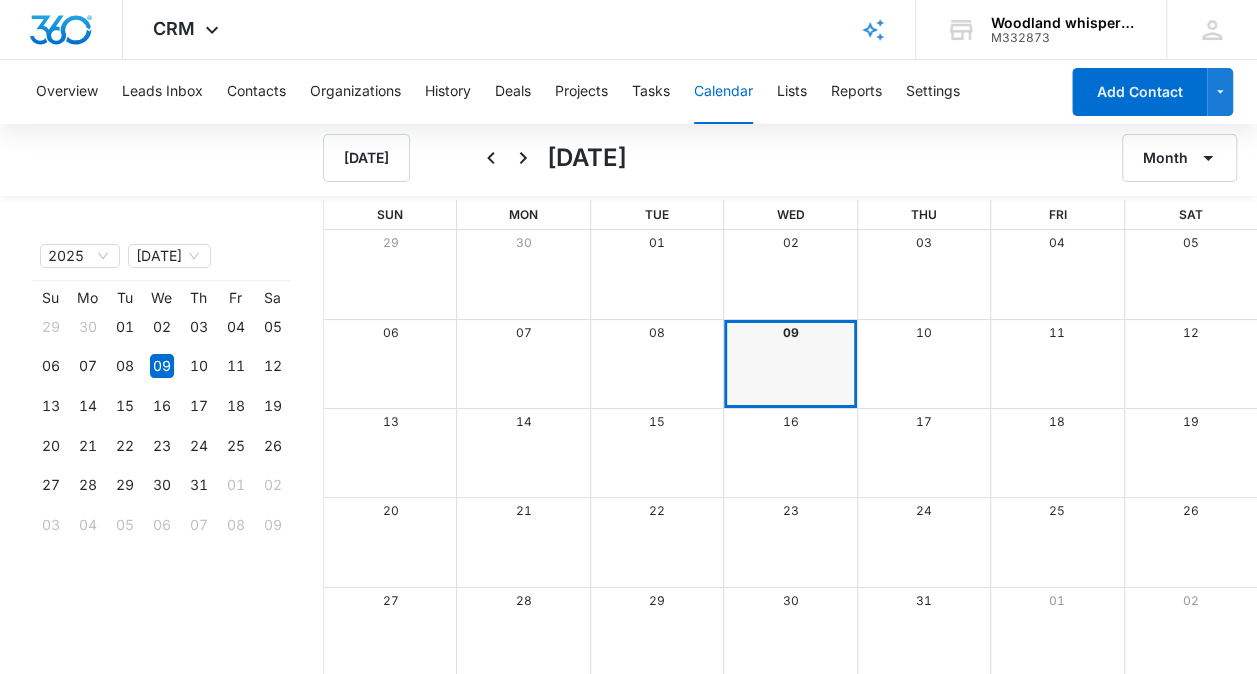 click at bounding box center [1190, 364] 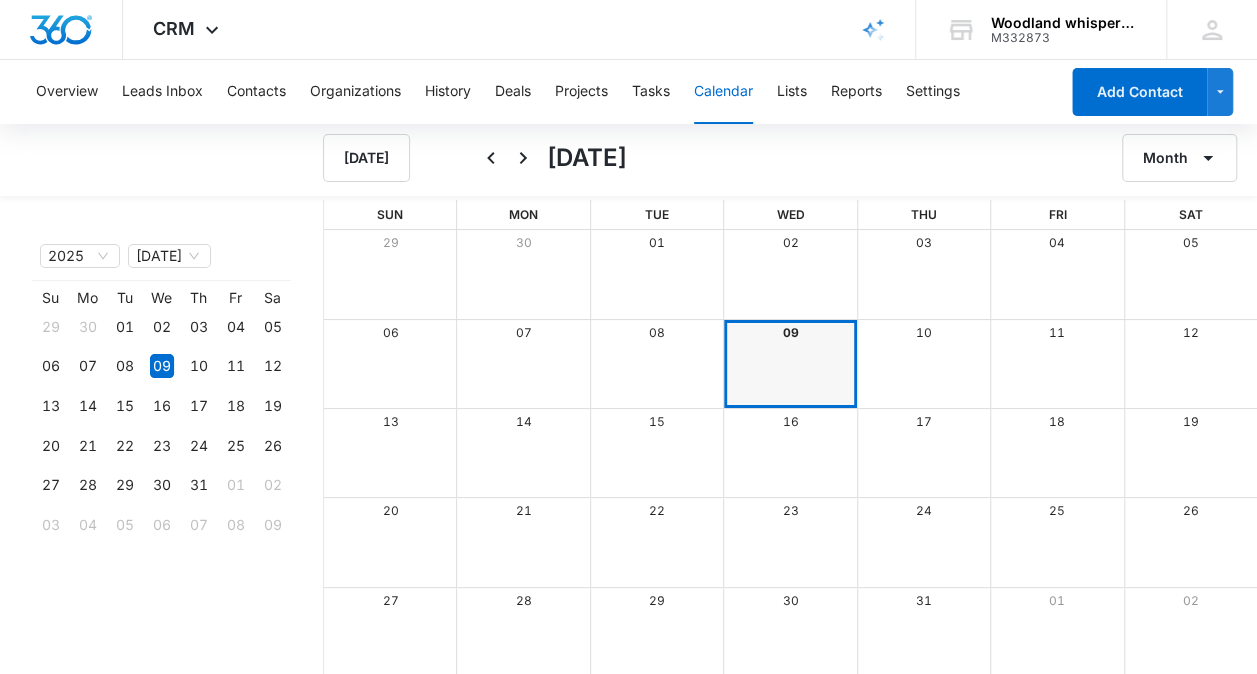 click at bounding box center [1190, 364] 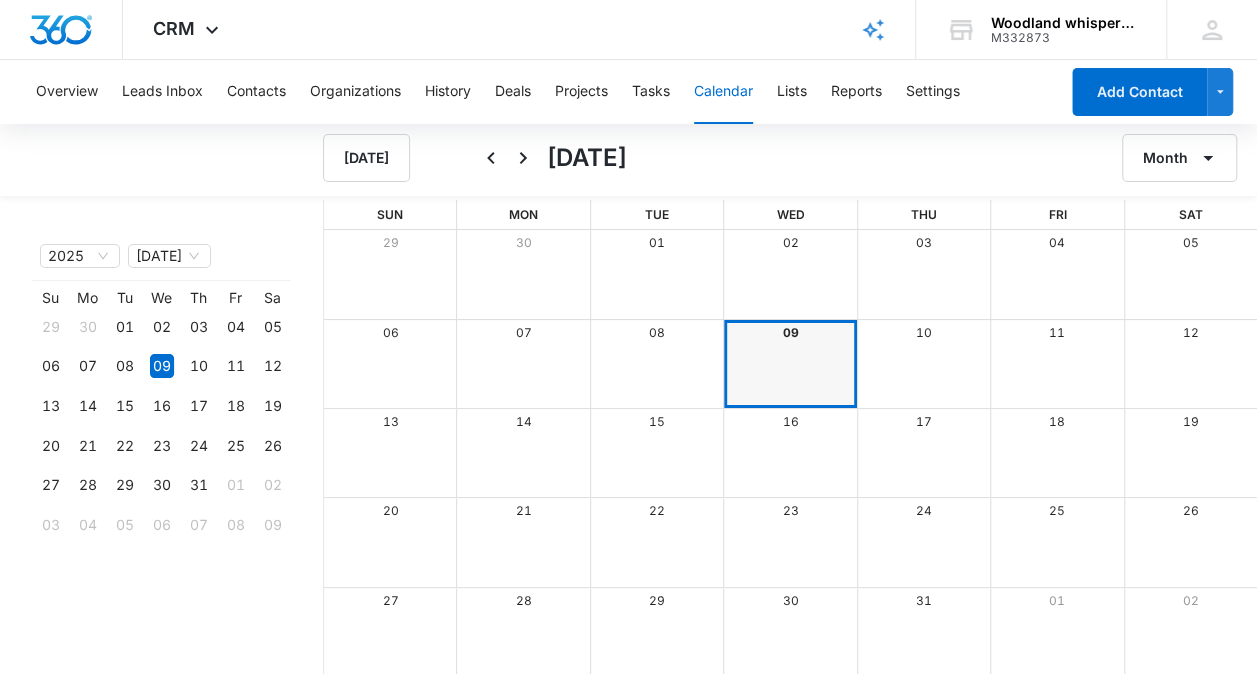 click at bounding box center (1190, 364) 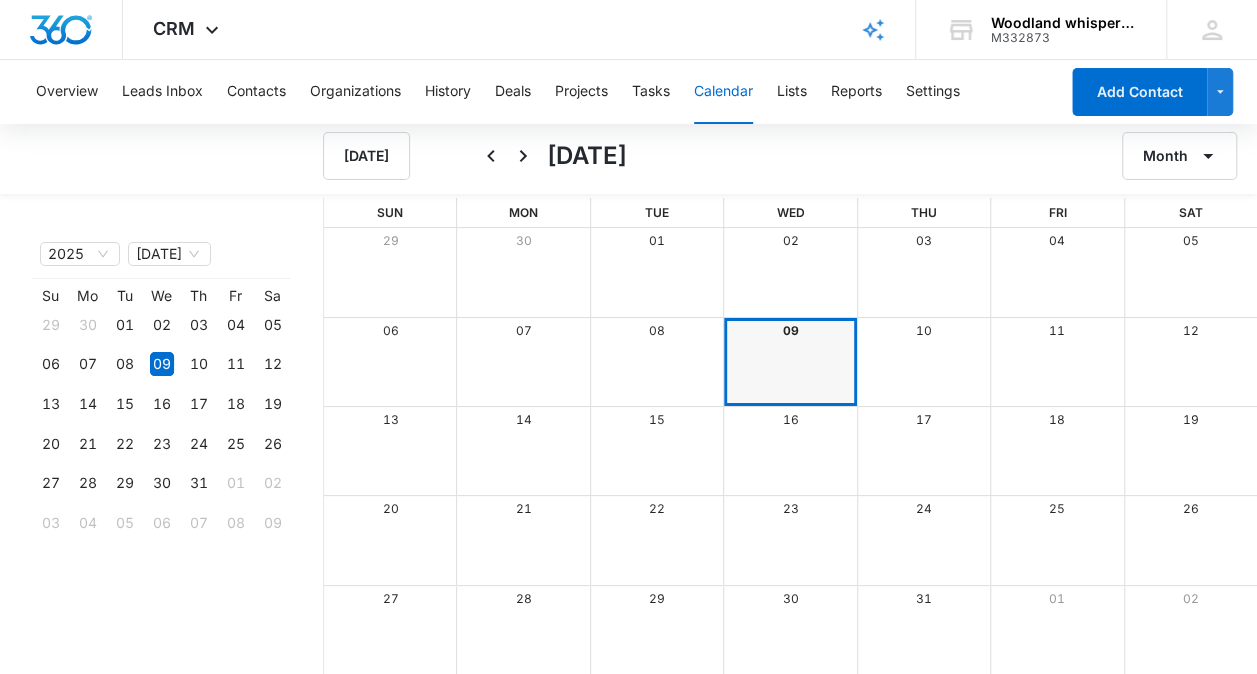 click at bounding box center [1190, 362] 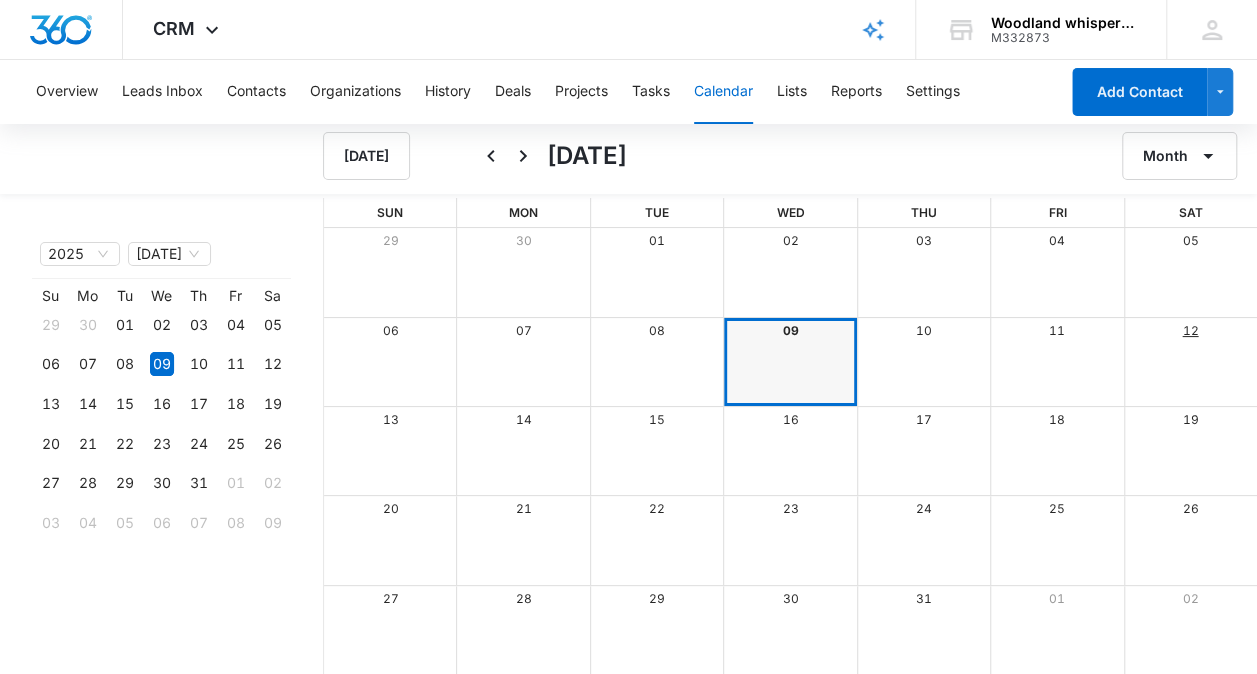 click on "12" at bounding box center (1190, 330) 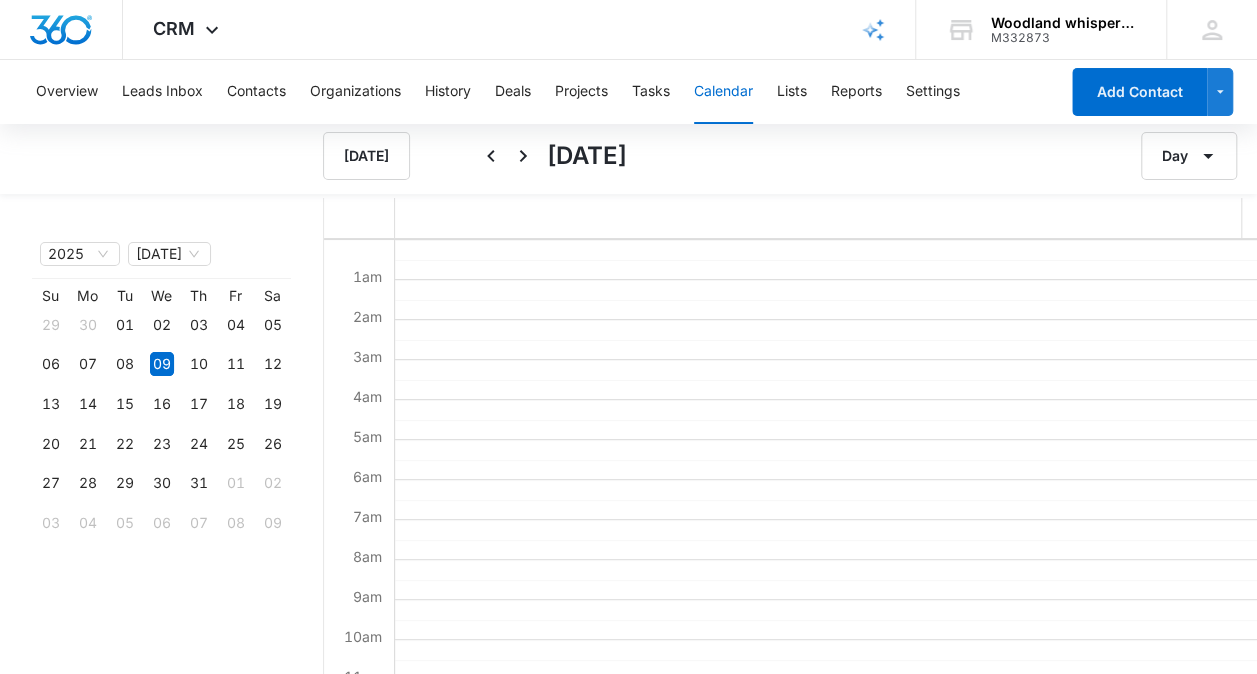 click at bounding box center [820, 720] 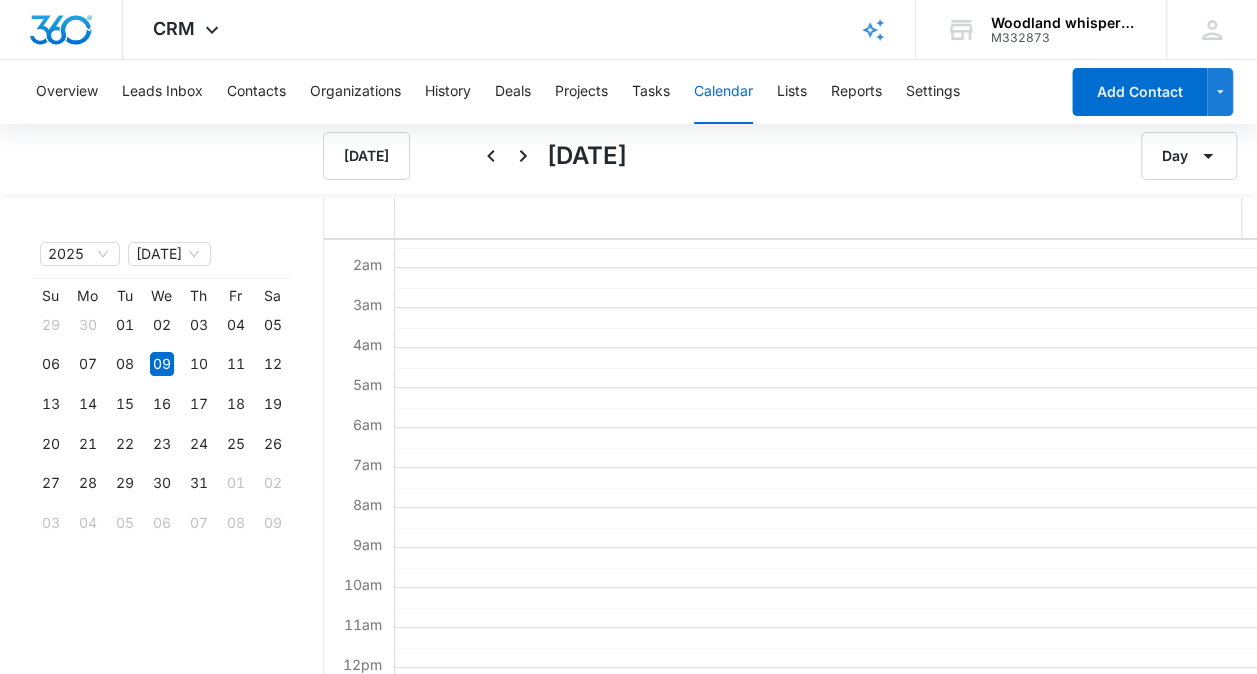 scroll, scrollTop: 60, scrollLeft: 0, axis: vertical 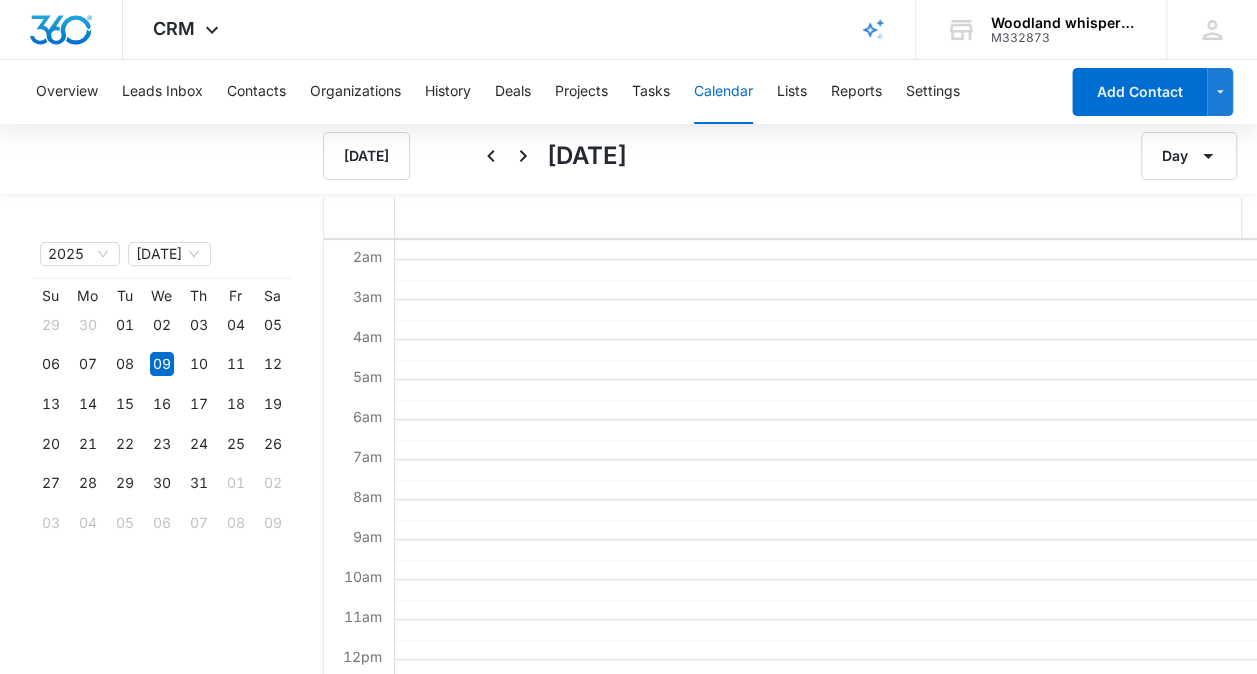 click at bounding box center [820, 660] 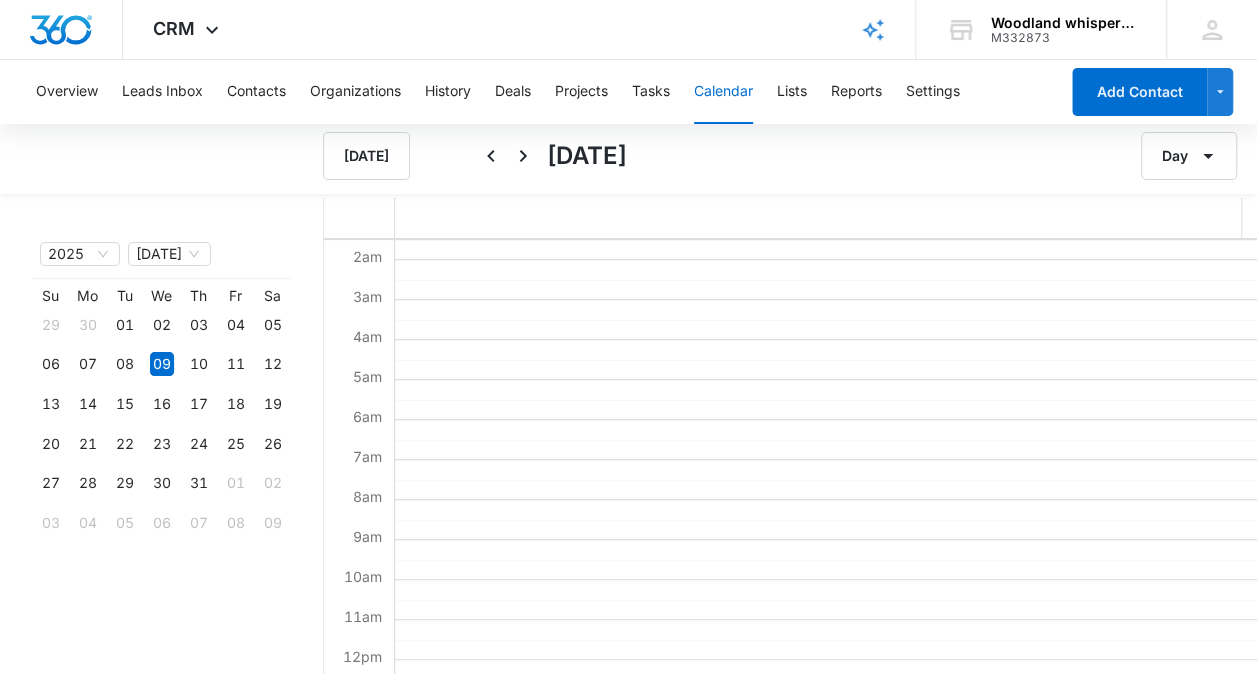 click at bounding box center (820, 660) 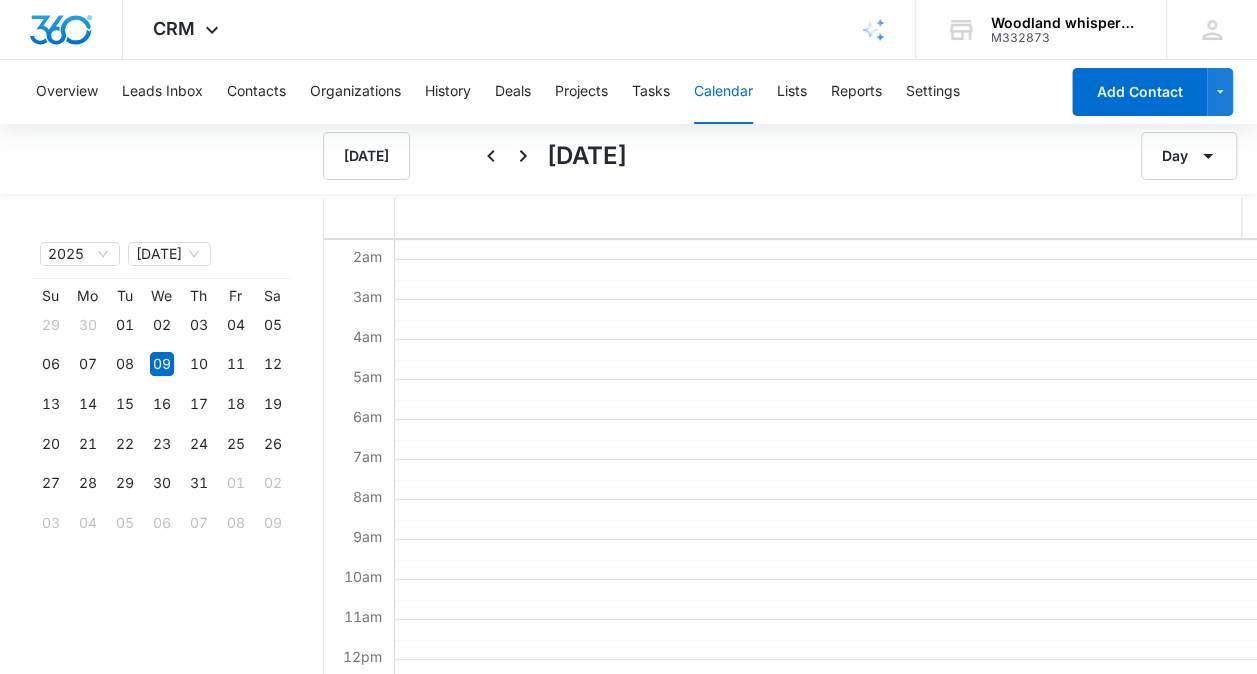 click at bounding box center (820, 660) 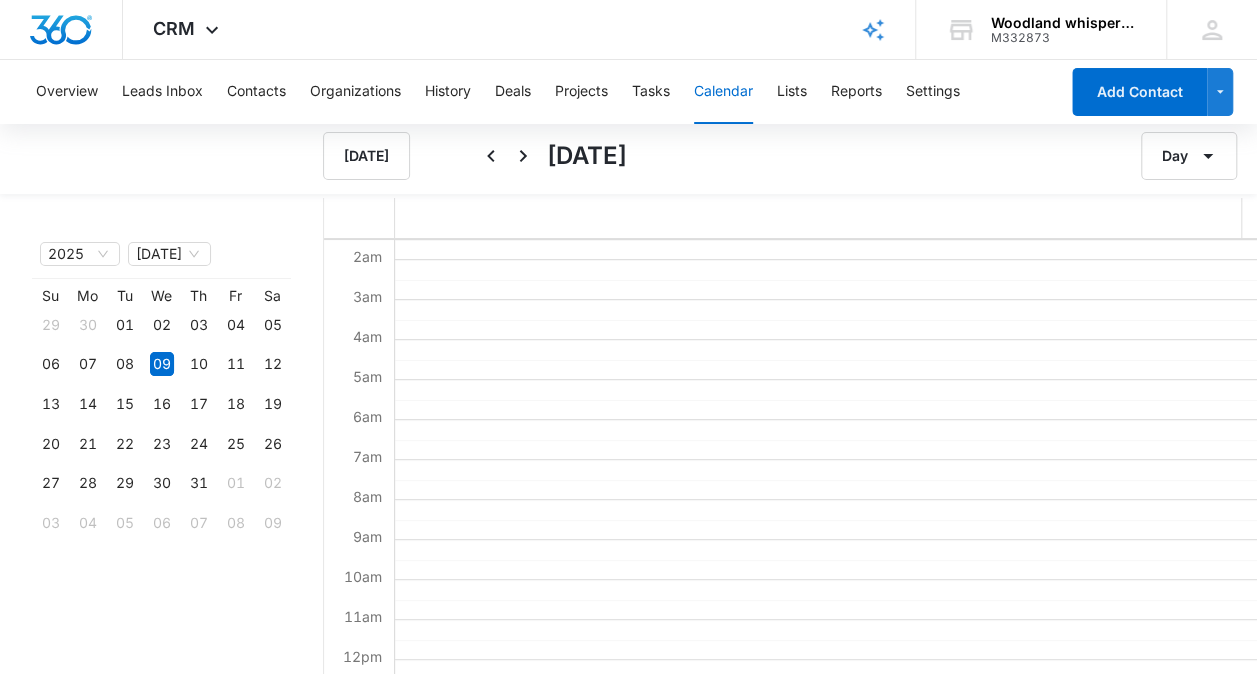 click at bounding box center [820, 660] 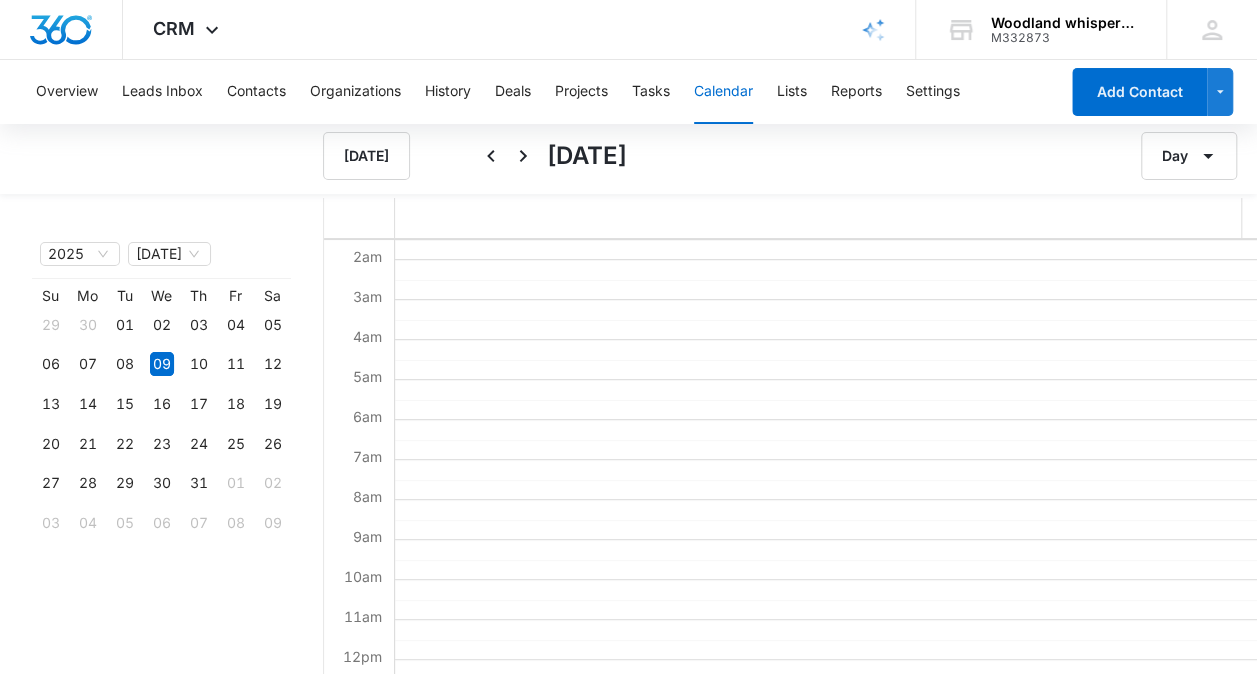 click at bounding box center [820, 660] 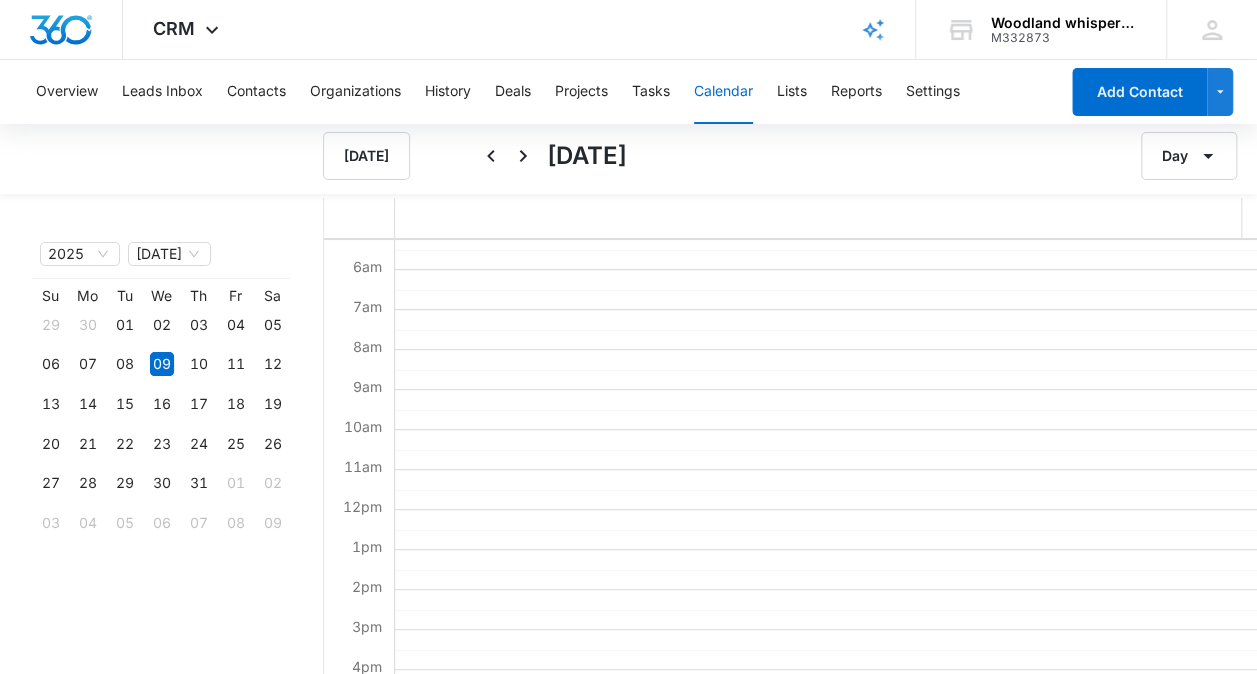 scroll, scrollTop: 166, scrollLeft: 0, axis: vertical 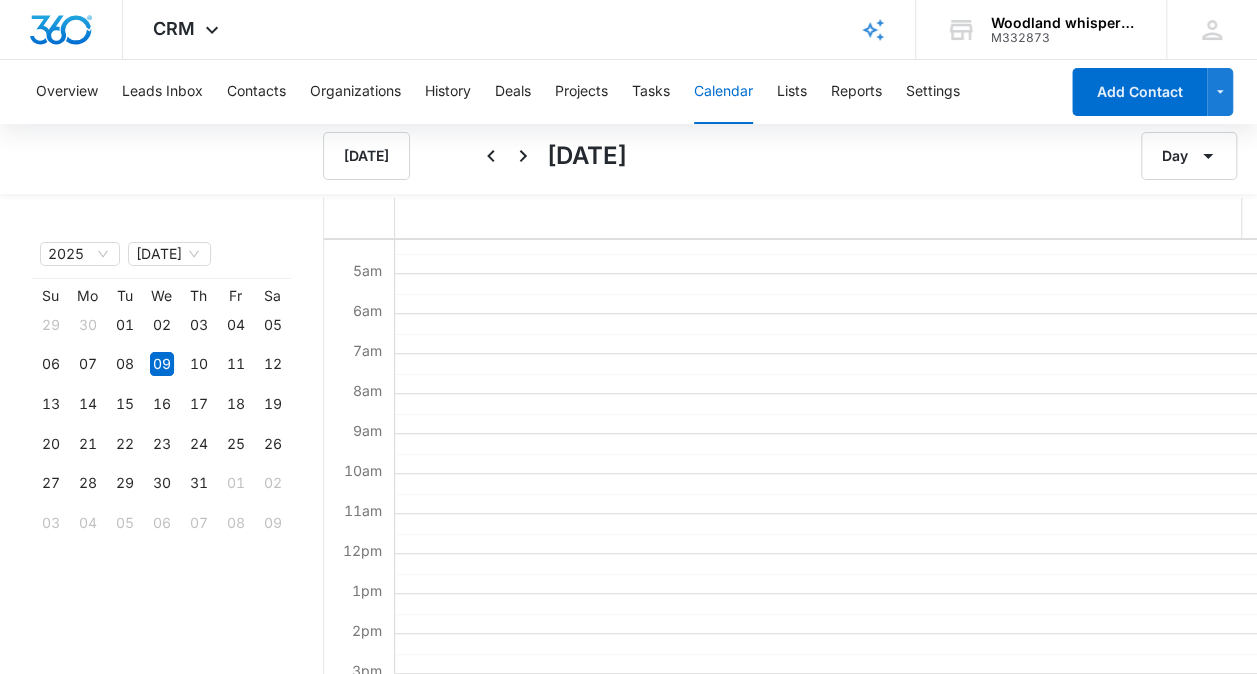 click at bounding box center [820, 554] 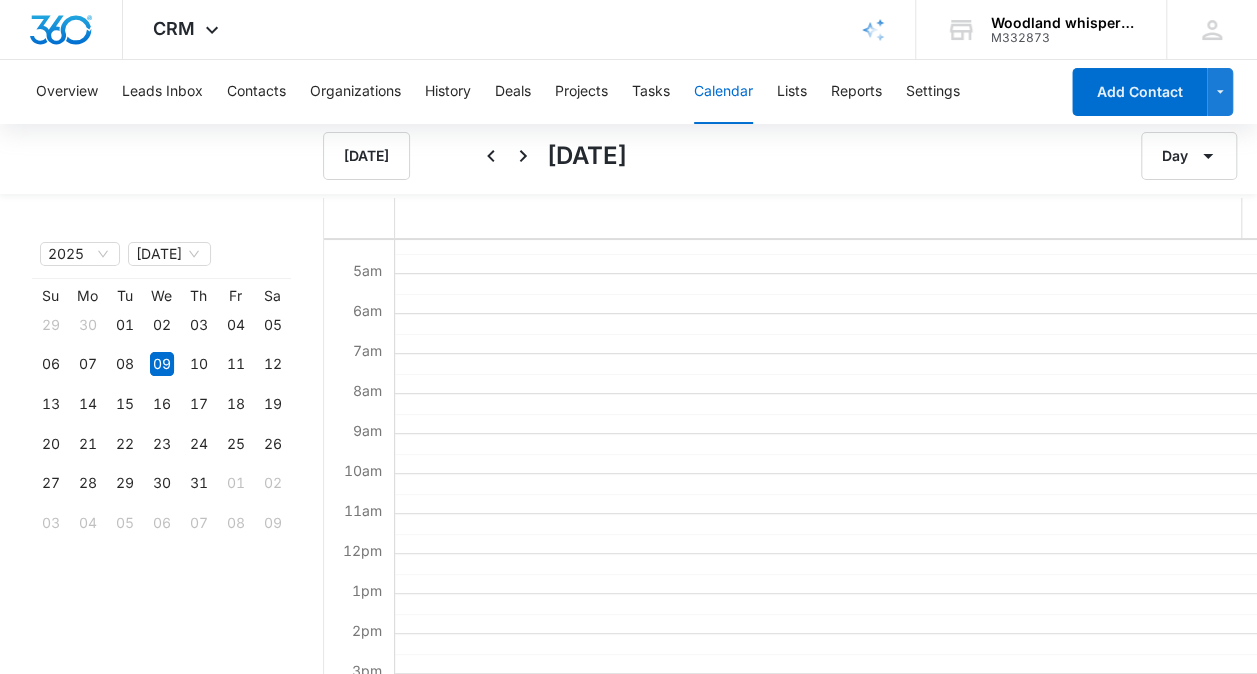 click at bounding box center [820, 554] 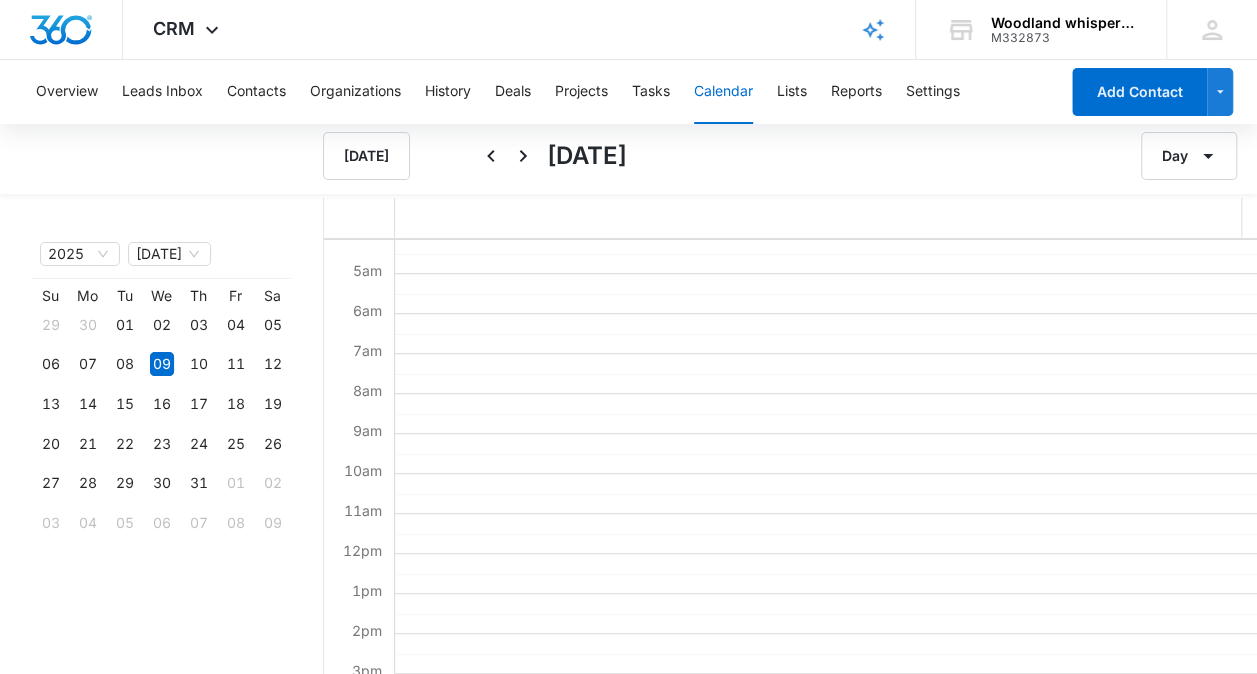 click at bounding box center (820, 554) 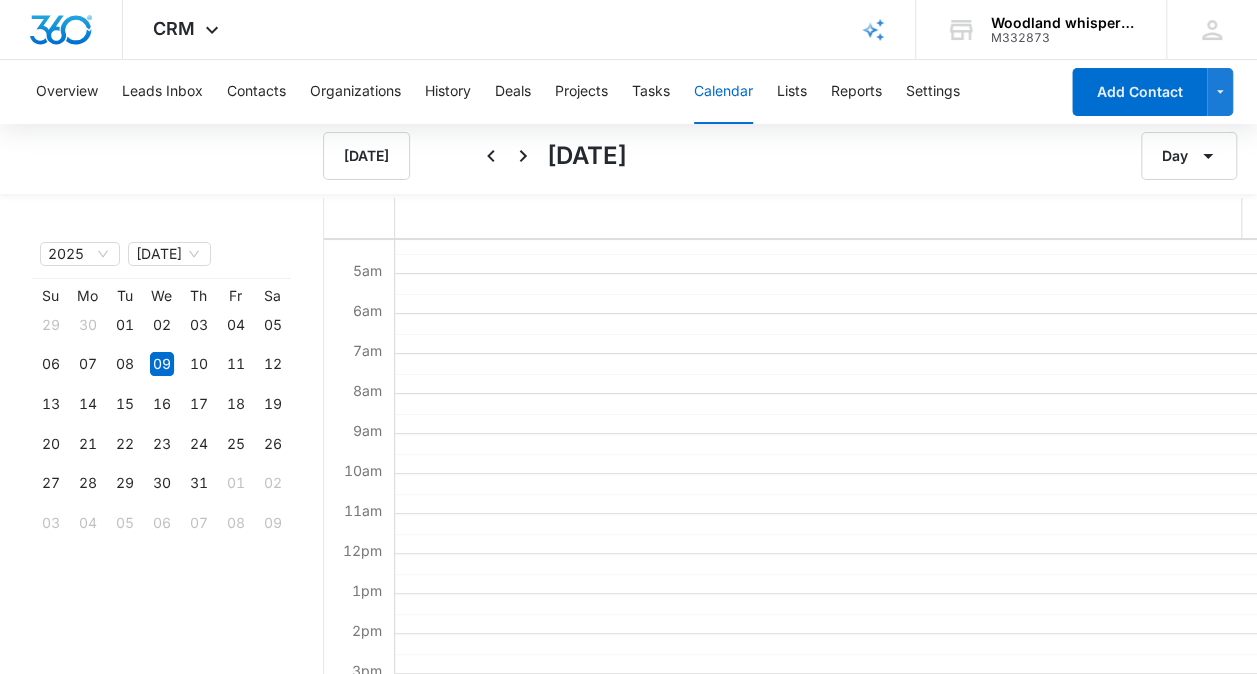click at bounding box center (820, 554) 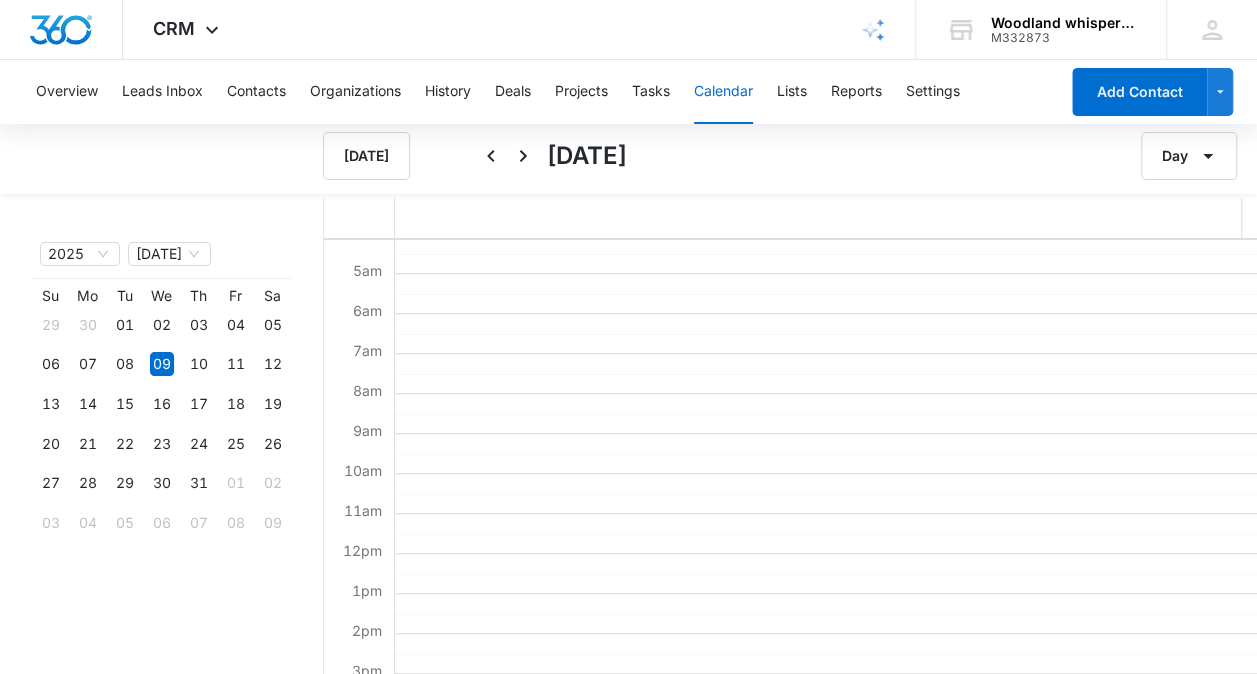 click at bounding box center (820, 554) 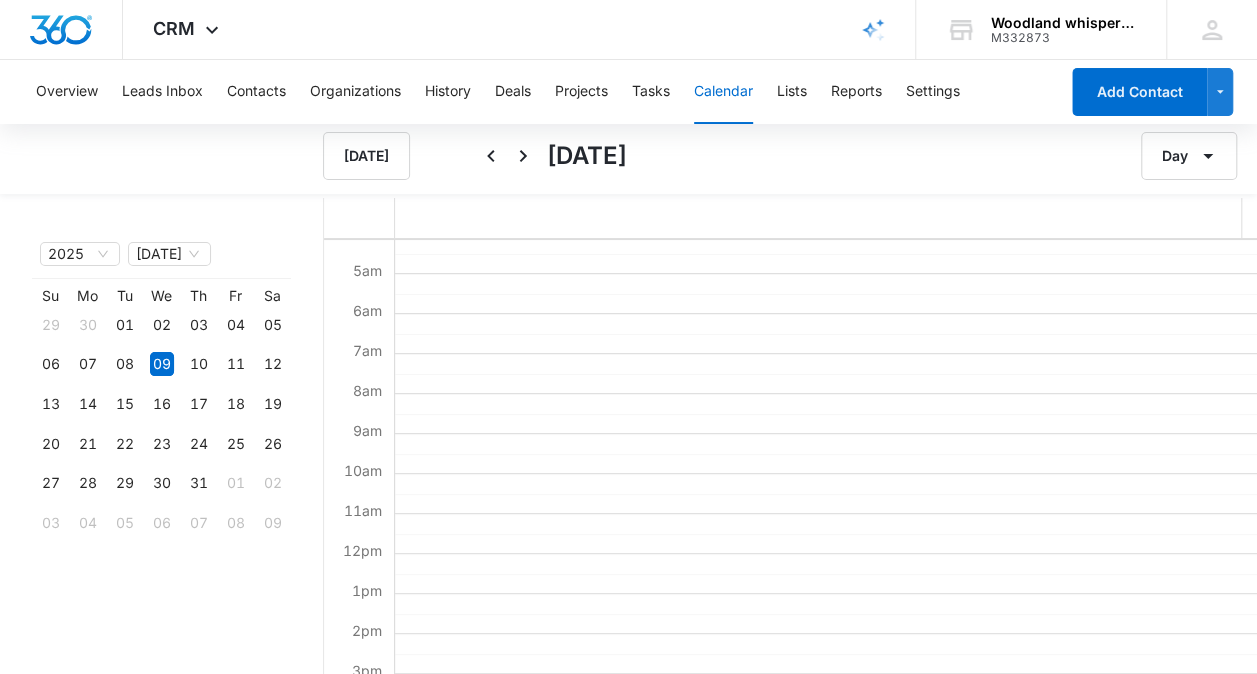 click at bounding box center [820, 554] 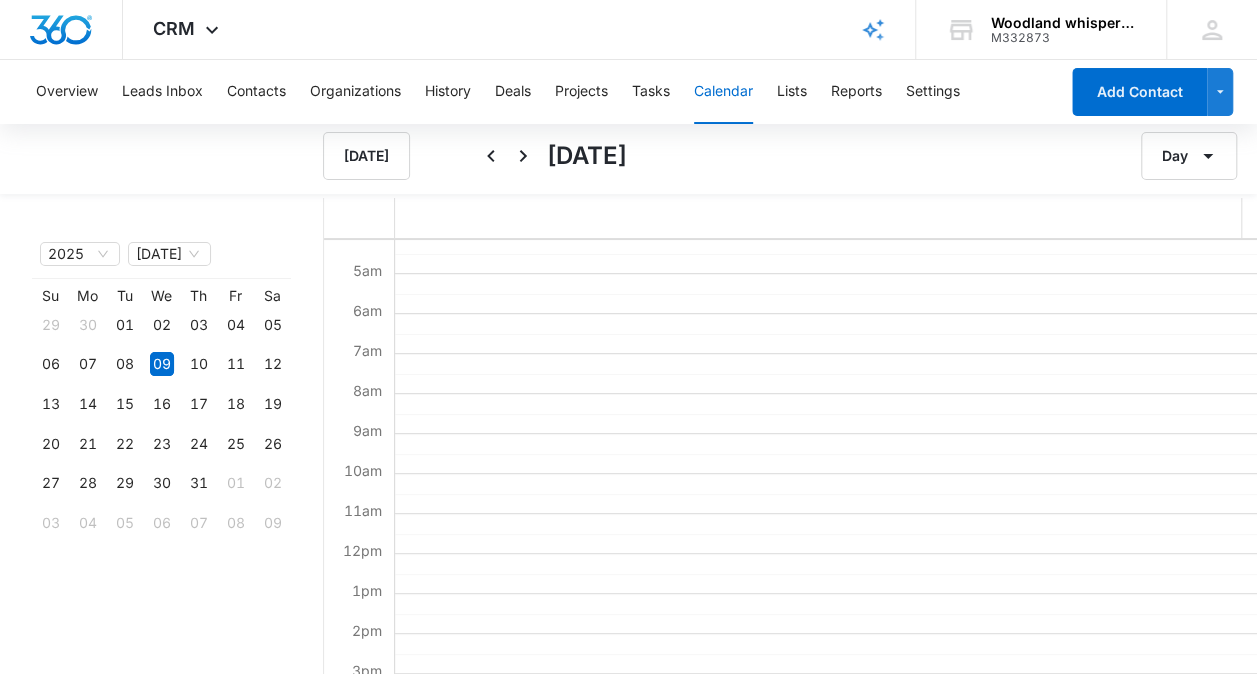click at bounding box center (820, 554) 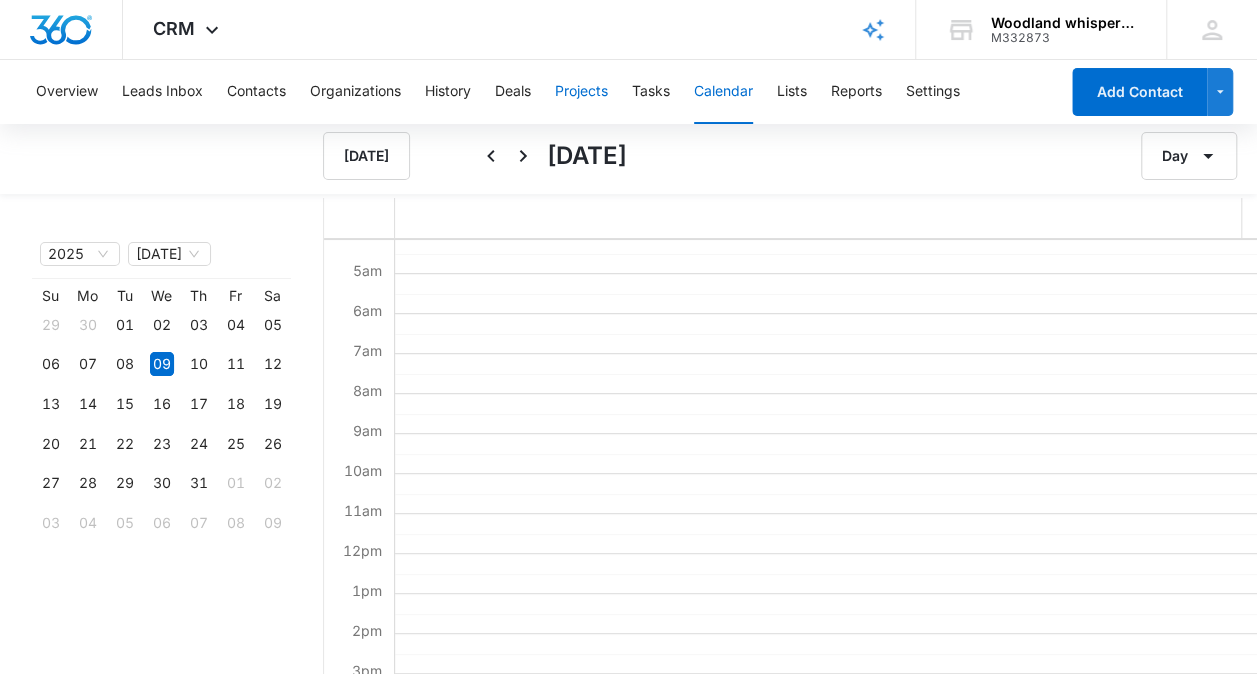 click on "Projects" at bounding box center (581, 92) 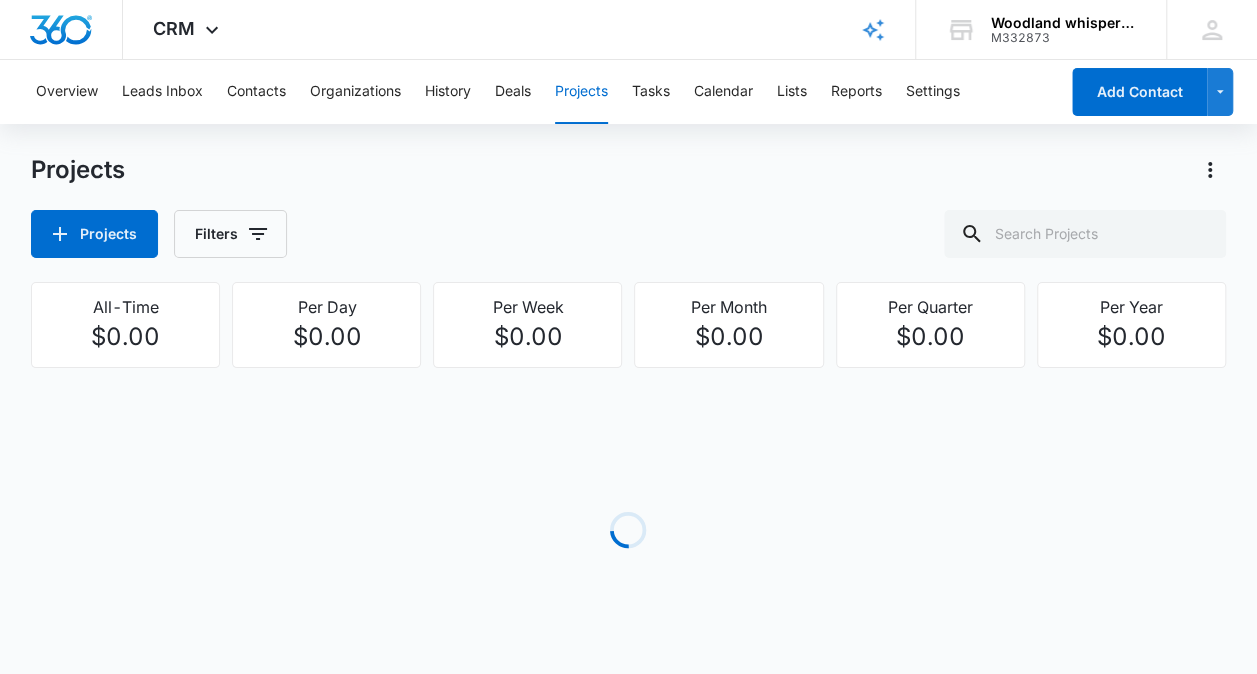 scroll, scrollTop: 0, scrollLeft: 0, axis: both 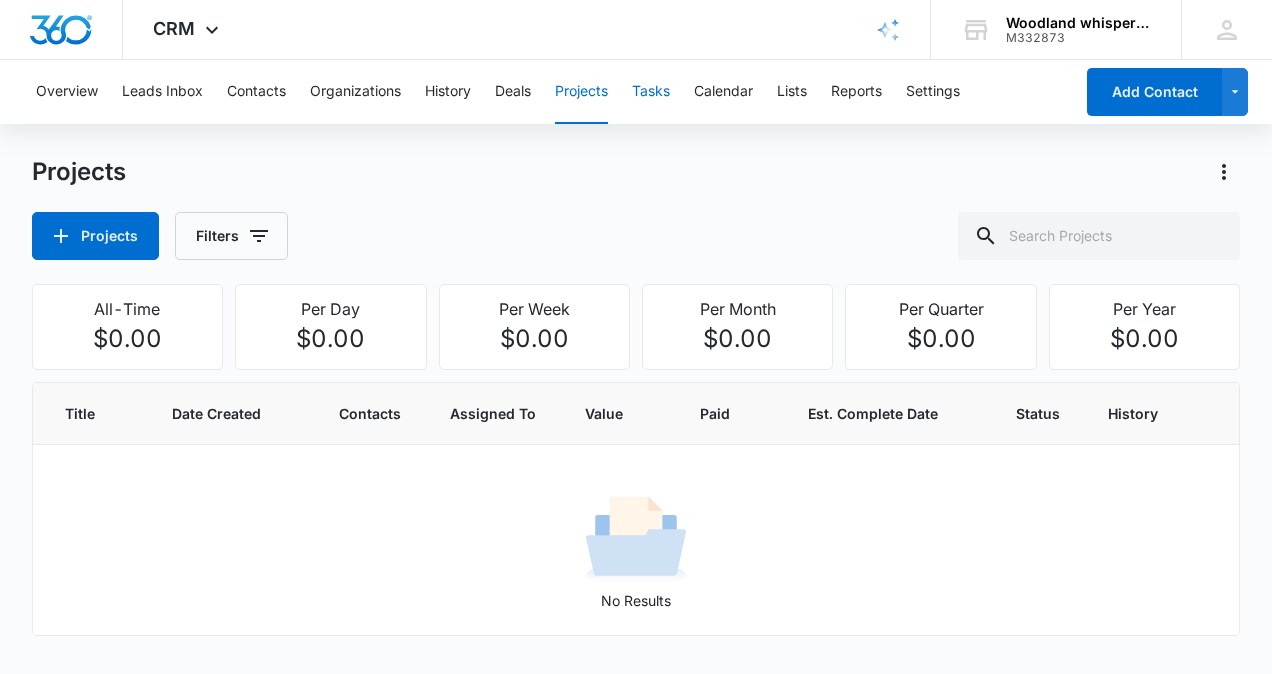 click on "Tasks" at bounding box center (651, 92) 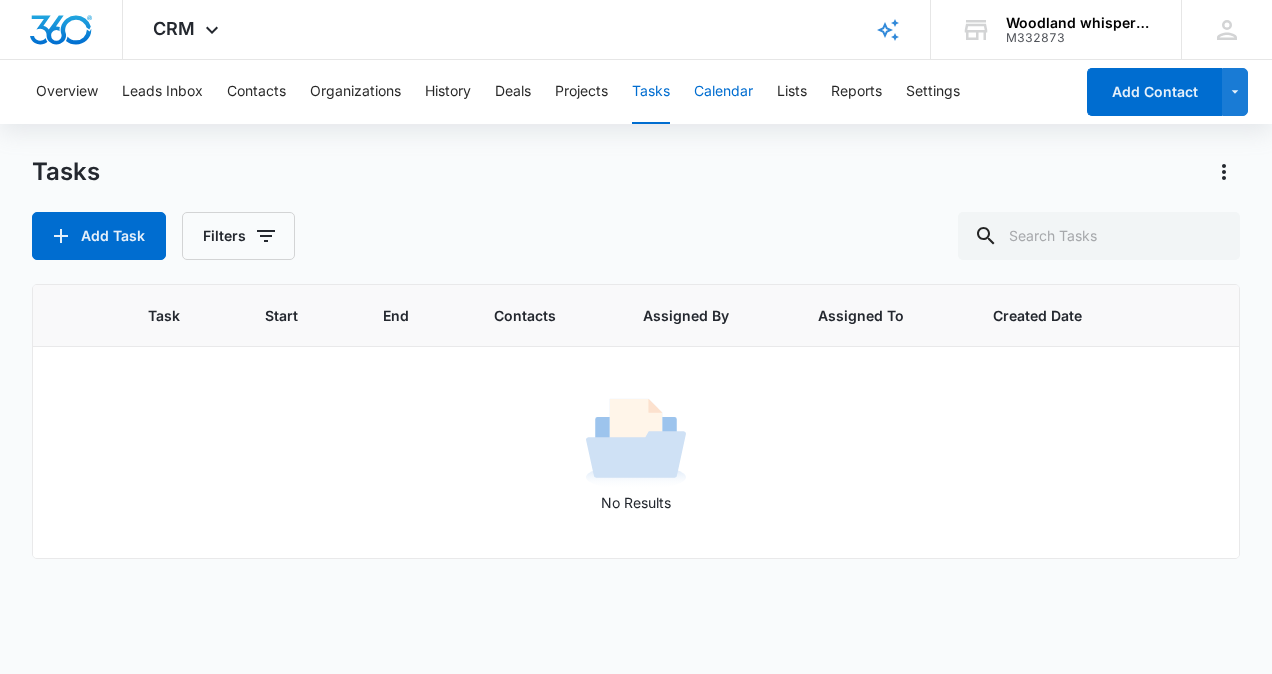 click on "Calendar" at bounding box center [723, 92] 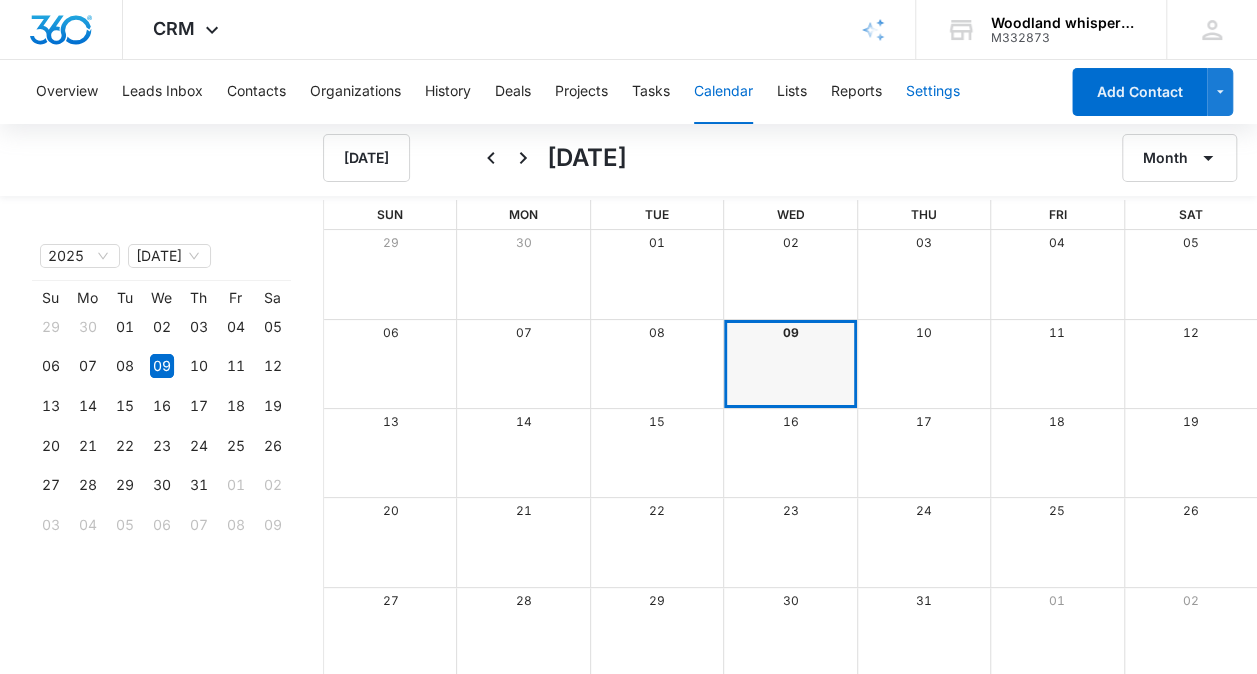 click on "Settings" at bounding box center [933, 92] 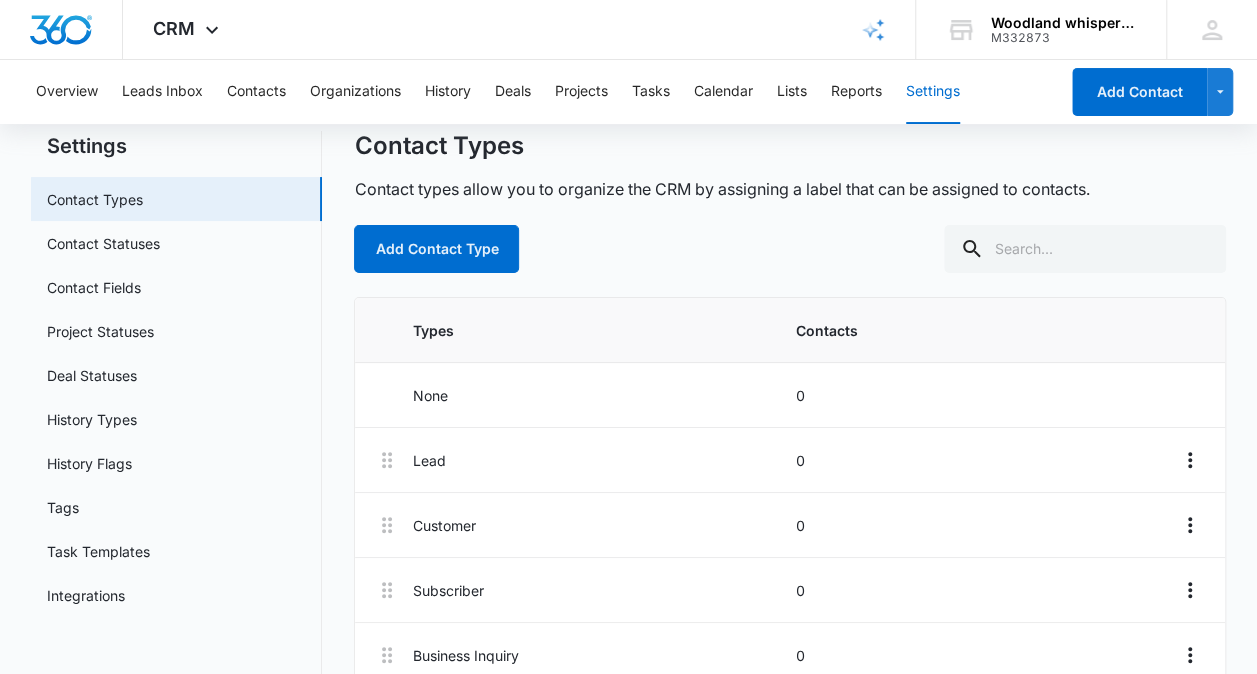 scroll, scrollTop: 44, scrollLeft: 0, axis: vertical 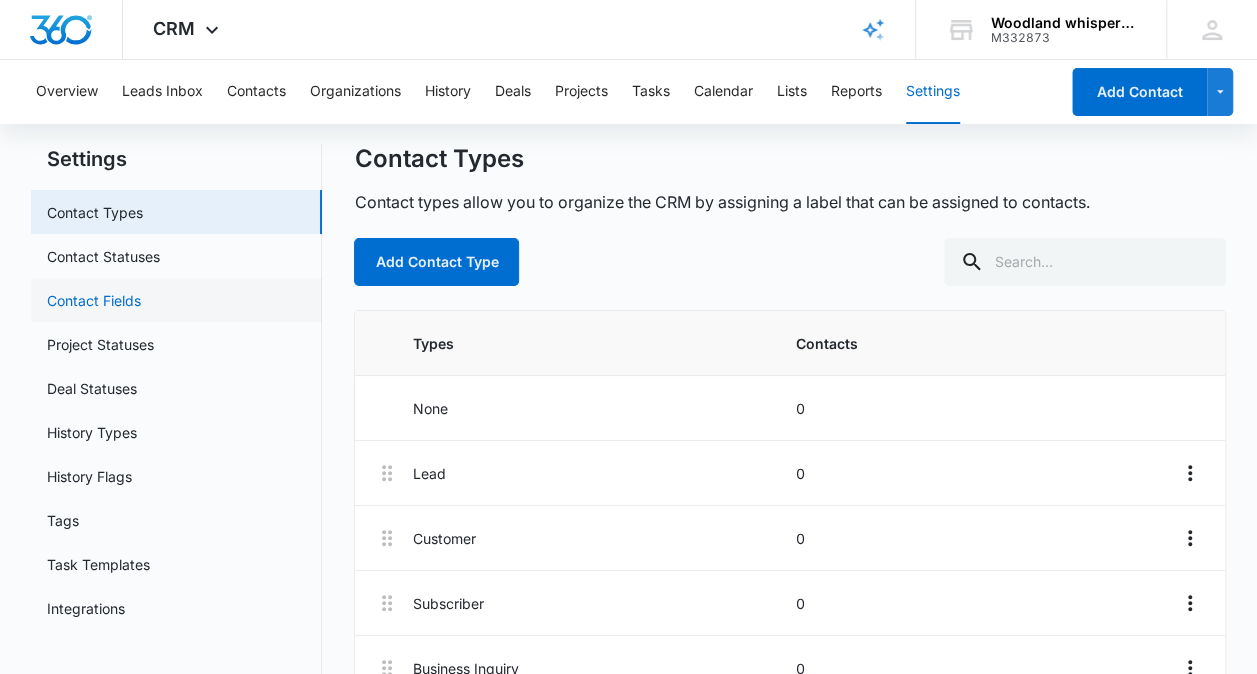 click on "Contact Fields" at bounding box center (94, 300) 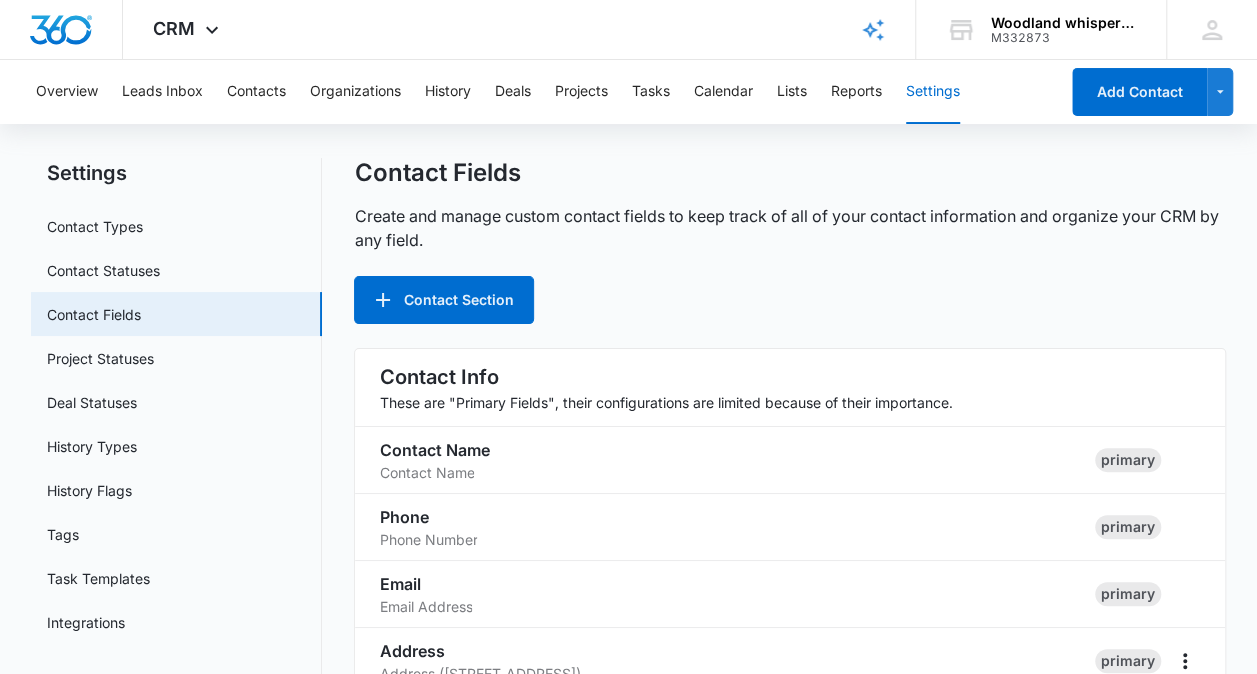 scroll, scrollTop: 0, scrollLeft: 0, axis: both 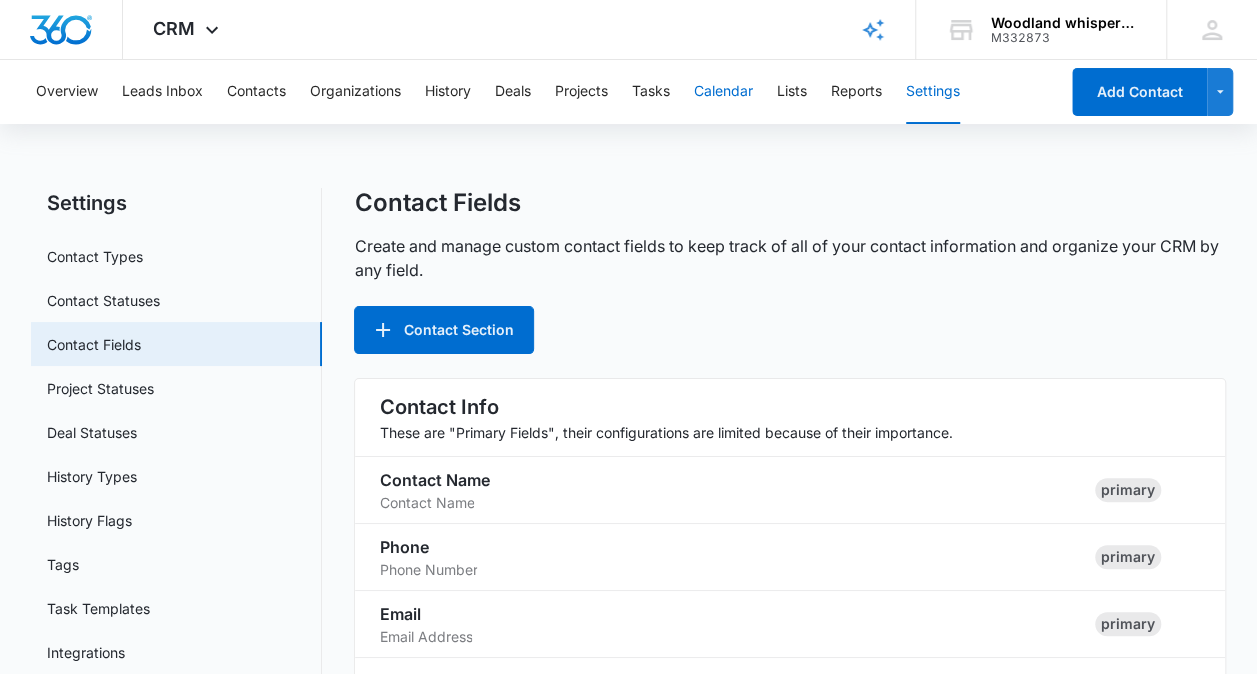 click on "Calendar" at bounding box center (723, 92) 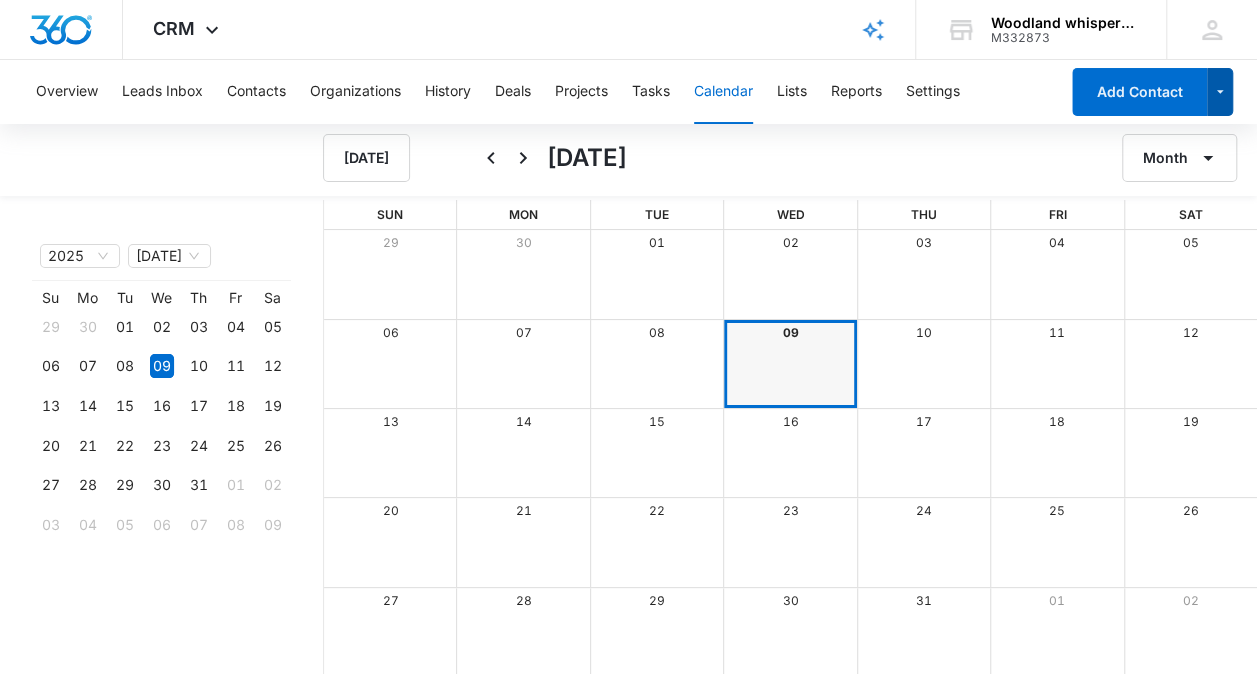 click 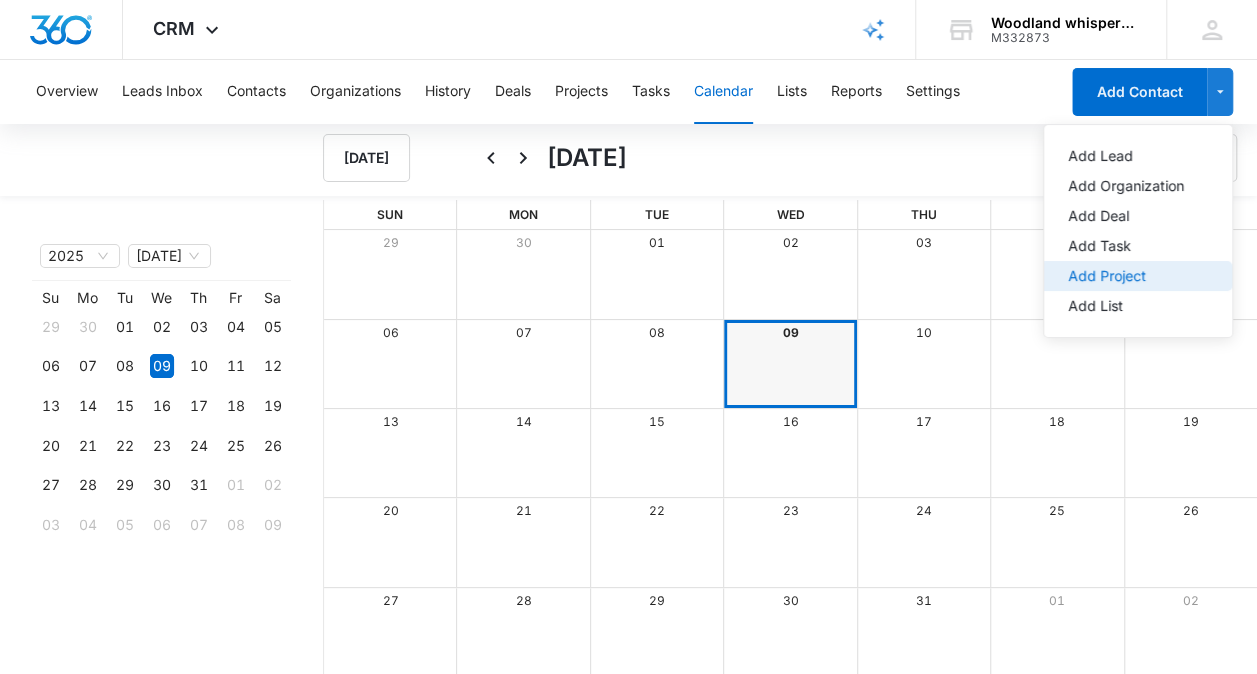 click on "Add Project" at bounding box center (1126, 276) 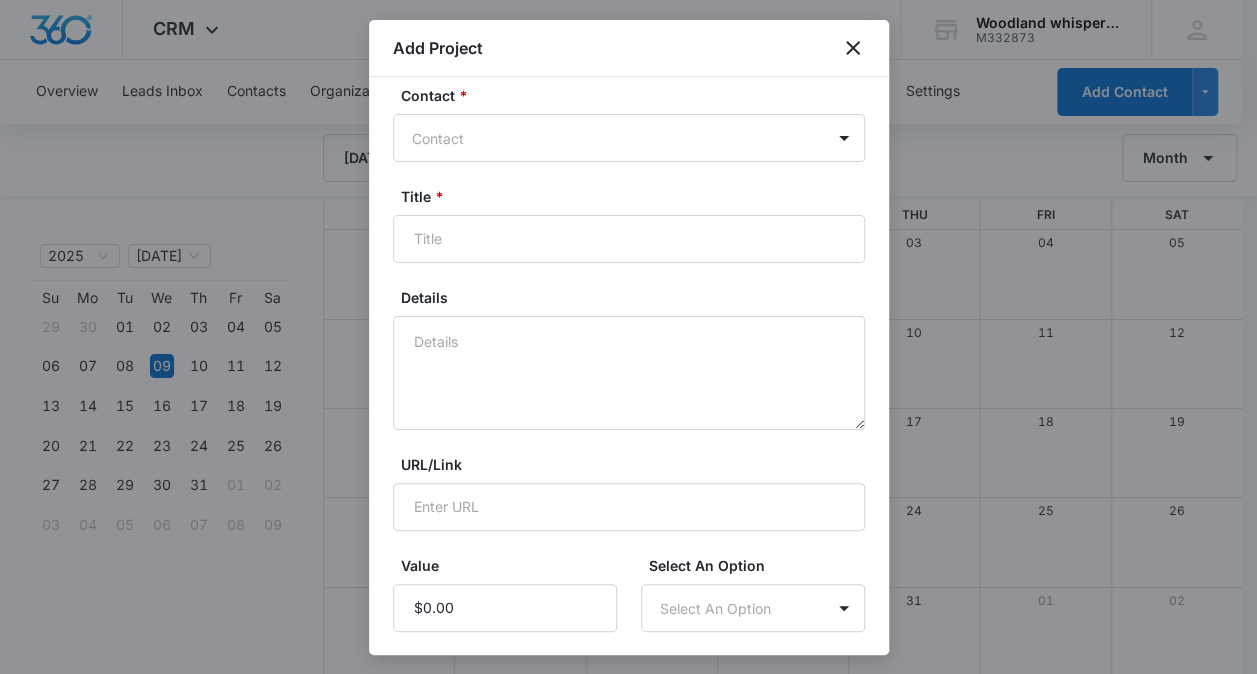 scroll, scrollTop: 0, scrollLeft: 0, axis: both 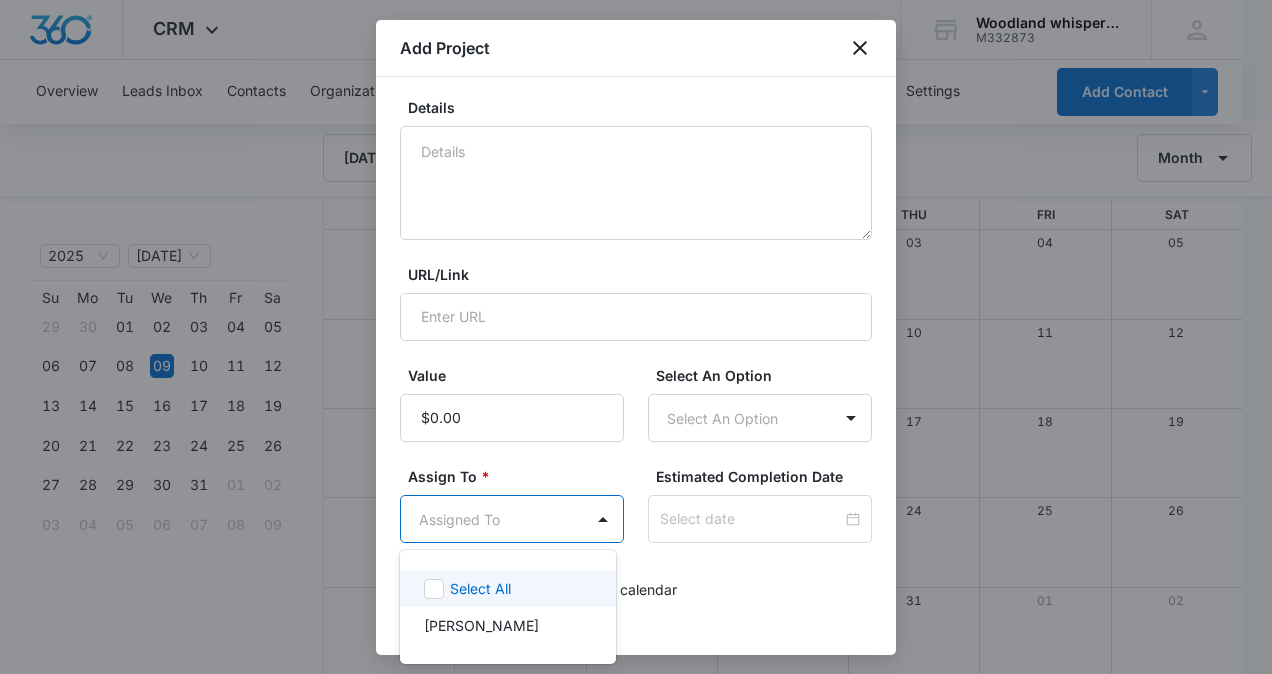 click on "[PERSON_NAME]" at bounding box center (506, 625) 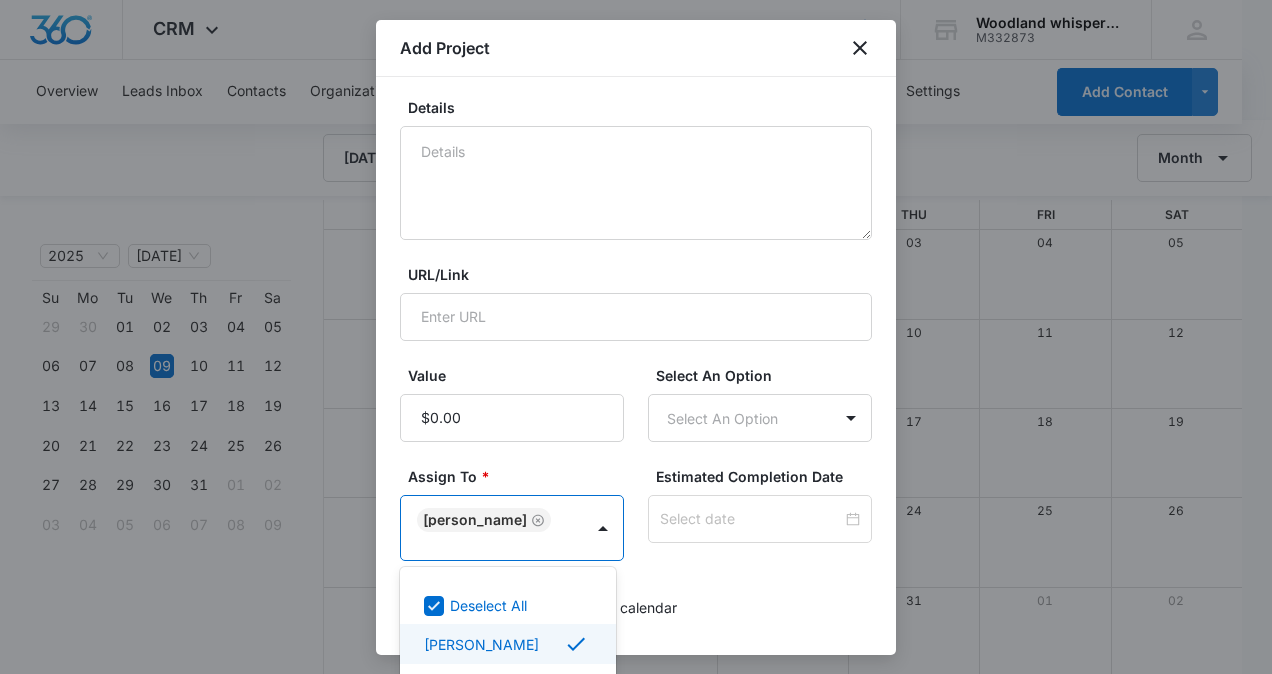 click on "[PERSON_NAME]" at bounding box center [506, 644] 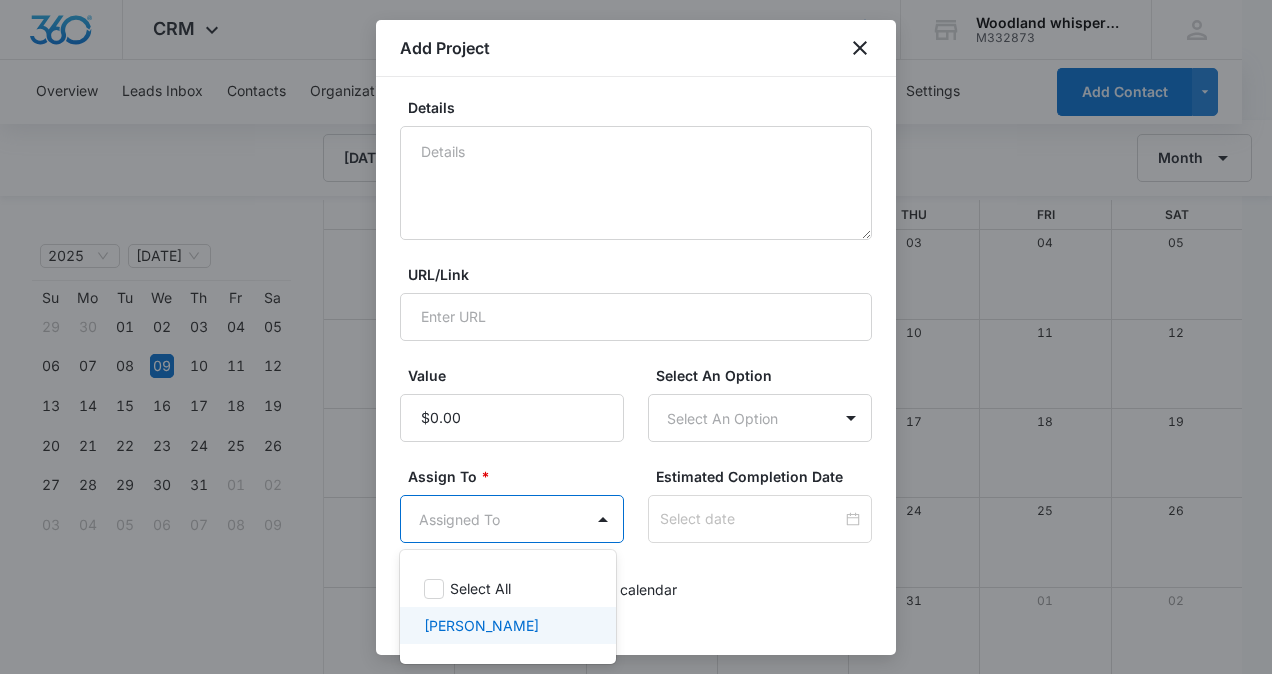 click on "[PERSON_NAME]" at bounding box center [481, 625] 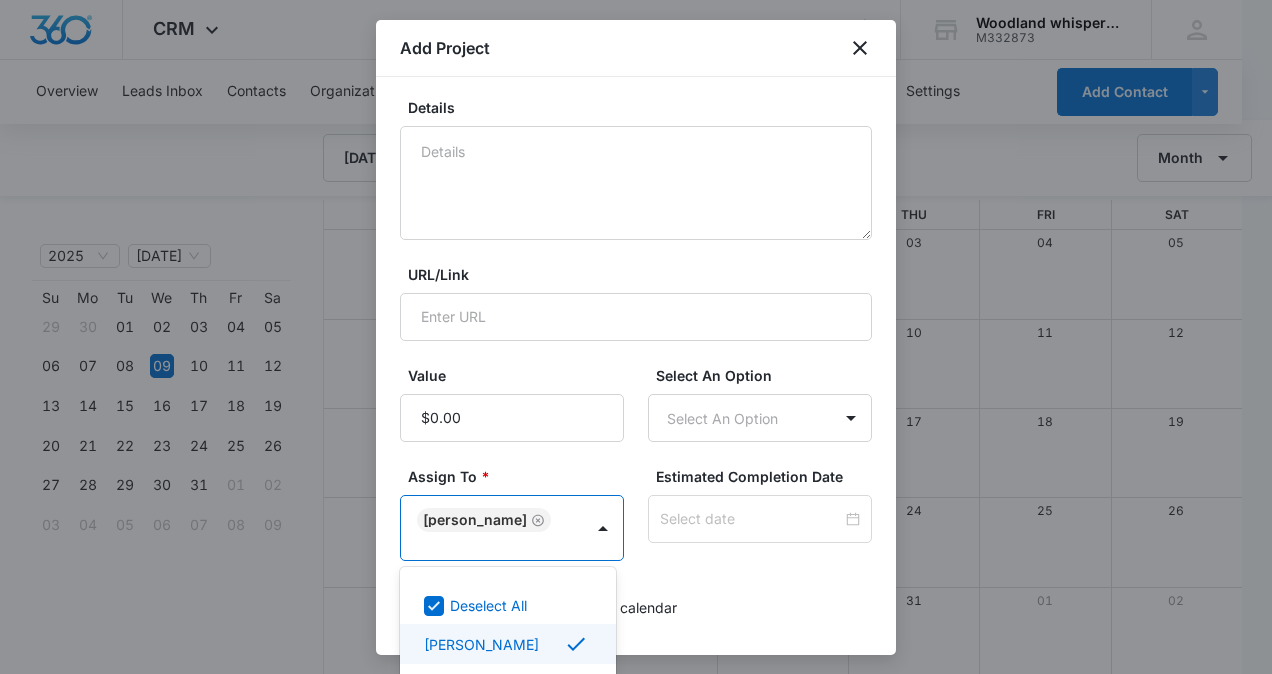 click on "URL/Link" at bounding box center [644, 274] 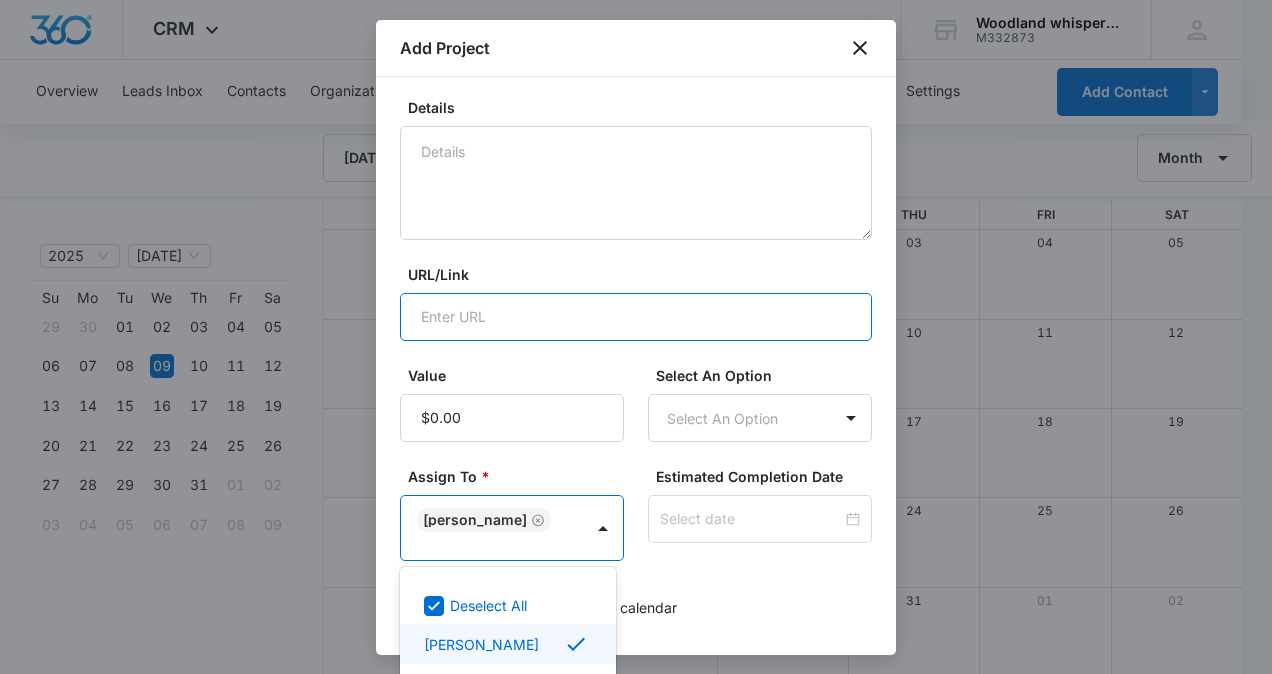click on "URL/Link" at bounding box center [636, 317] 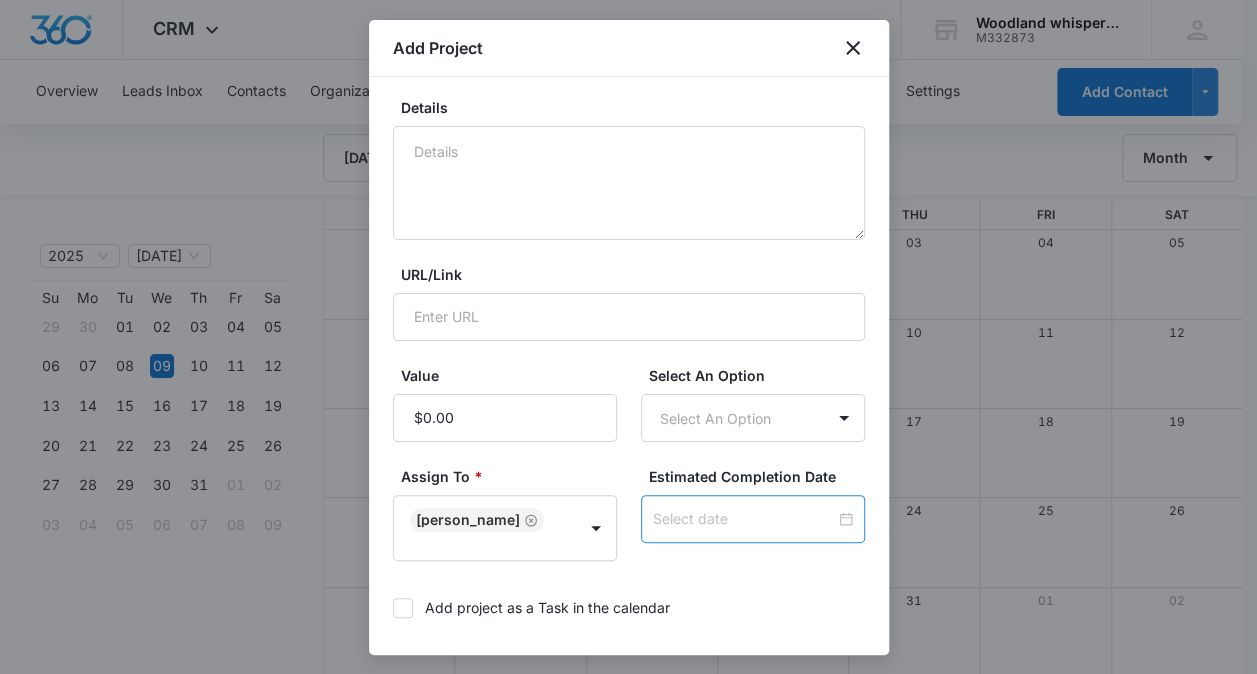 click at bounding box center (744, 519) 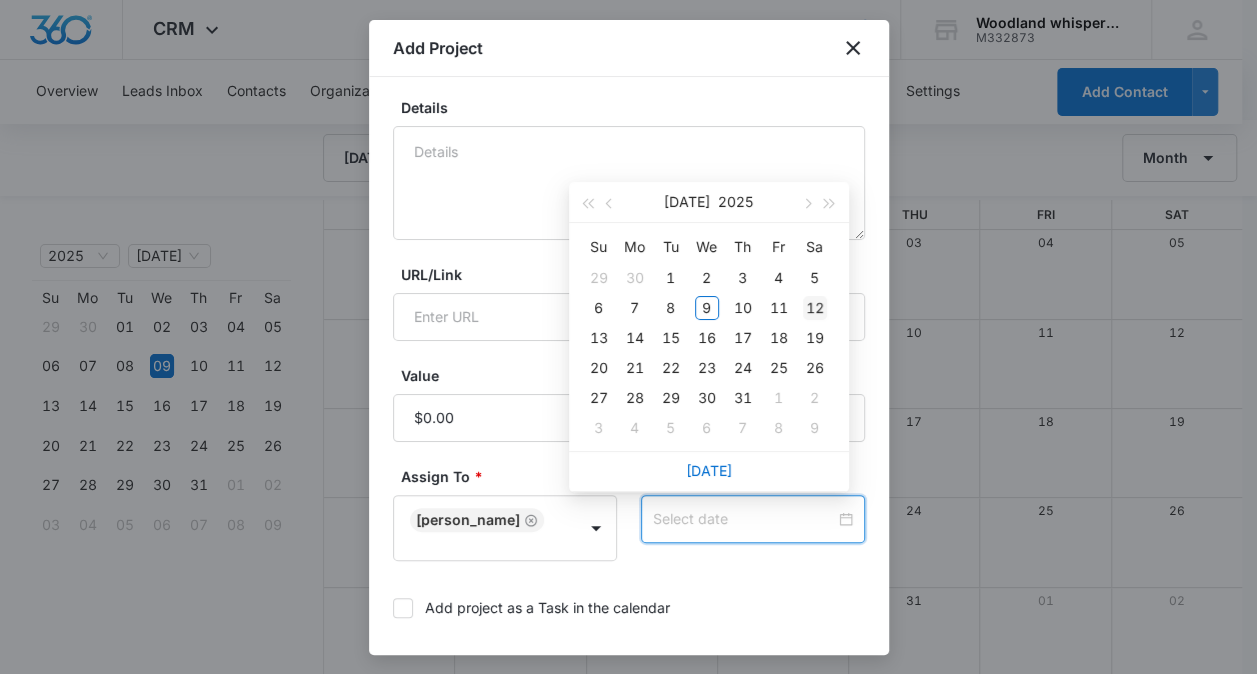 click on "12" at bounding box center [815, 308] 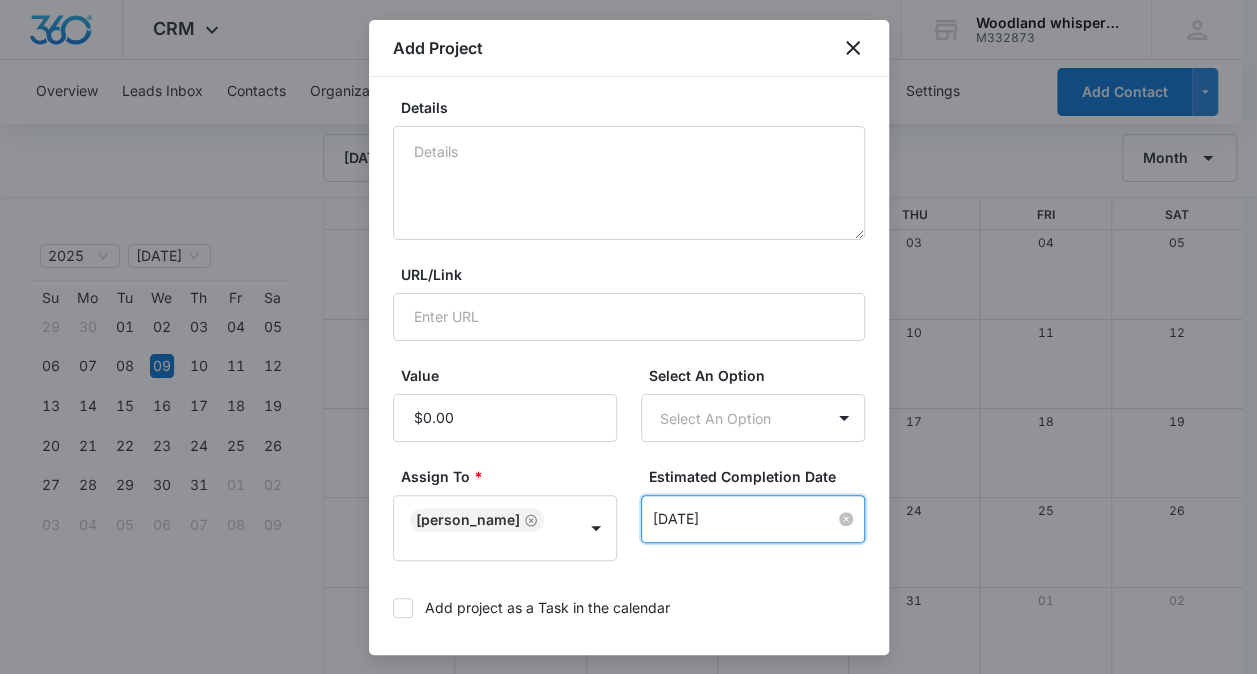click on "[DATE]" at bounding box center [744, 519] 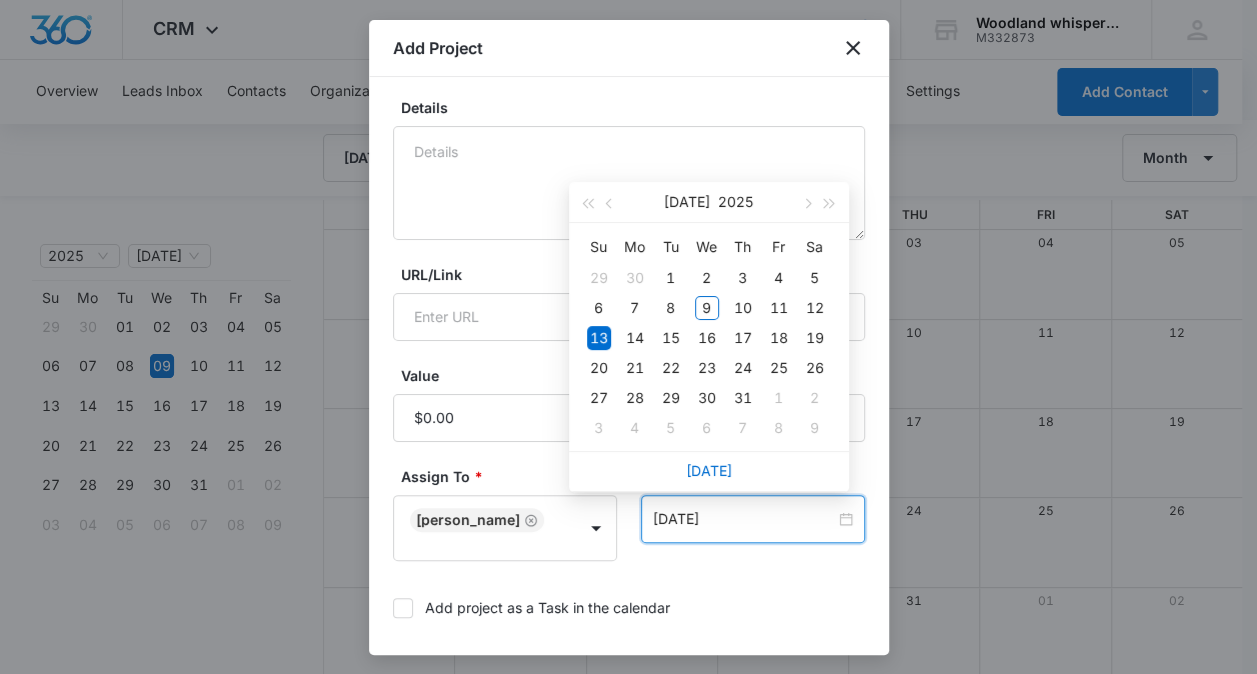 click on "Su Mo Tu We Th Fr Sa 29 30 1 2 3 4 5 6 7 8 9 10 11 12 13 14 15 16 17 18 19 20 21 22 23 24 25 26 27 28 29 30 31 1 2 3 4 5 6 7 8 9" at bounding box center (709, 337) 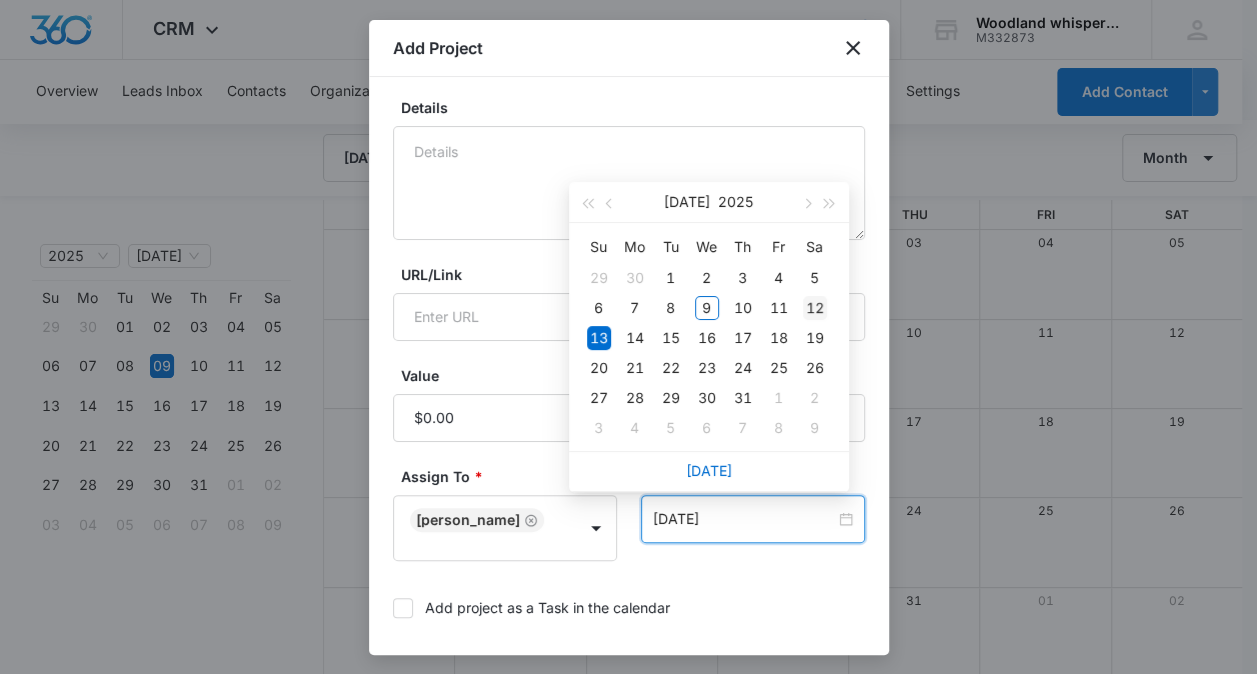 click on "12" at bounding box center (815, 308) 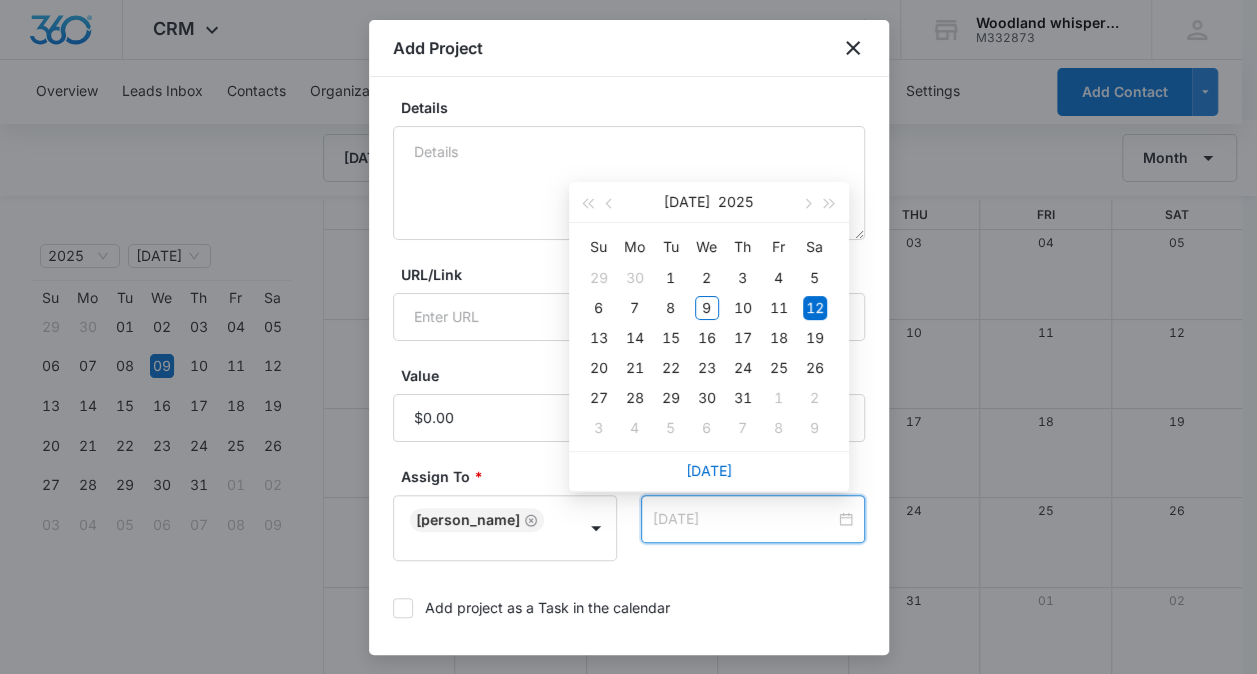 type on "[DATE]" 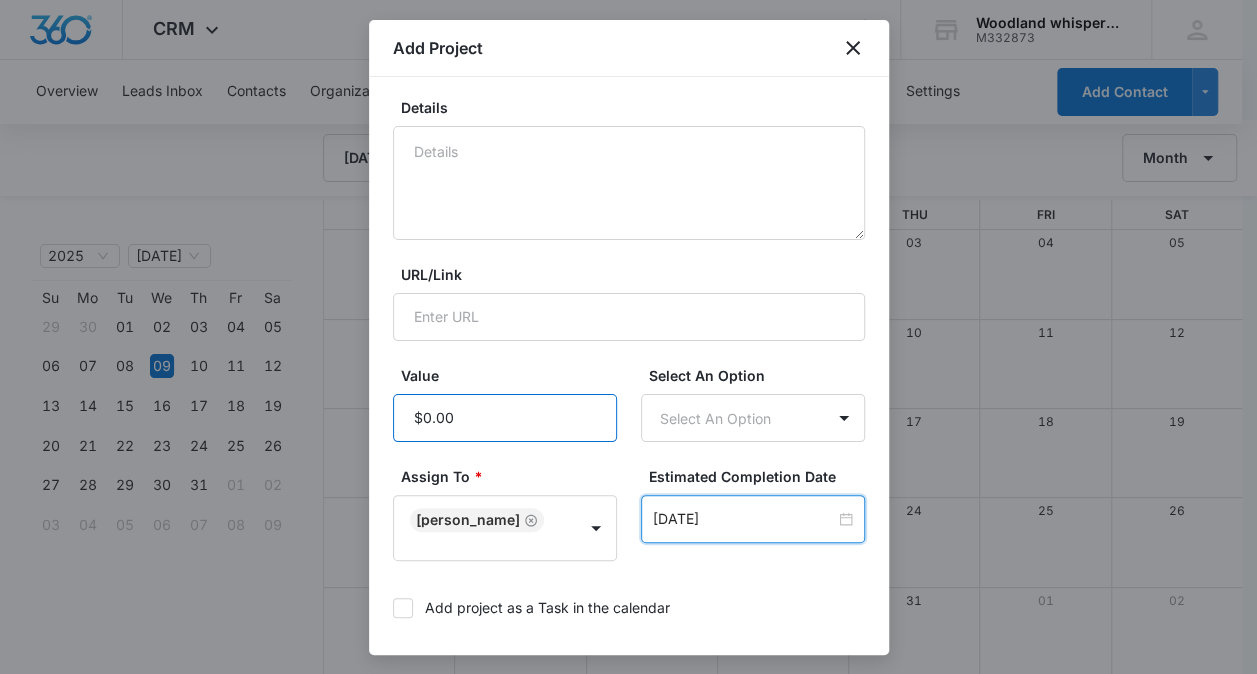click on "Value" at bounding box center [505, 418] 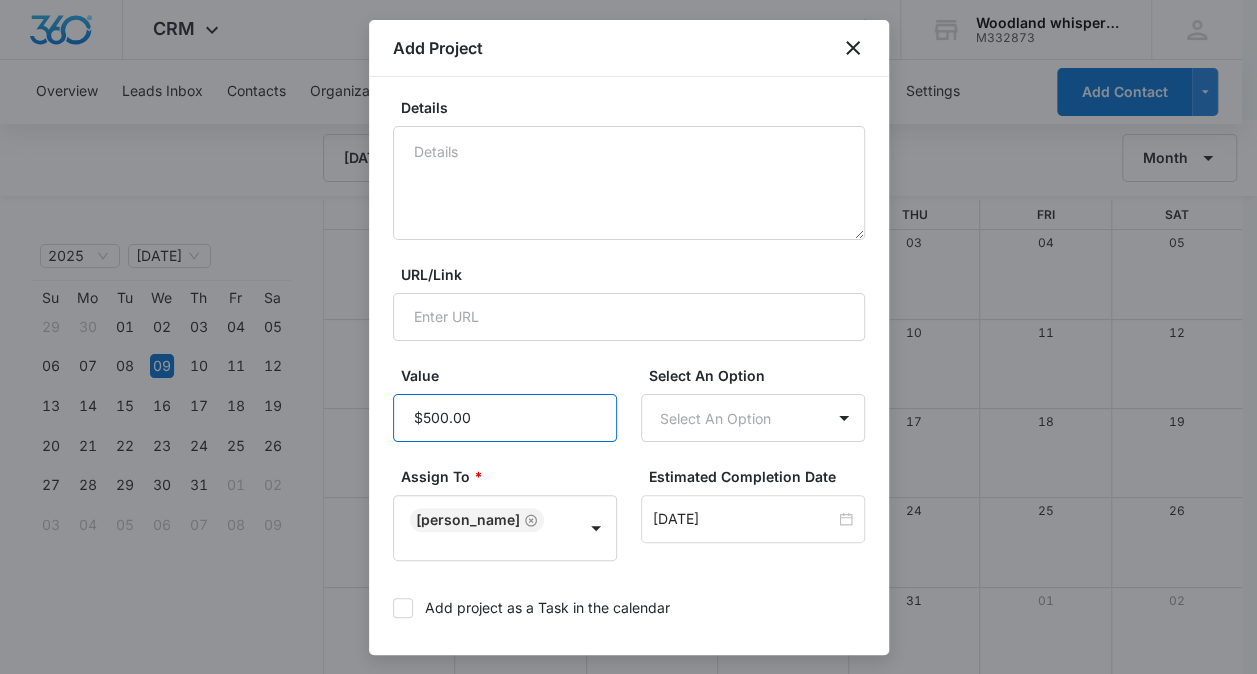 type on "$500.00" 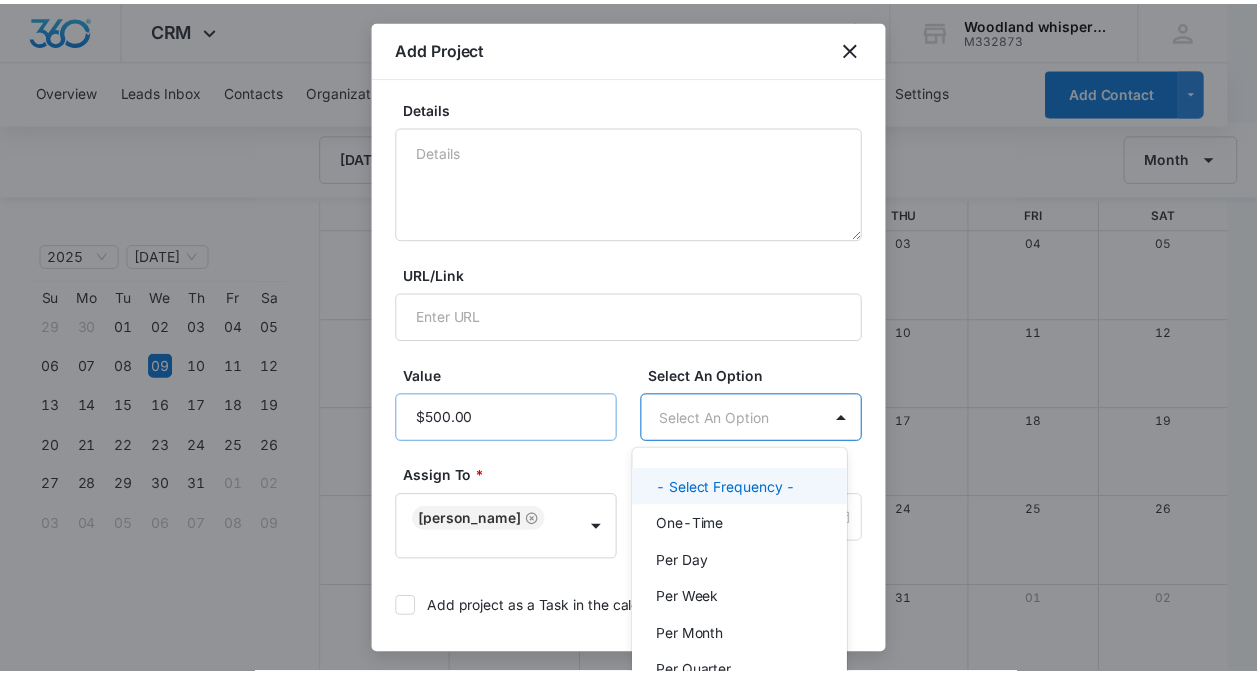 scroll, scrollTop: 1, scrollLeft: 0, axis: vertical 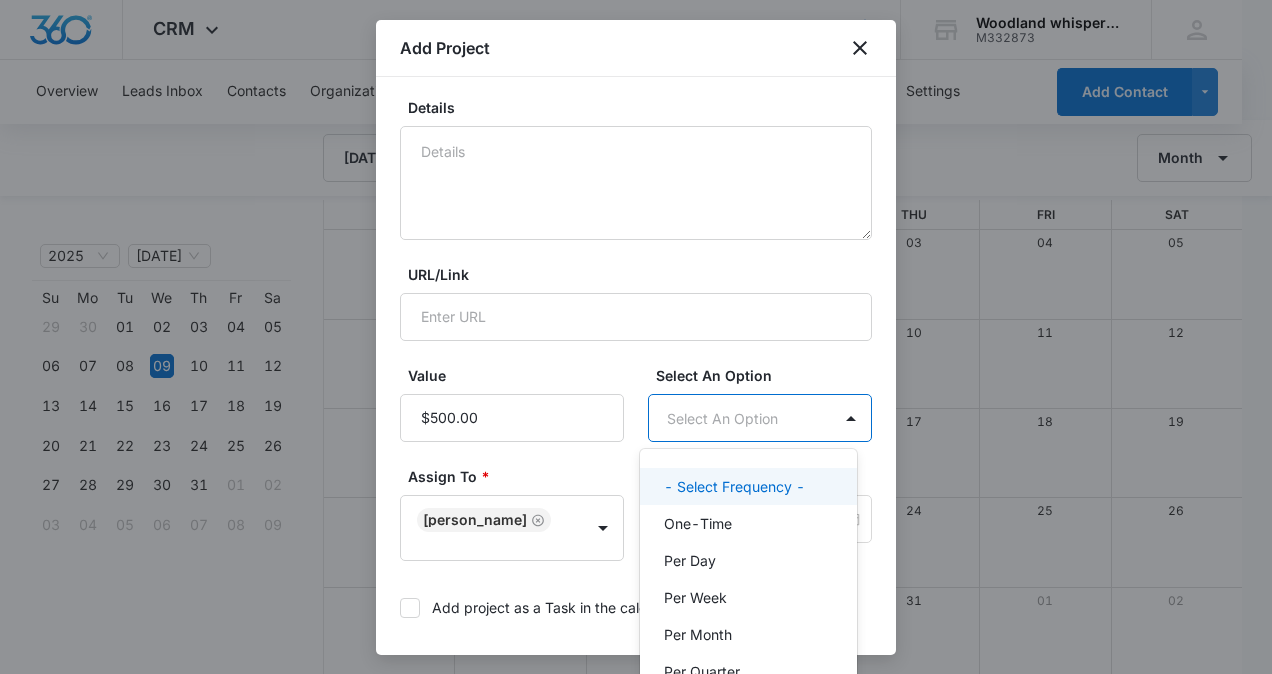 click on "One-Time" at bounding box center (698, 523) 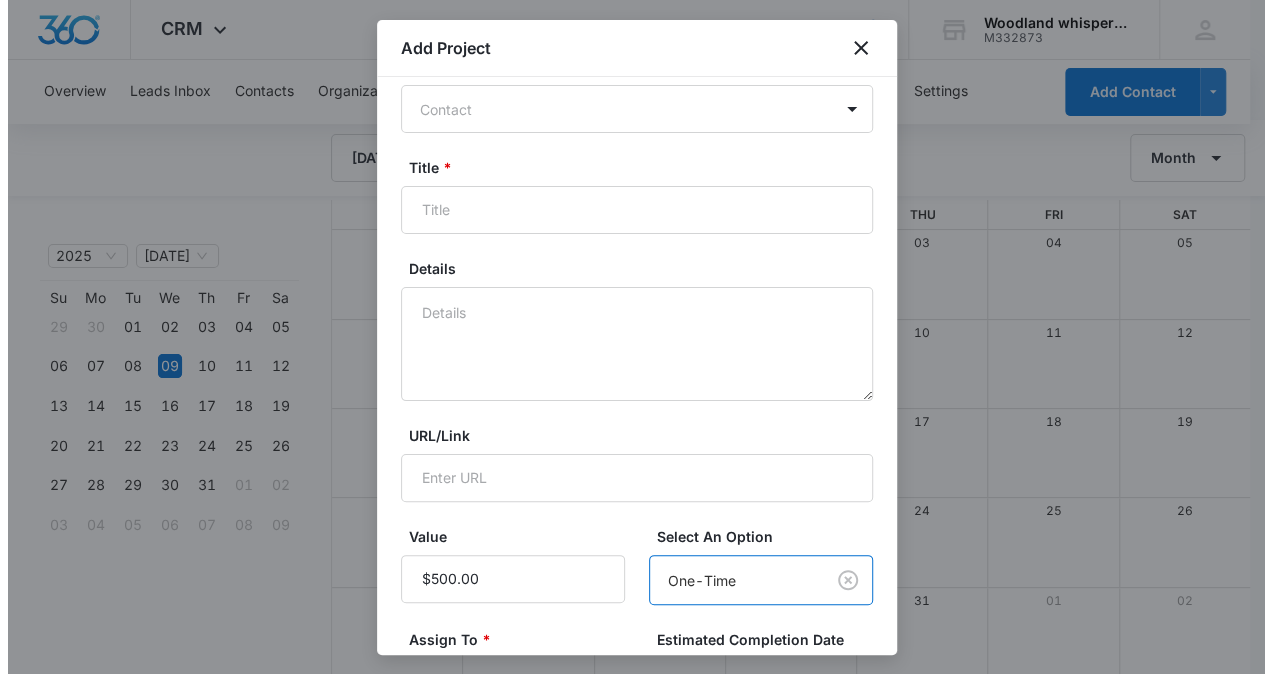 scroll, scrollTop: 0, scrollLeft: 0, axis: both 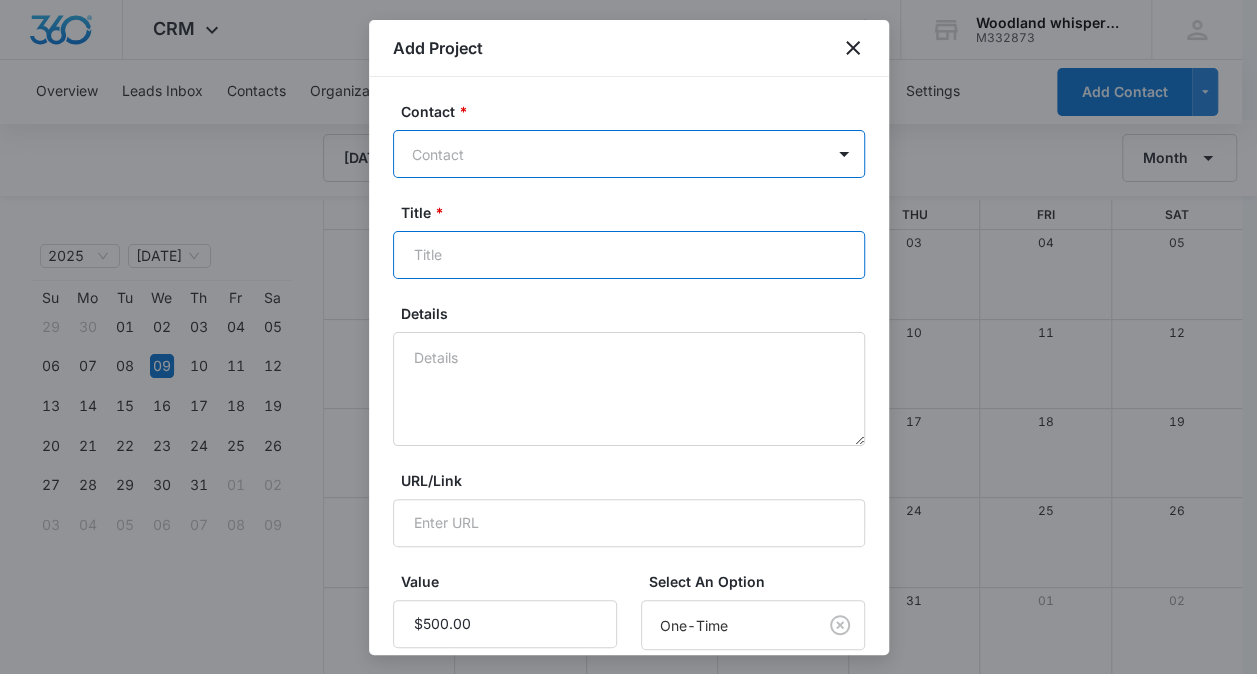click on "Title *" at bounding box center [629, 255] 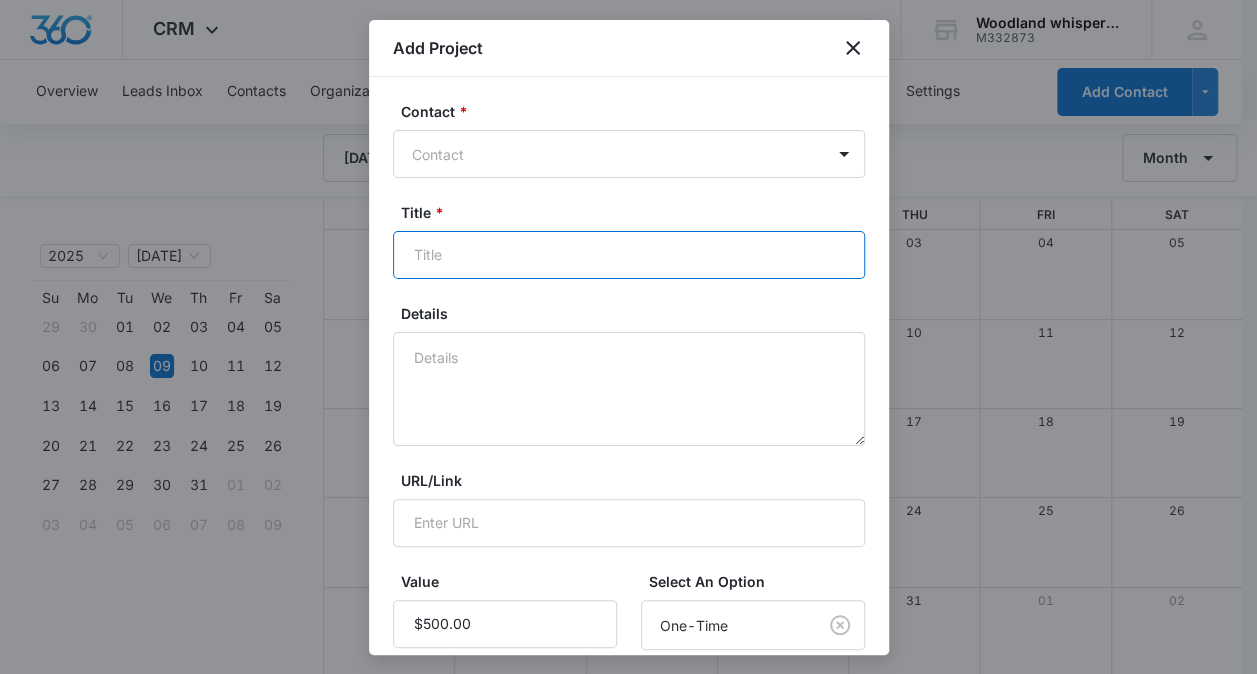 click on "Title *" at bounding box center (629, 255) 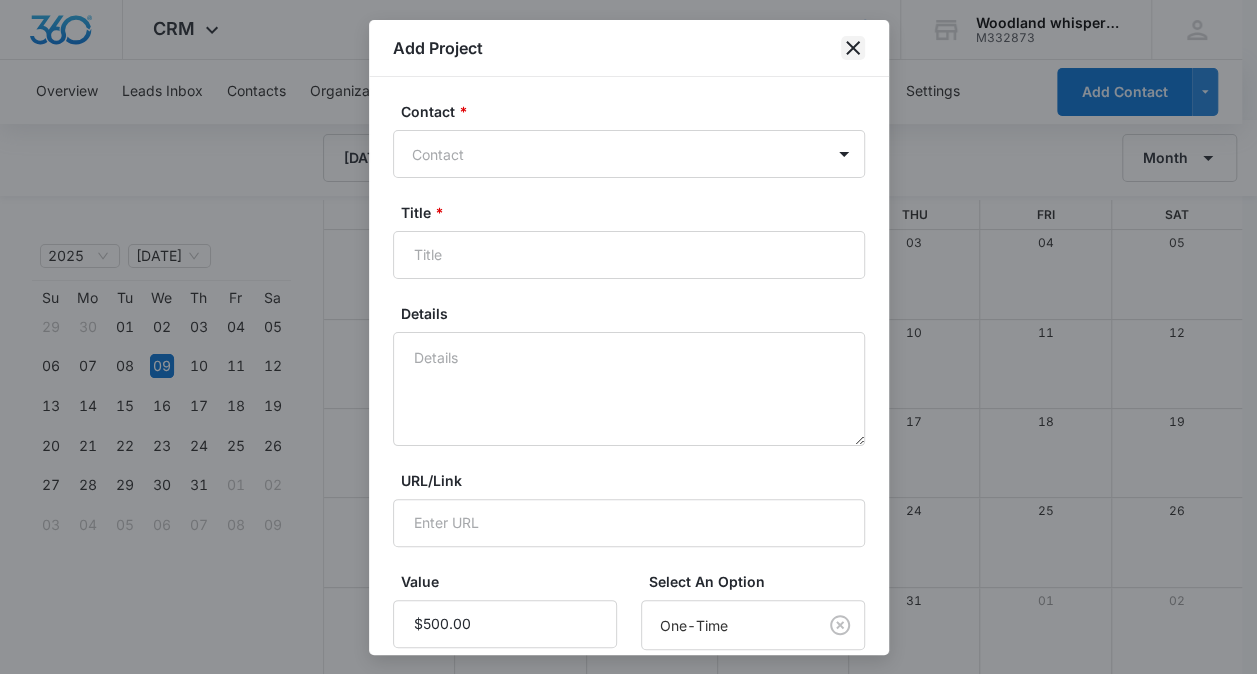 click 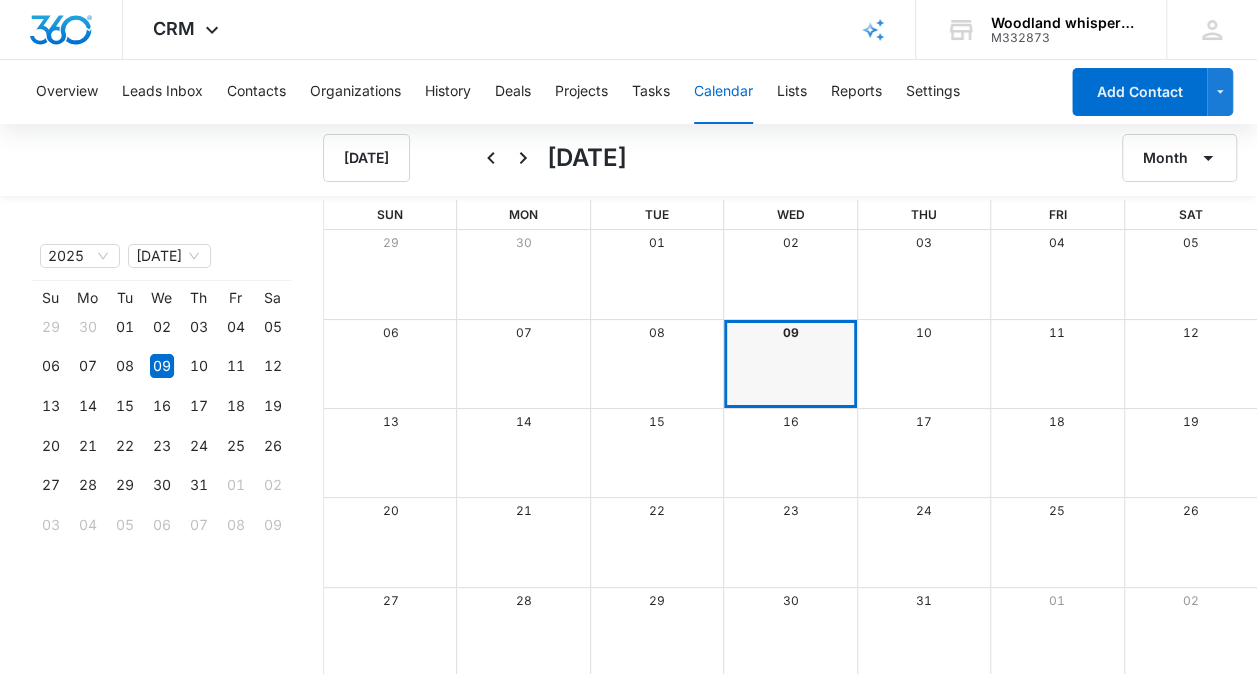 click at bounding box center (1190, 364) 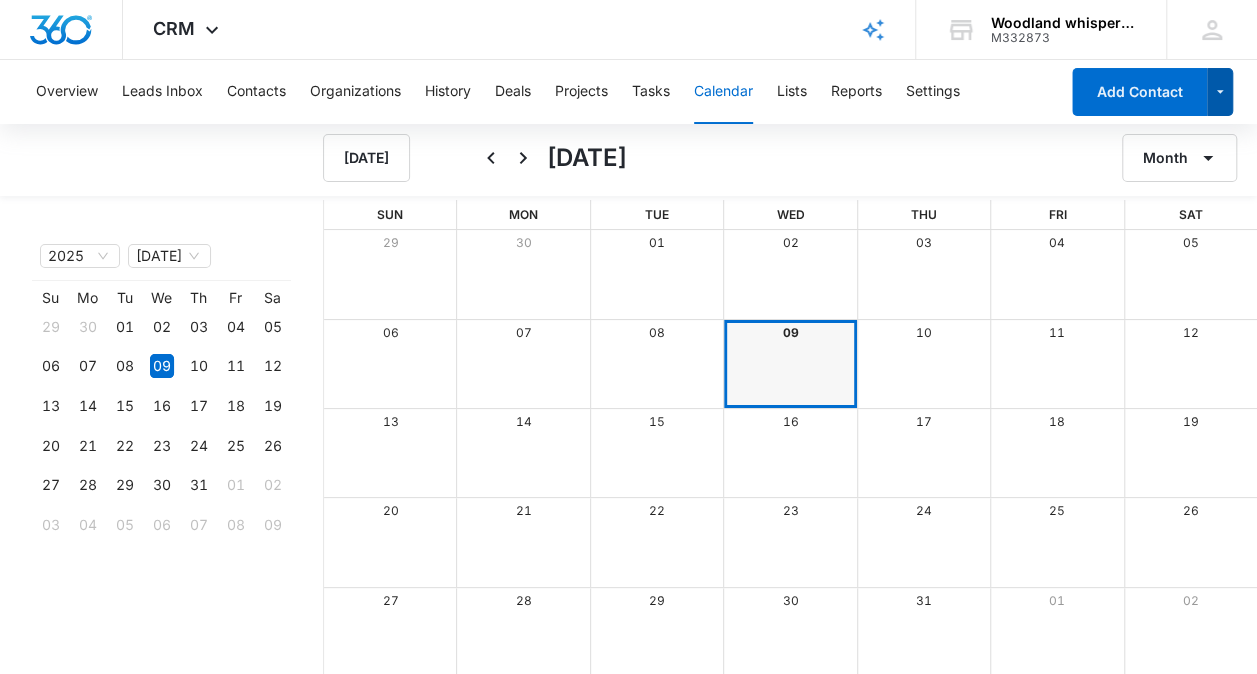 click 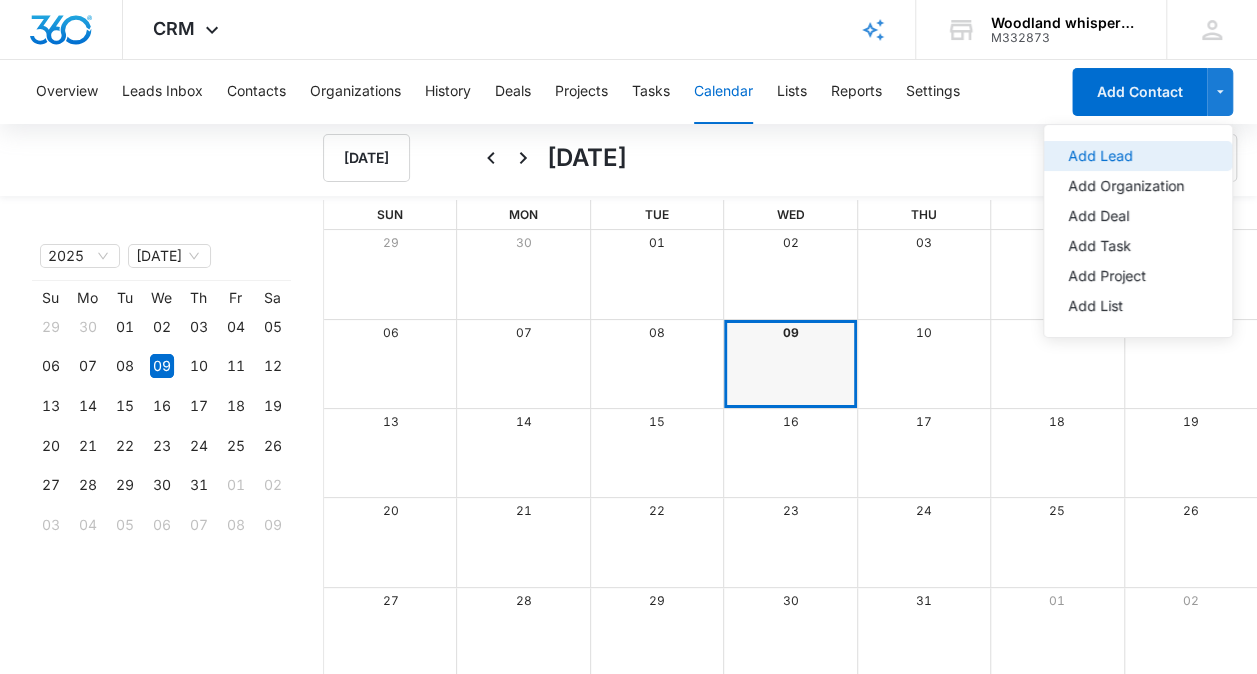 click on "Add Lead" at bounding box center [1126, 156] 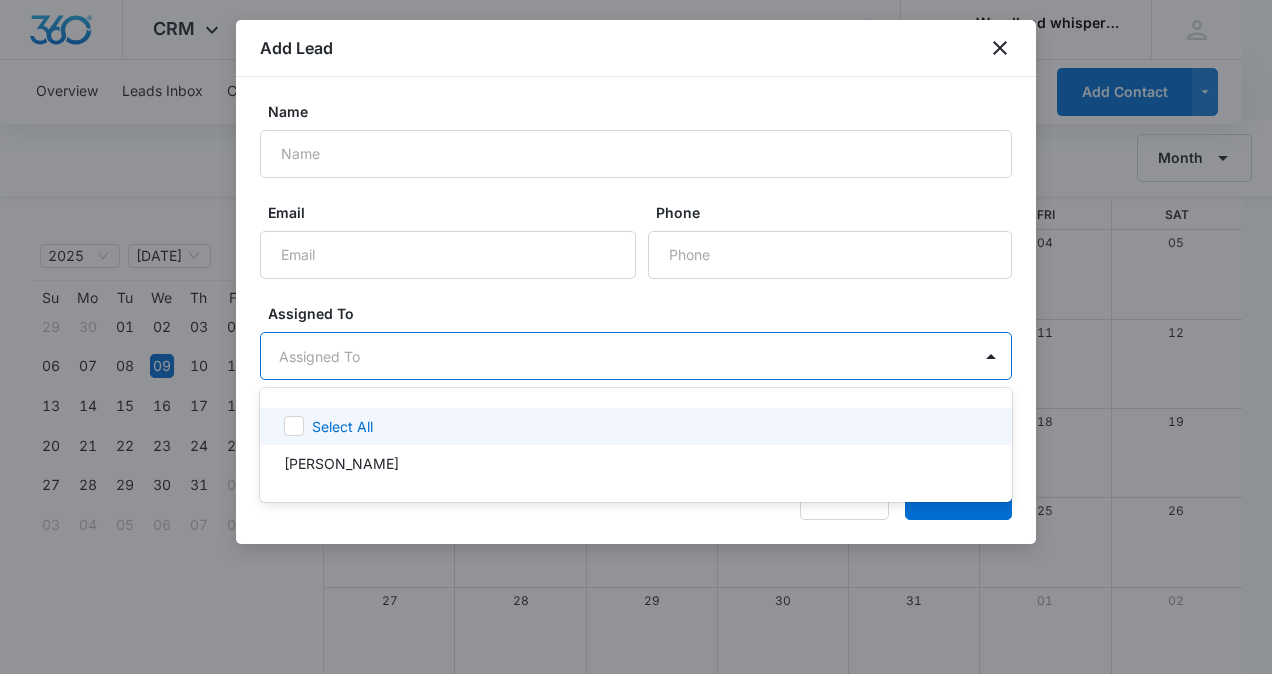 click on "[PERSON_NAME]" at bounding box center [636, 463] 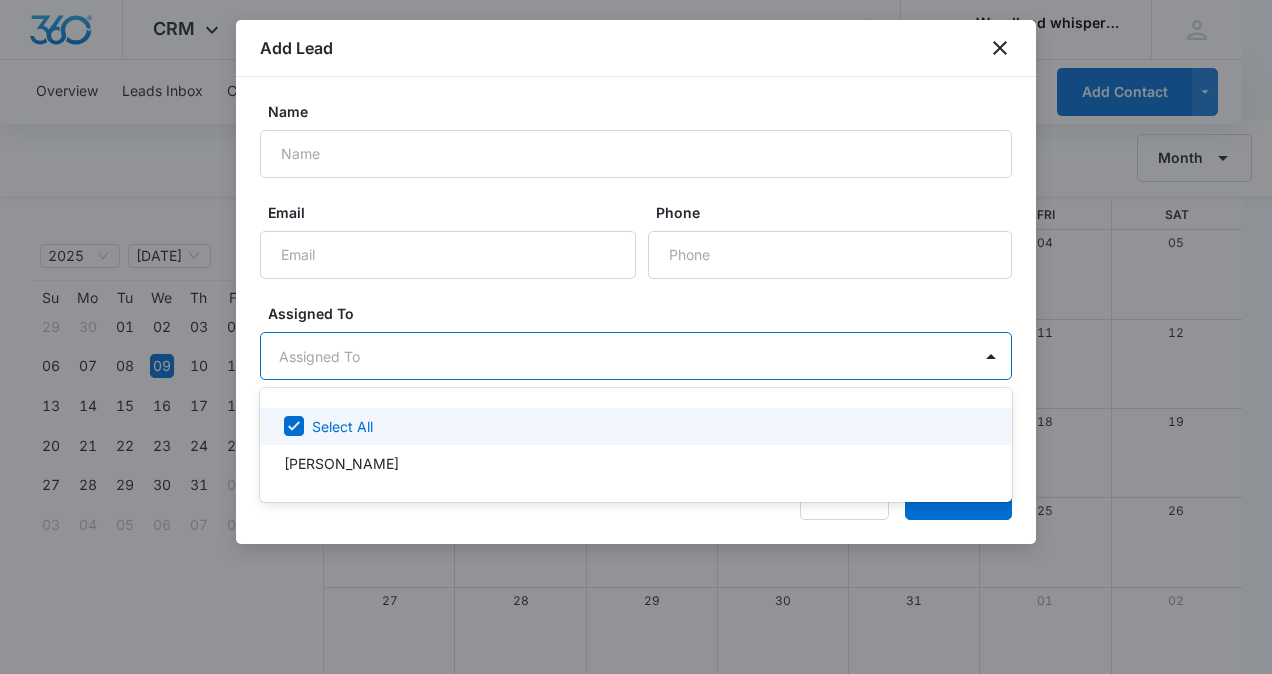 checkbox on "true" 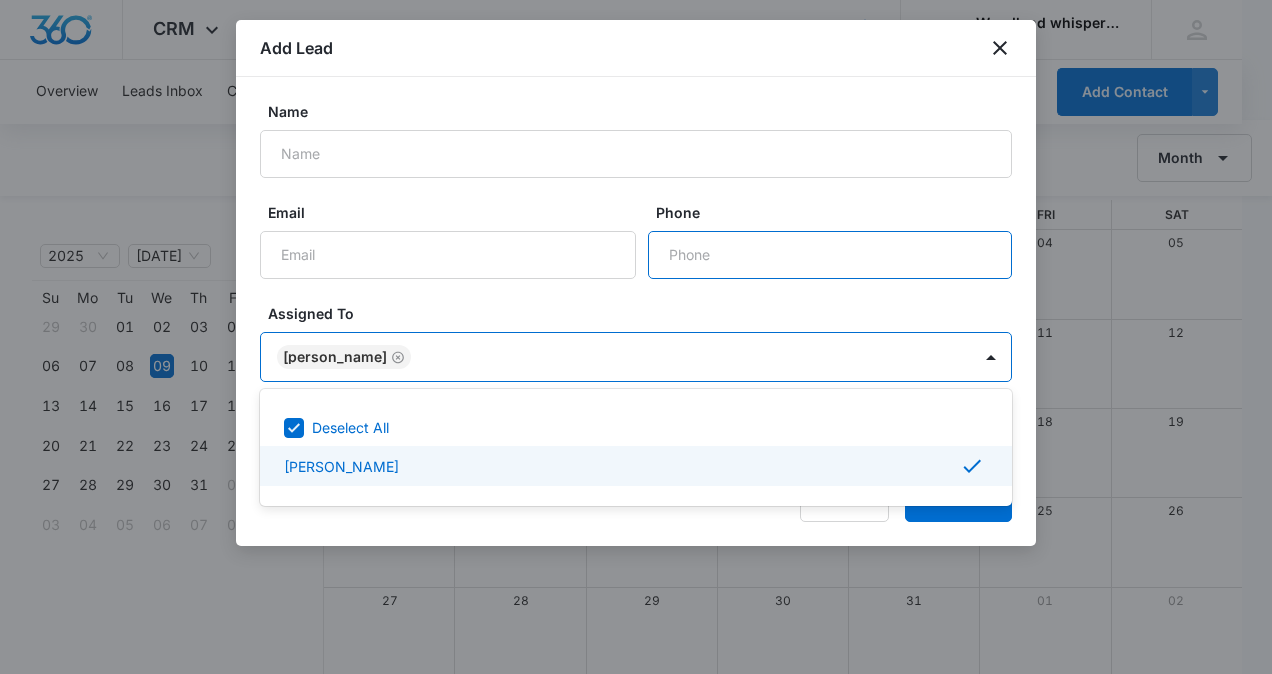 click on "Phone" at bounding box center (830, 255) 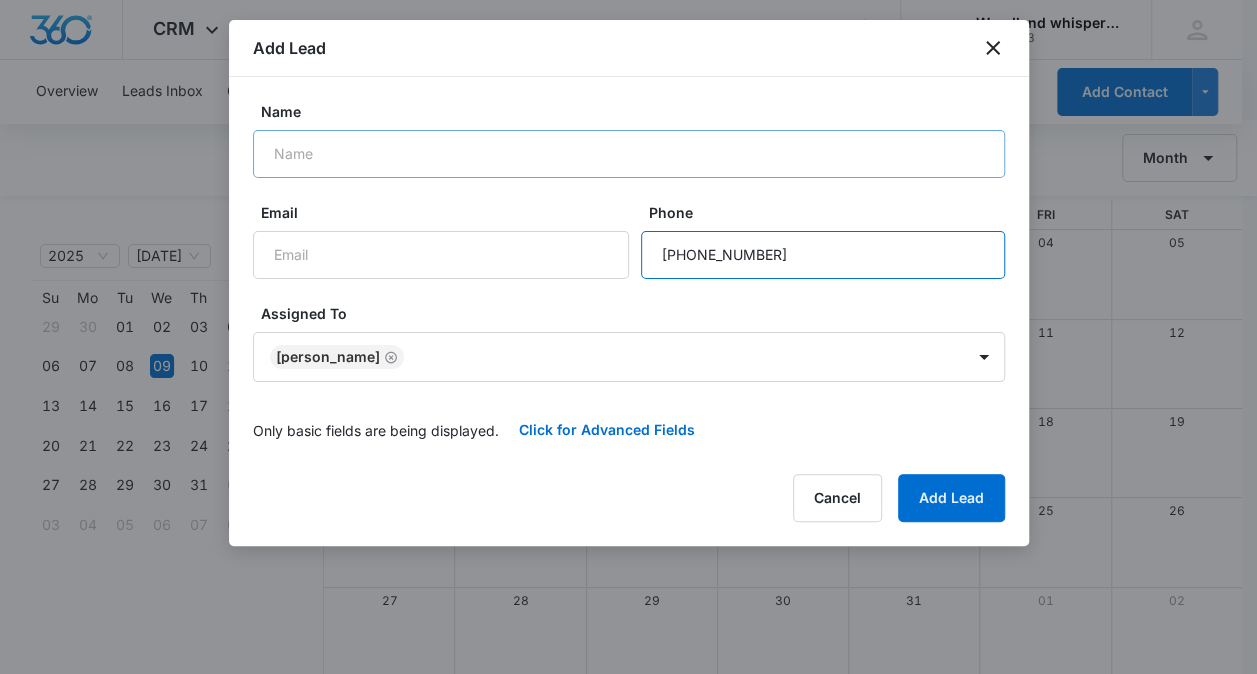 type on "[PHONE_NUMBER]" 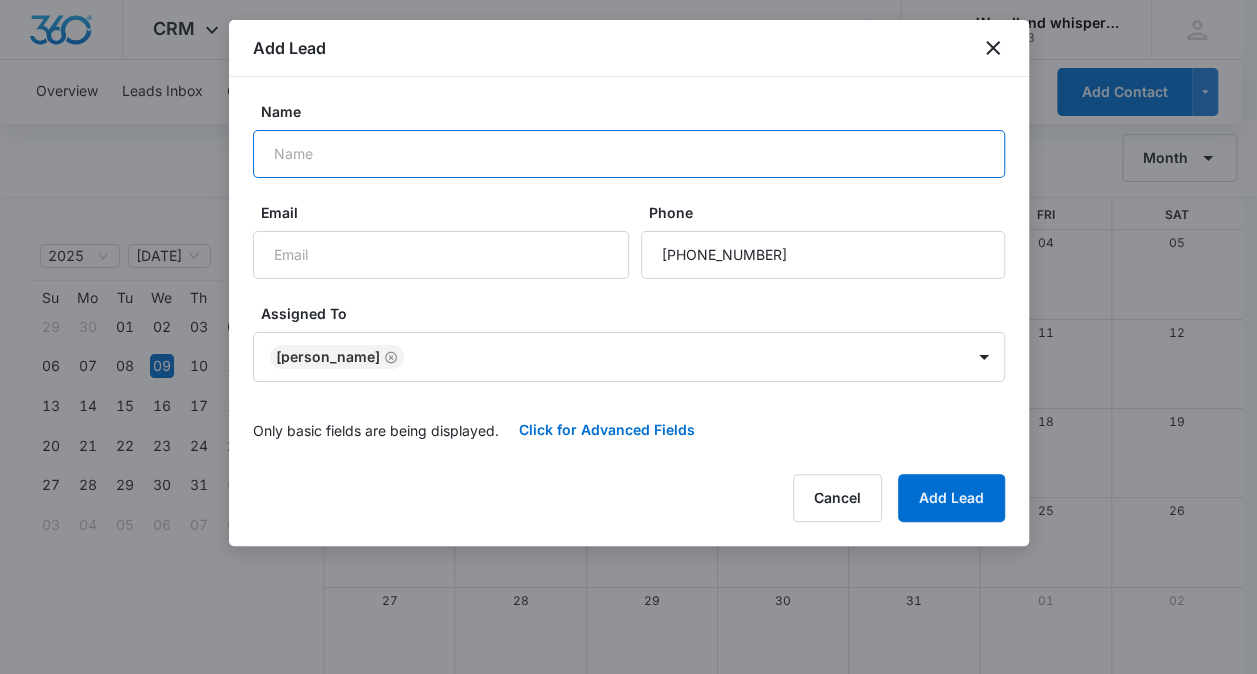 click on "Name" at bounding box center (629, 154) 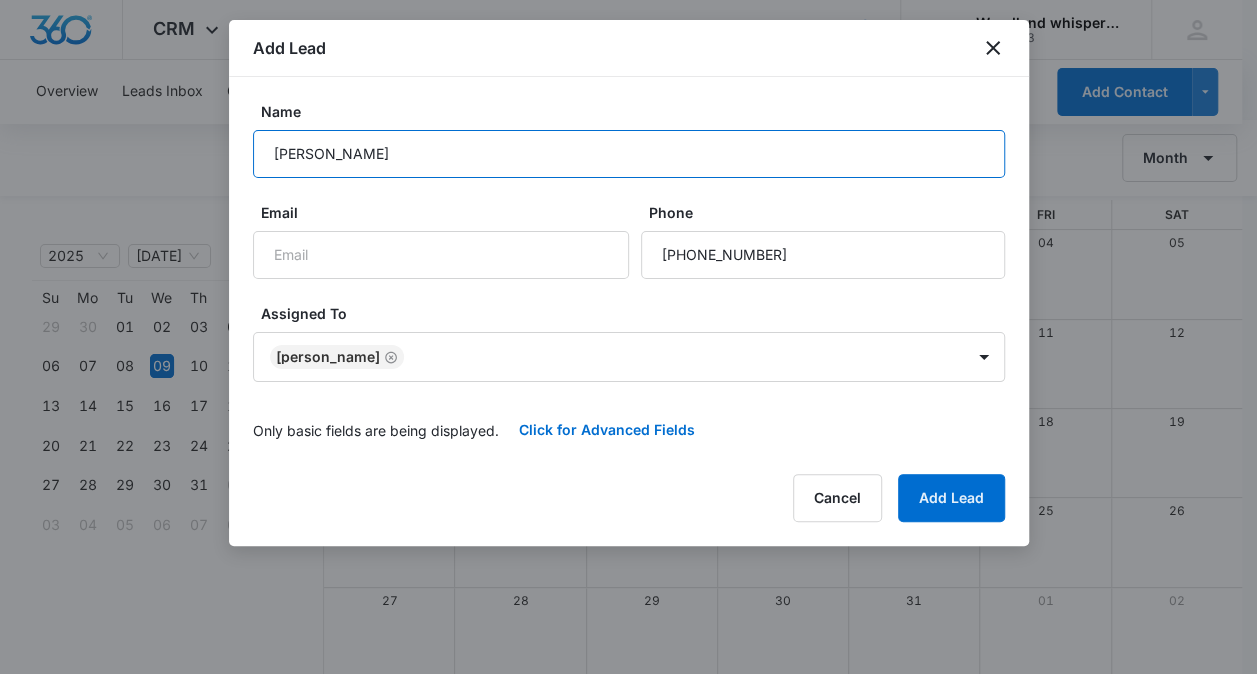 type on "[PERSON_NAME]" 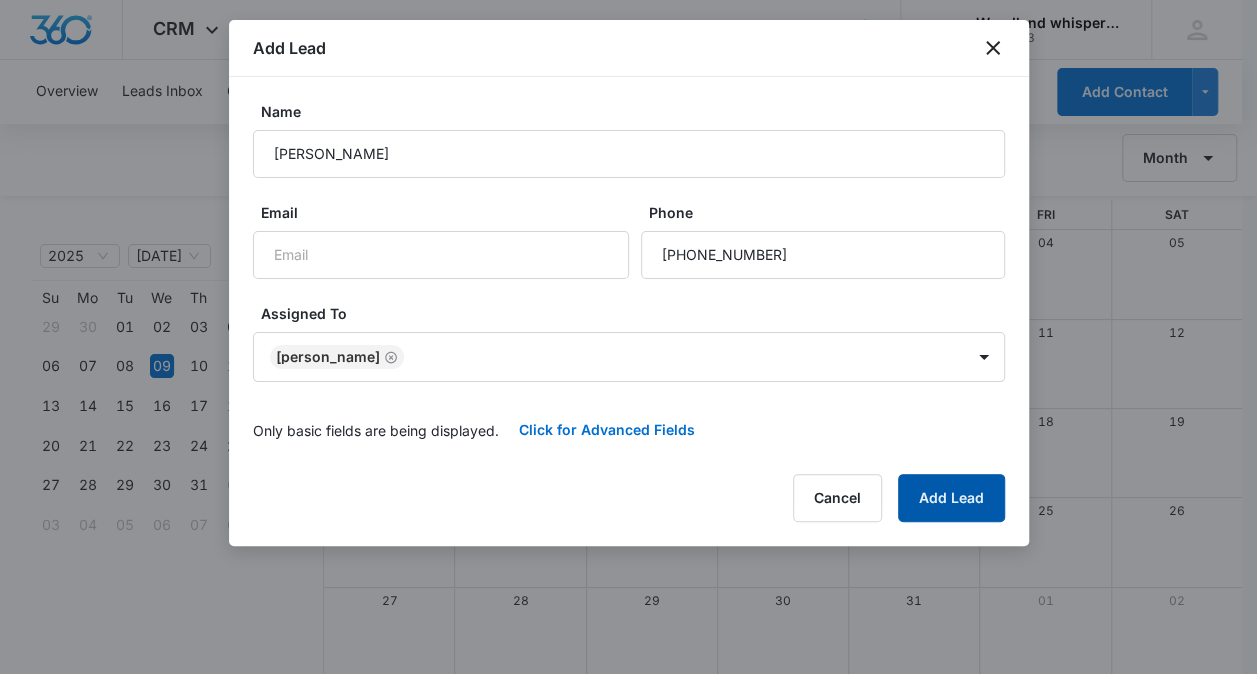 click on "Add Lead" at bounding box center [951, 498] 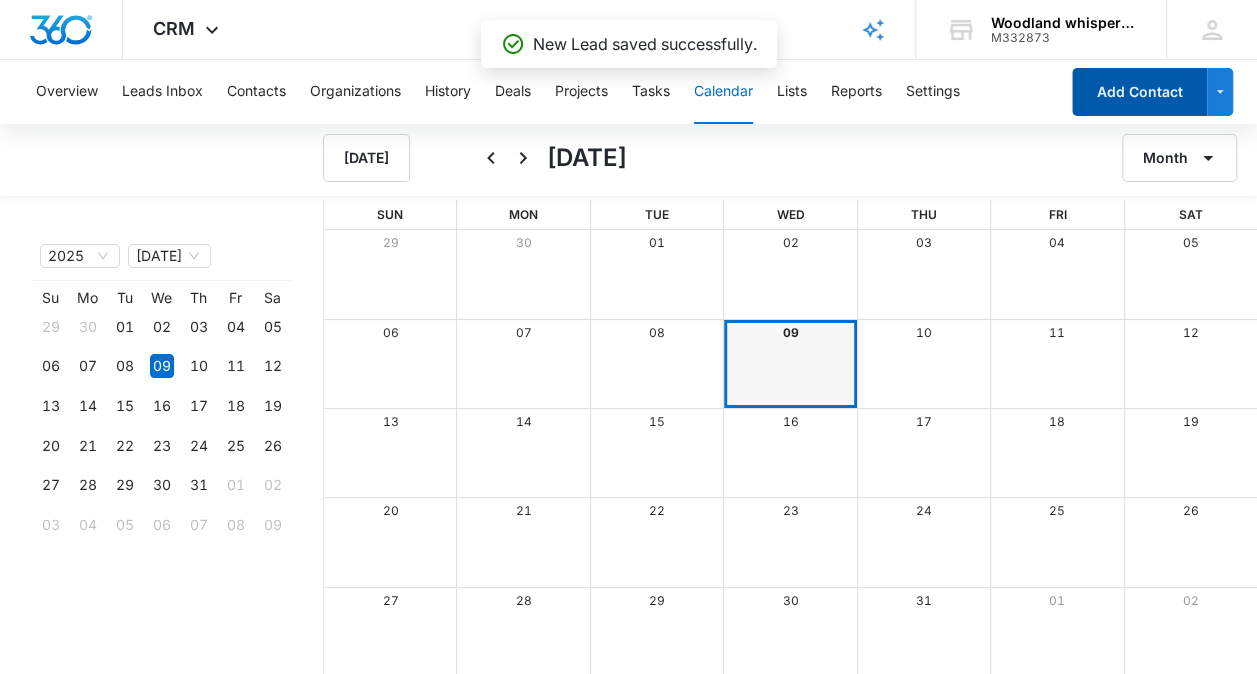click on "Add Contact" at bounding box center [1139, 92] 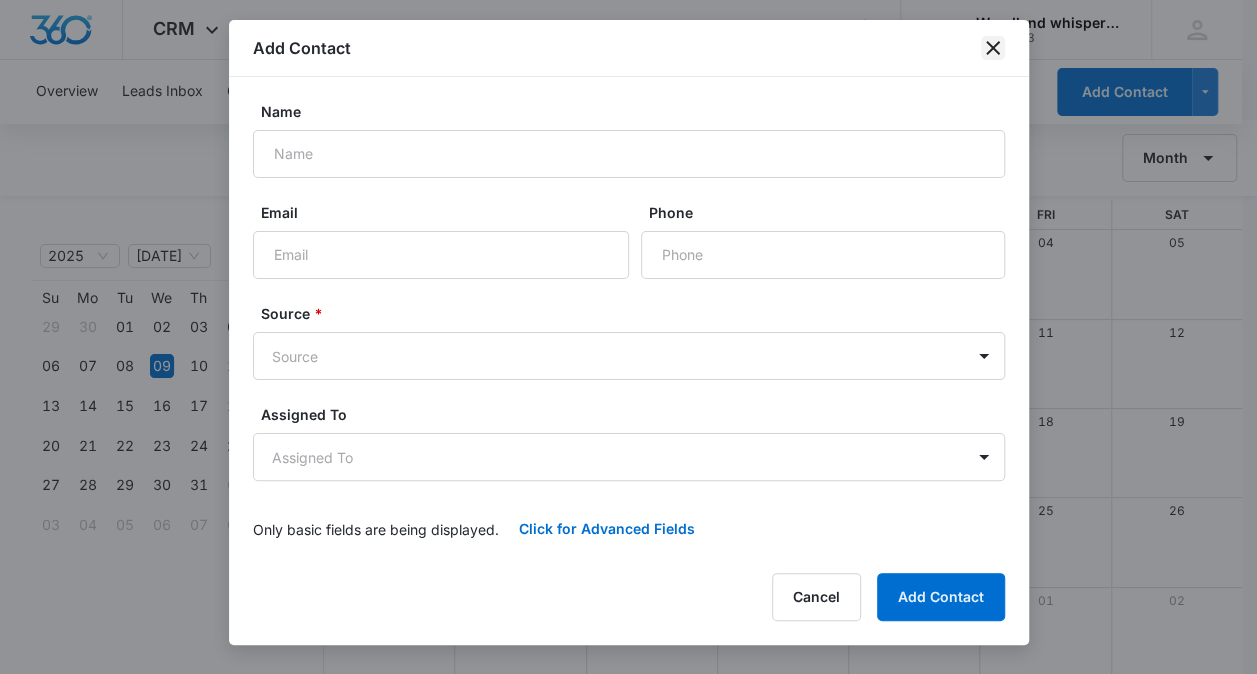 click 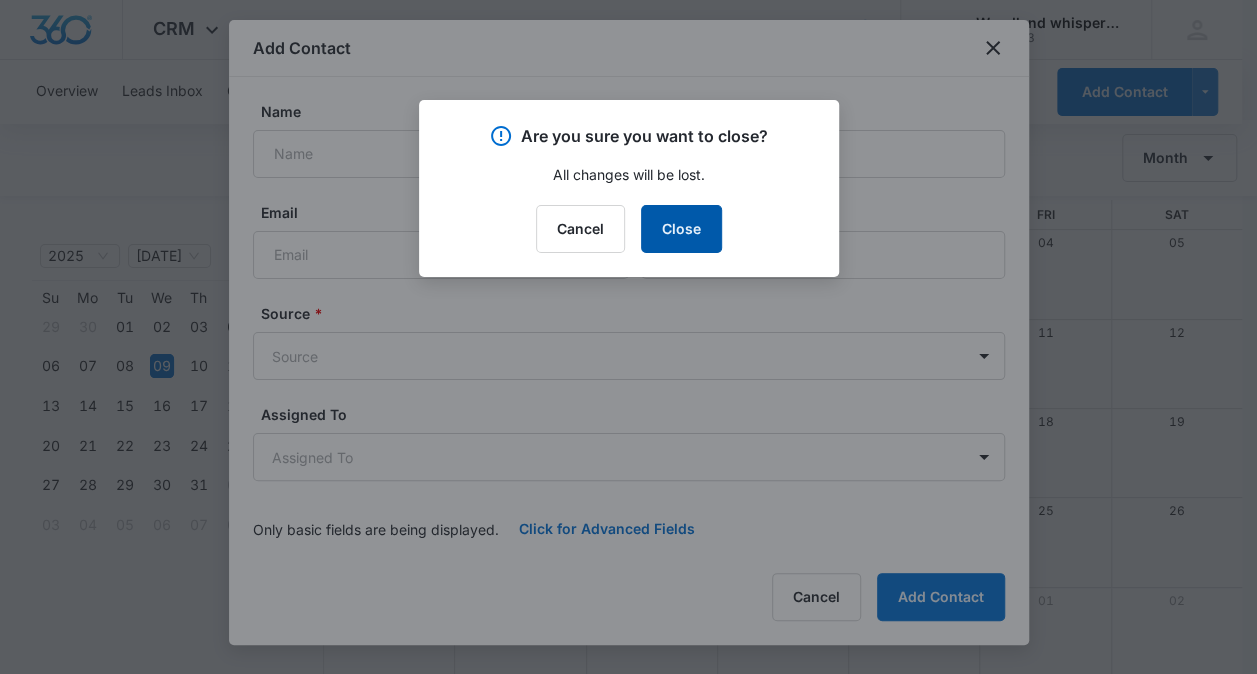 click on "Close" at bounding box center [681, 229] 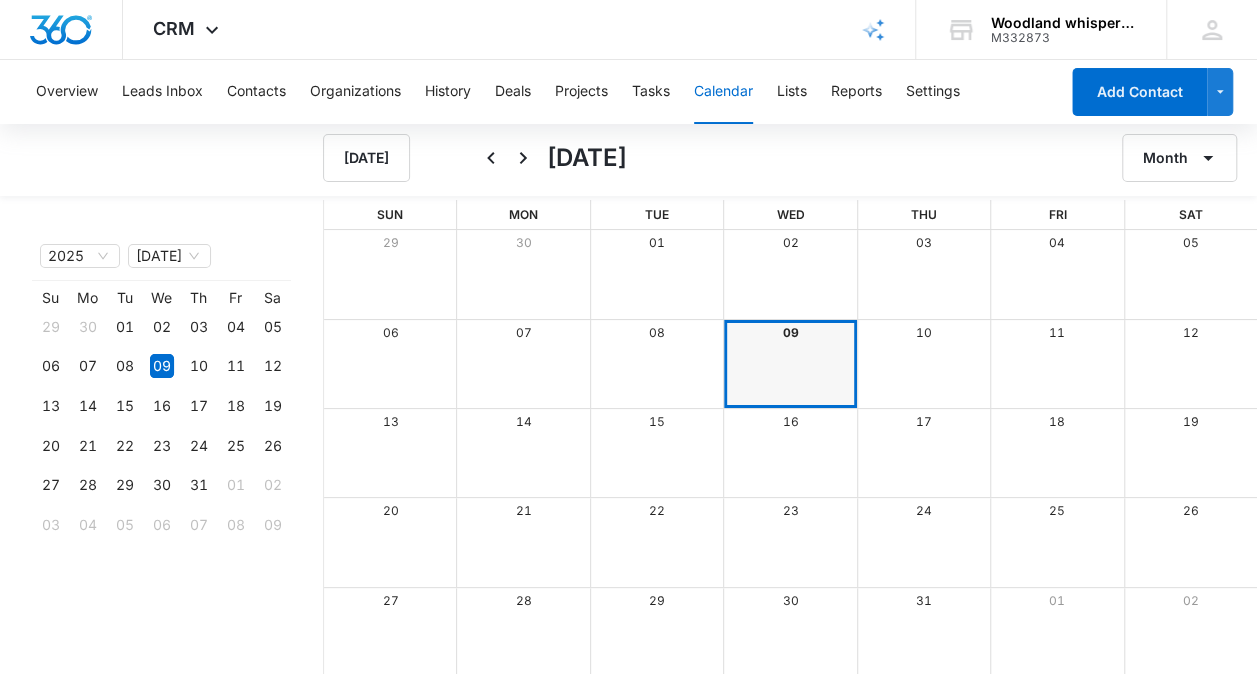 click at bounding box center (1190, 364) 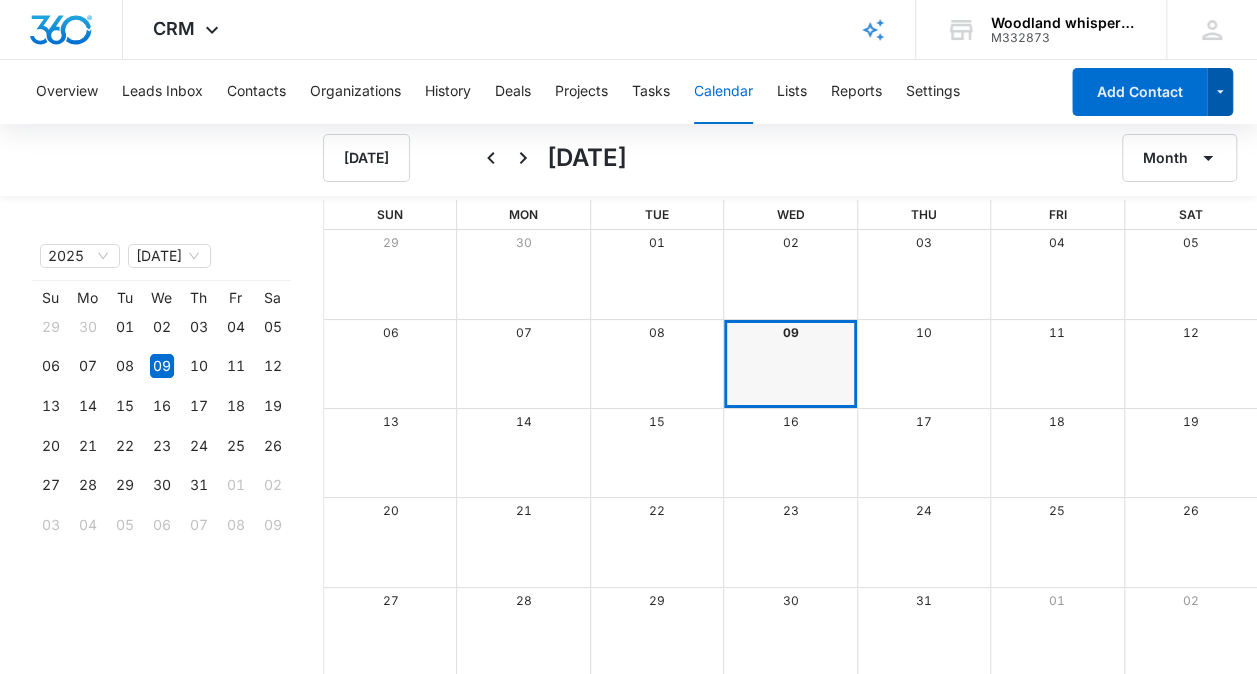 click 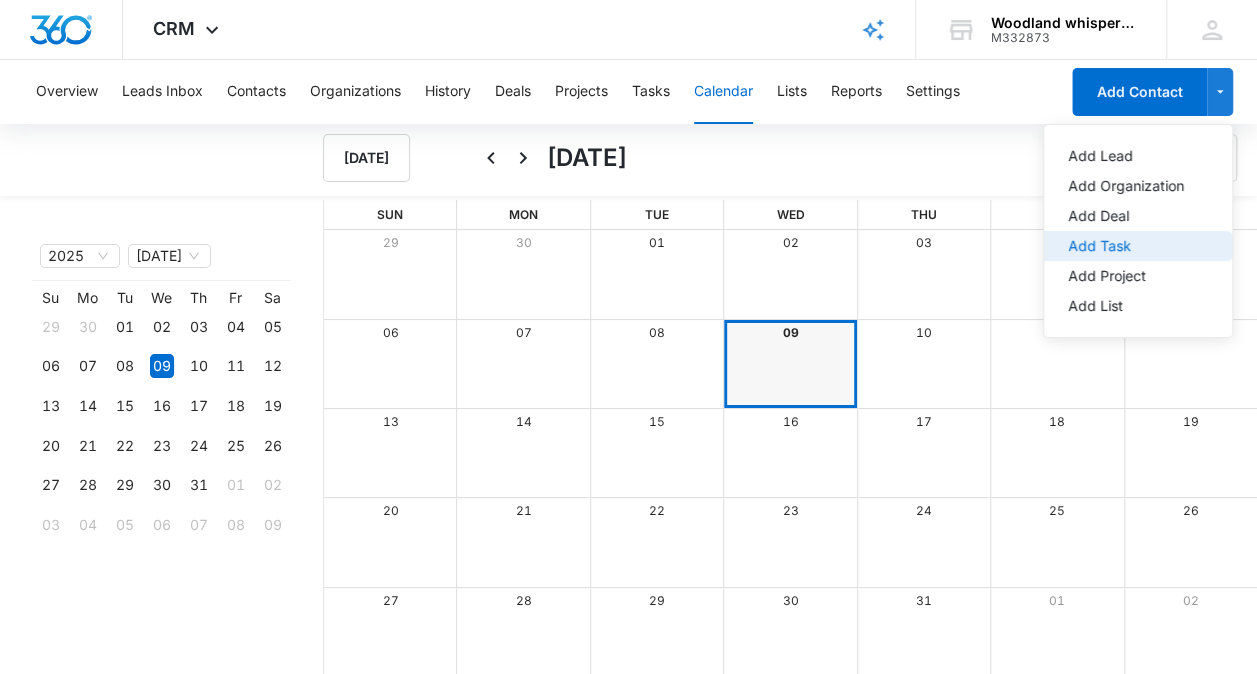 click on "Add Task" at bounding box center (1126, 246) 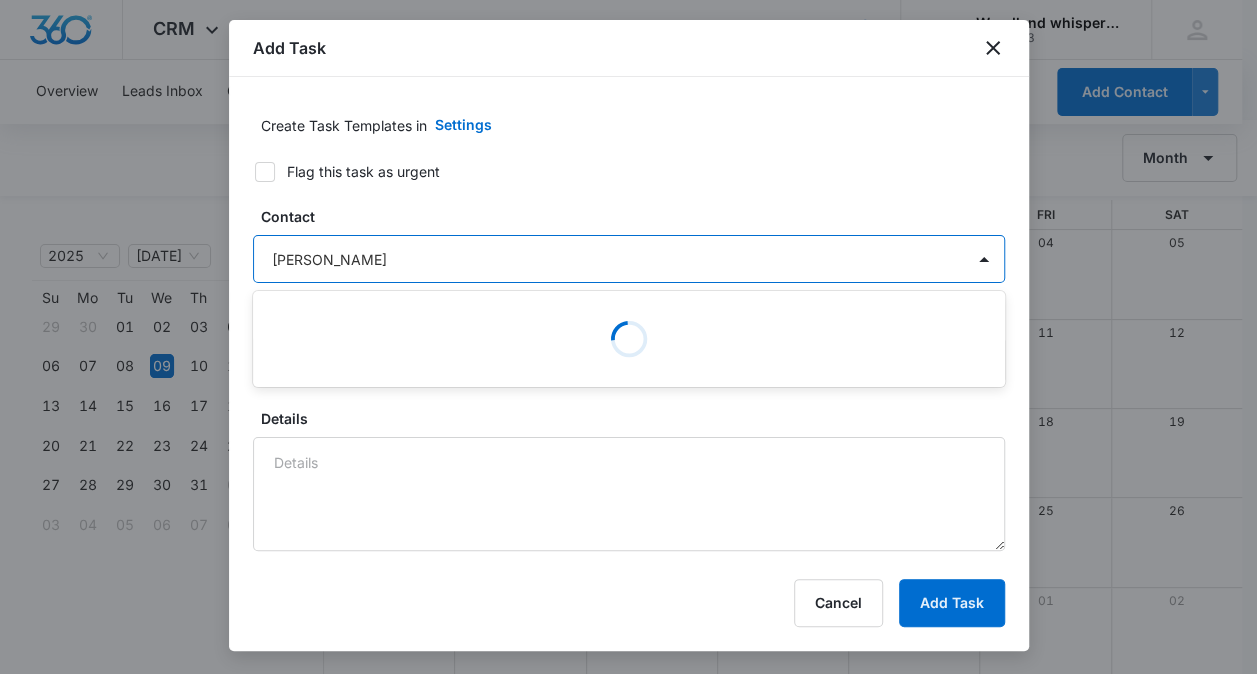 click on "Loading" at bounding box center (629, 339) 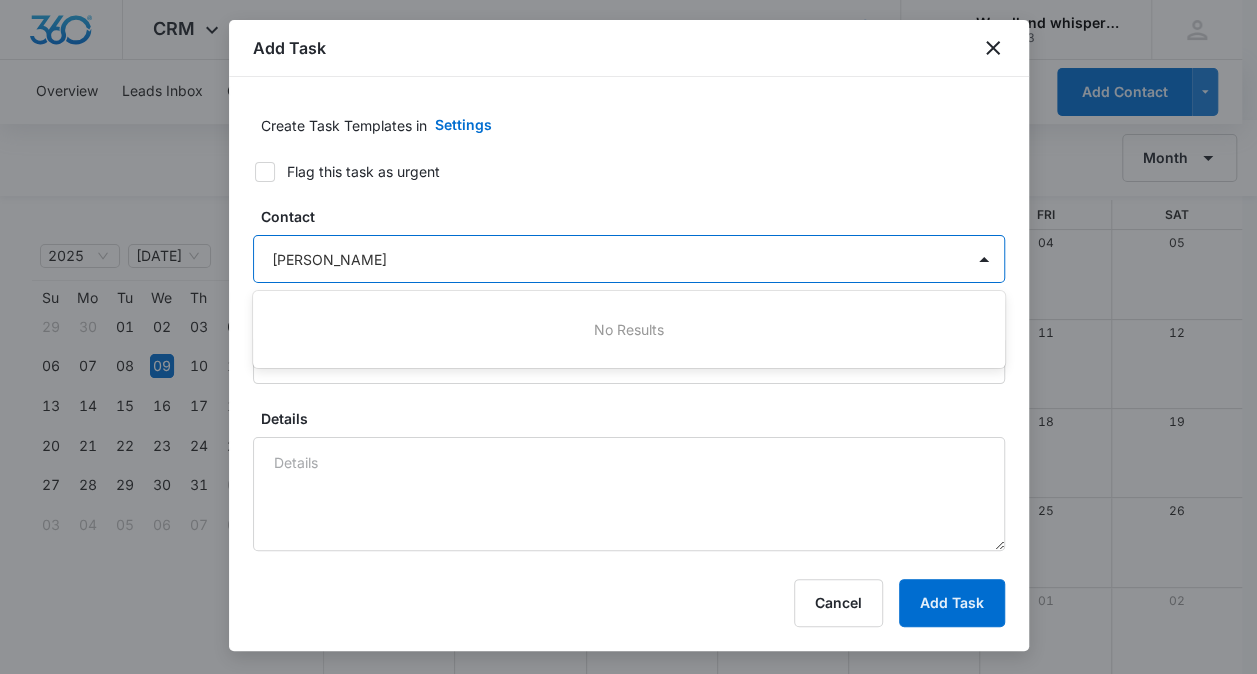 type on "[PERSON_NAME]" 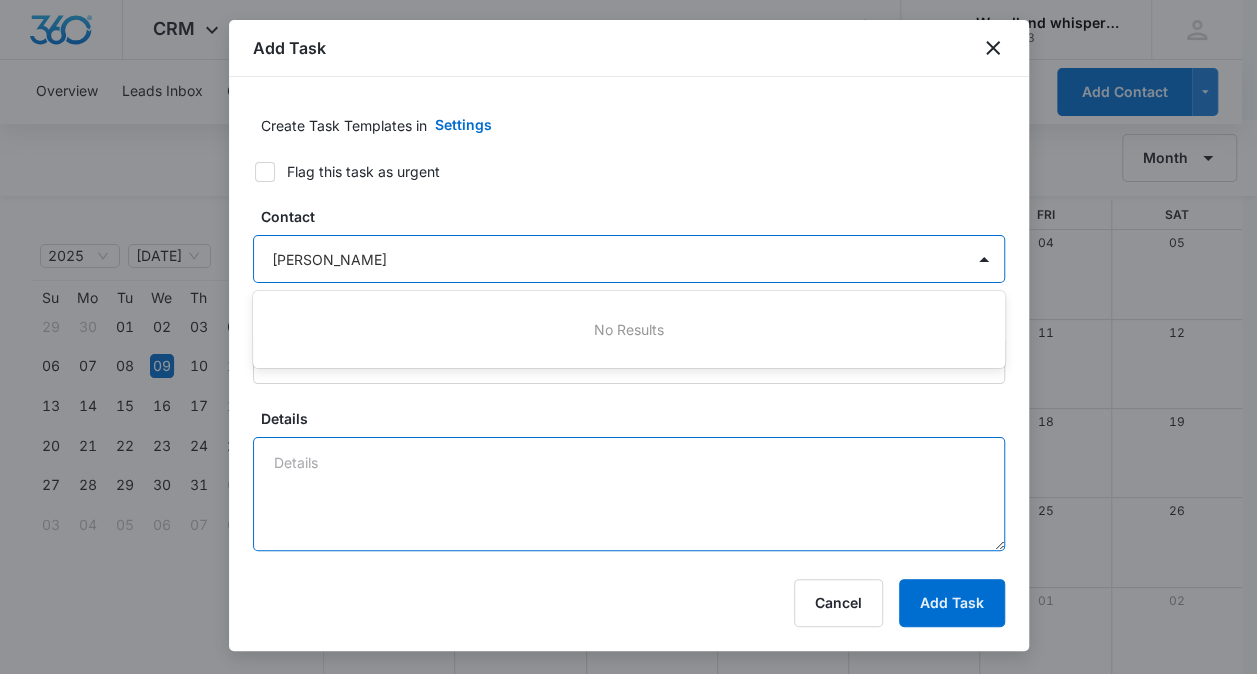 click on "Details" at bounding box center [629, 494] 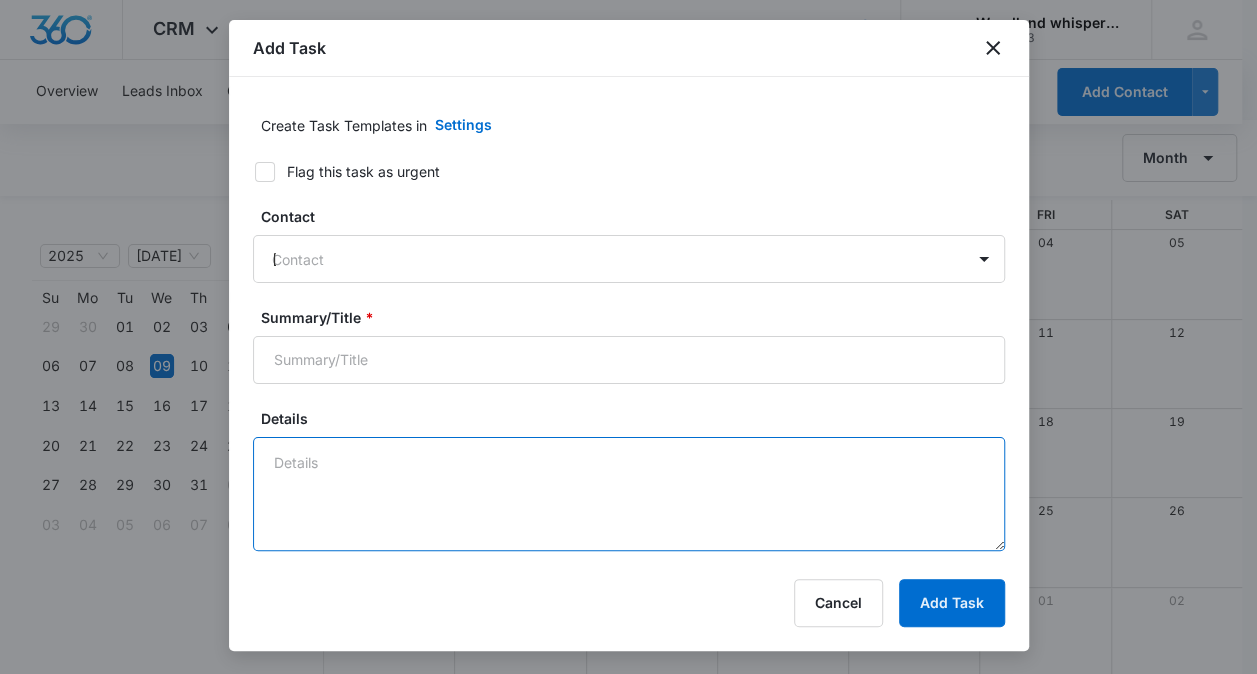 type 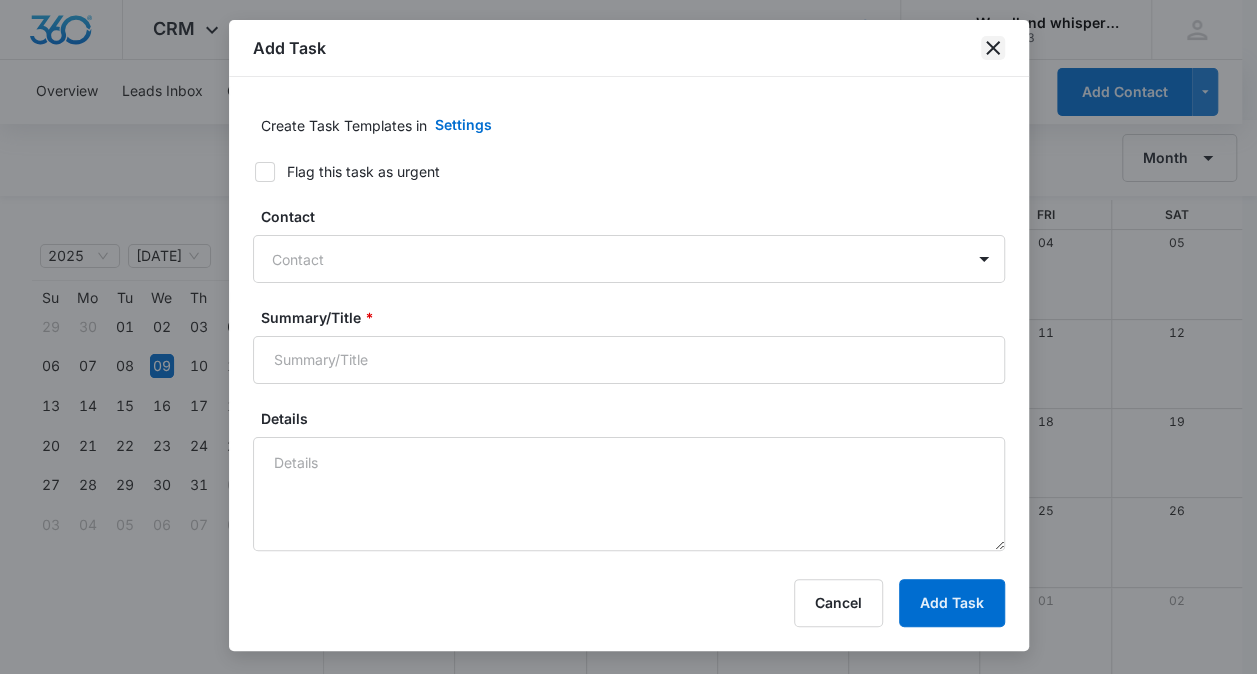click 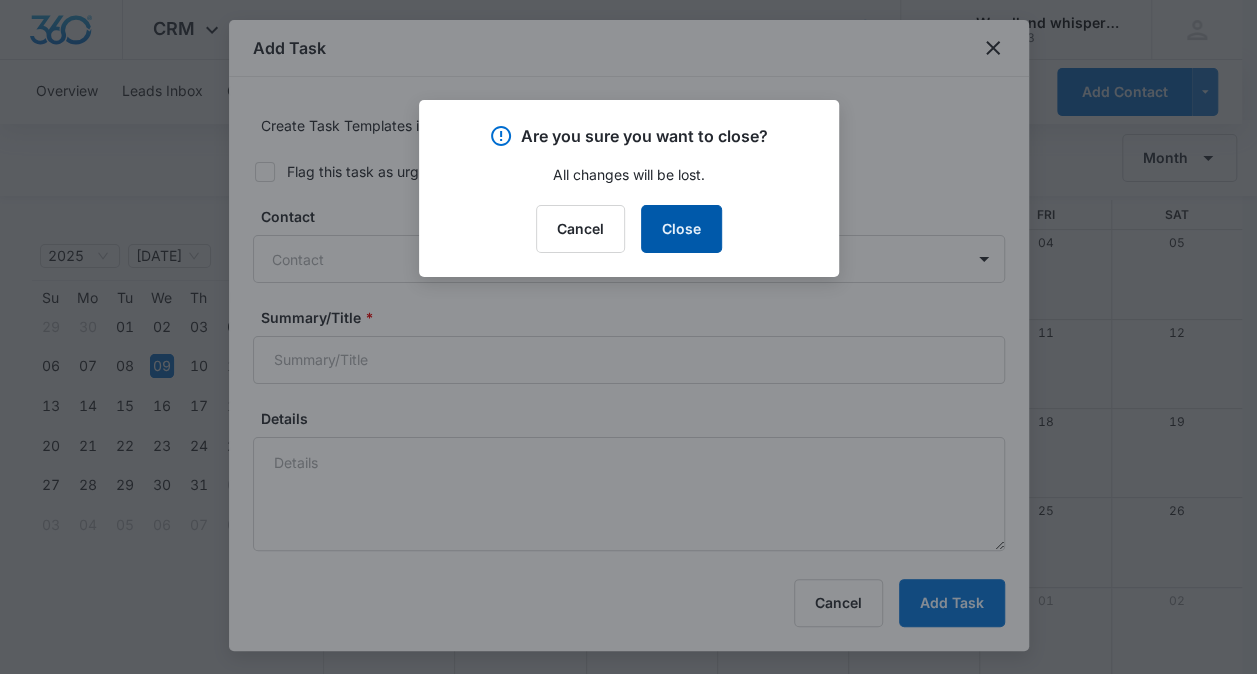 click on "Close" at bounding box center (681, 229) 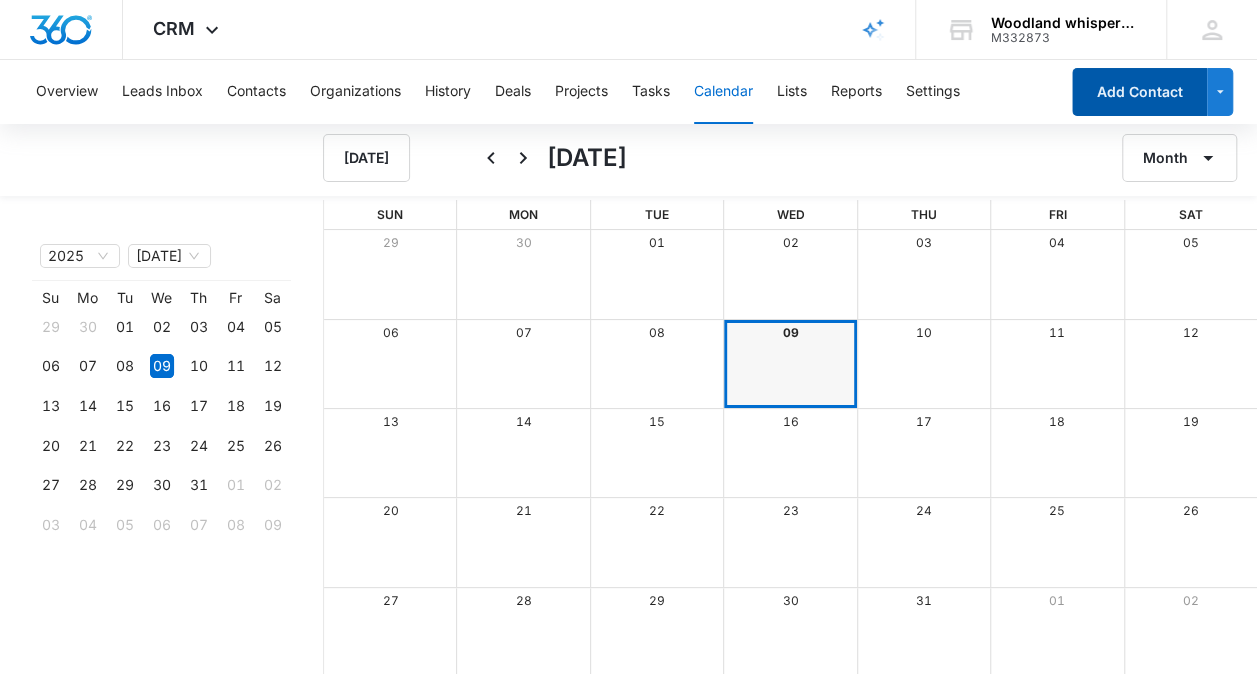 click on "Add Contact" at bounding box center (1139, 92) 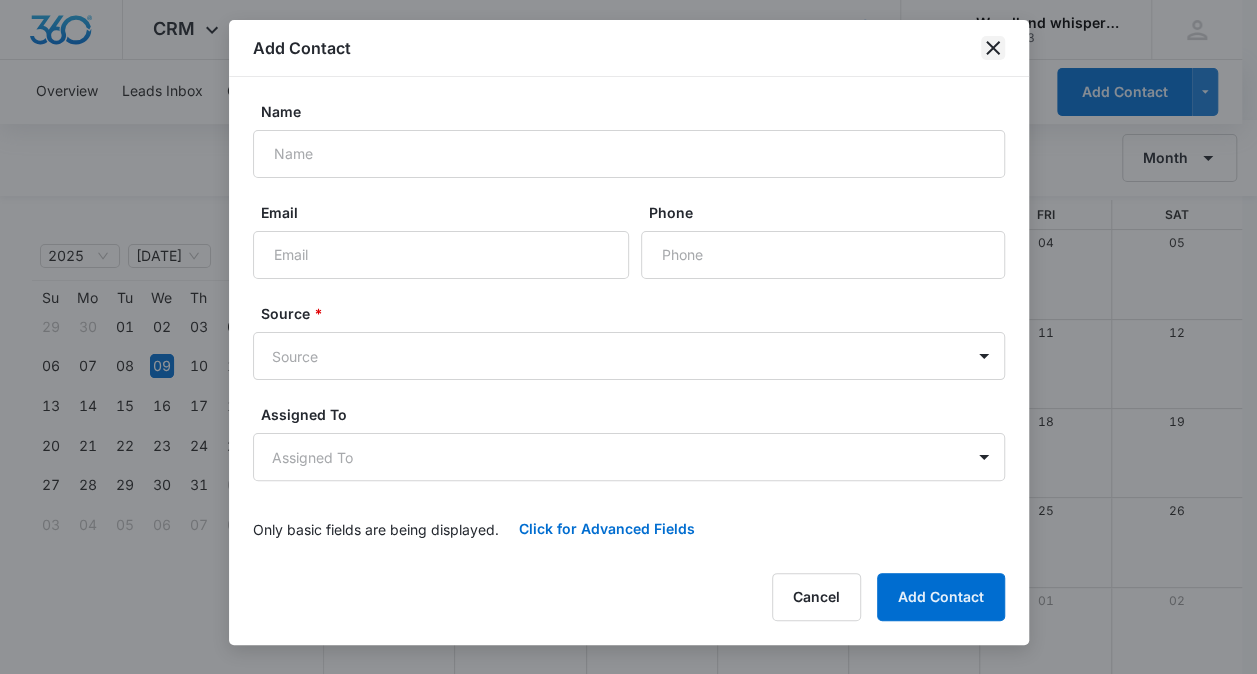 click 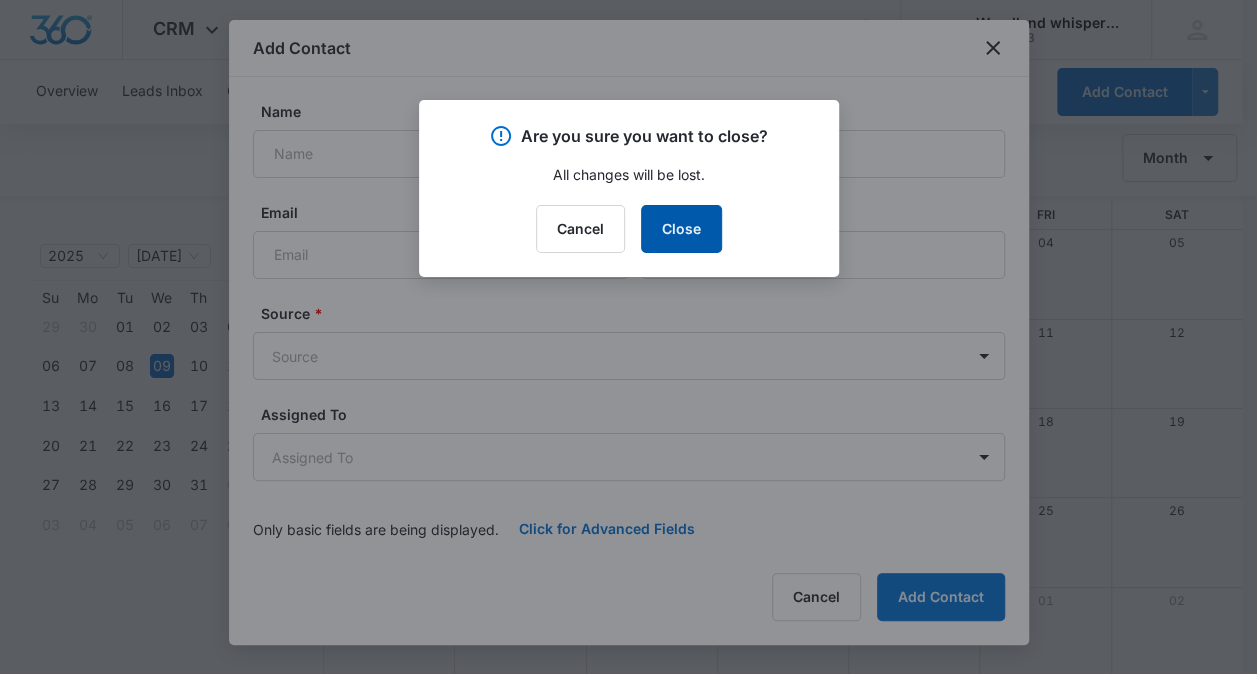 click on "Close" at bounding box center [681, 229] 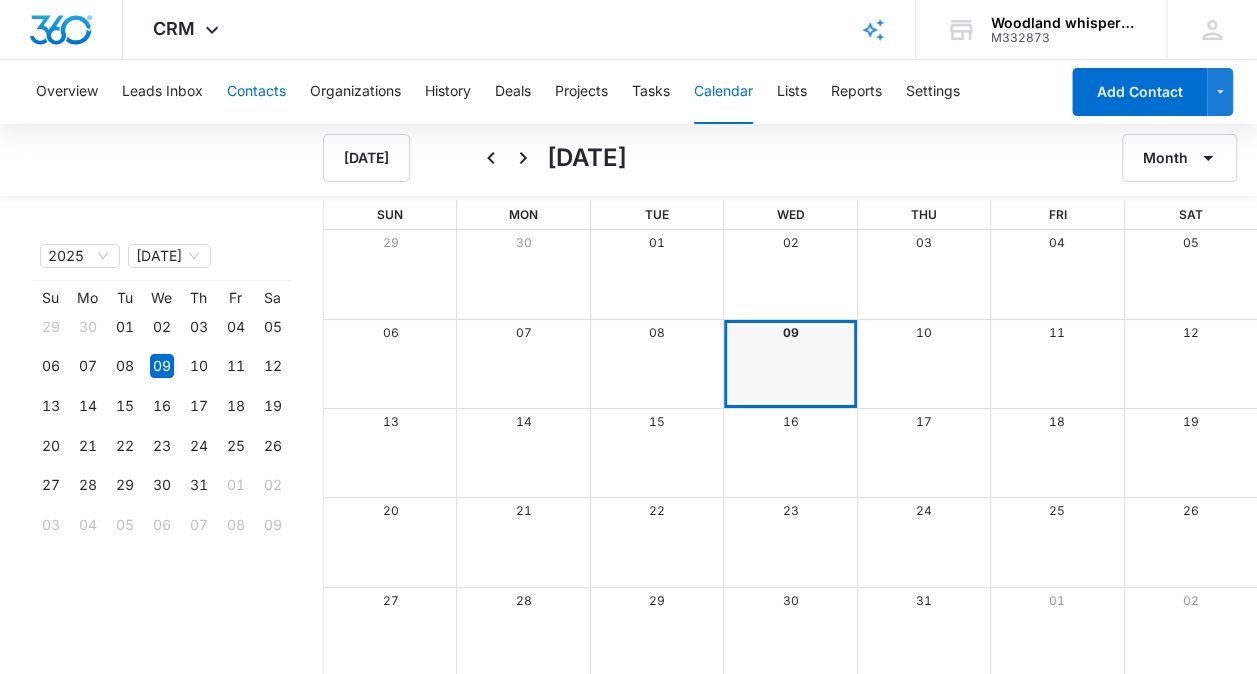 click on "Contacts" at bounding box center (256, 92) 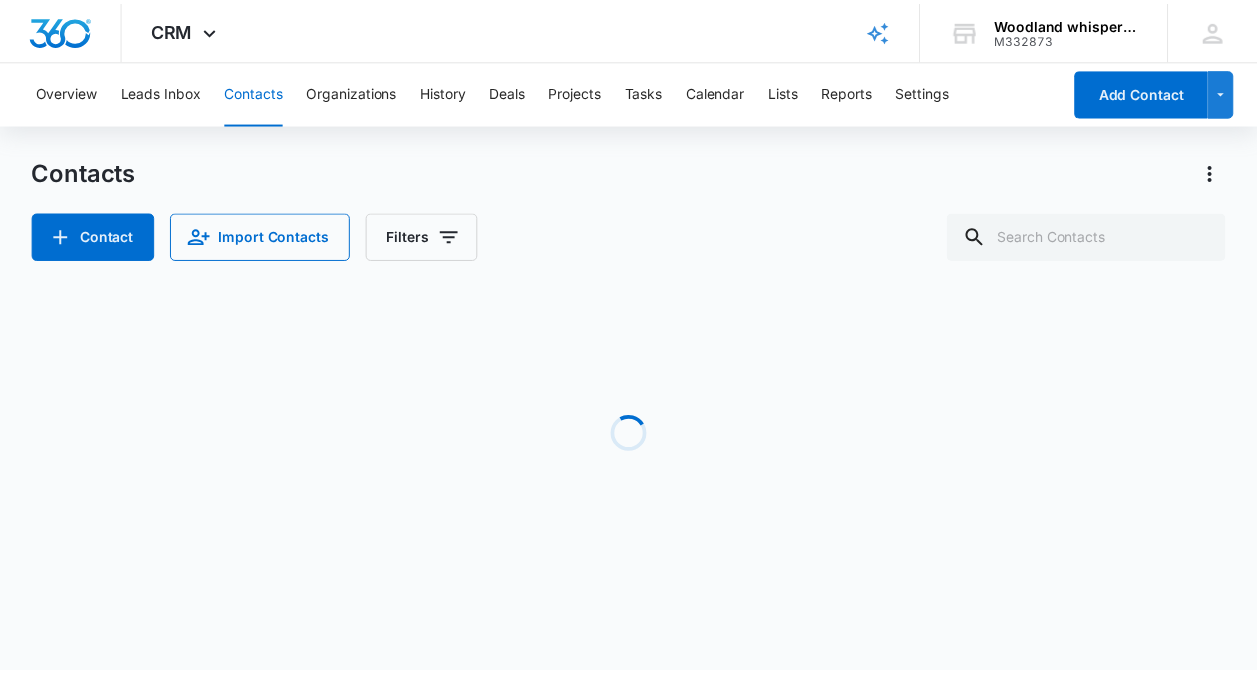 scroll, scrollTop: 0, scrollLeft: 0, axis: both 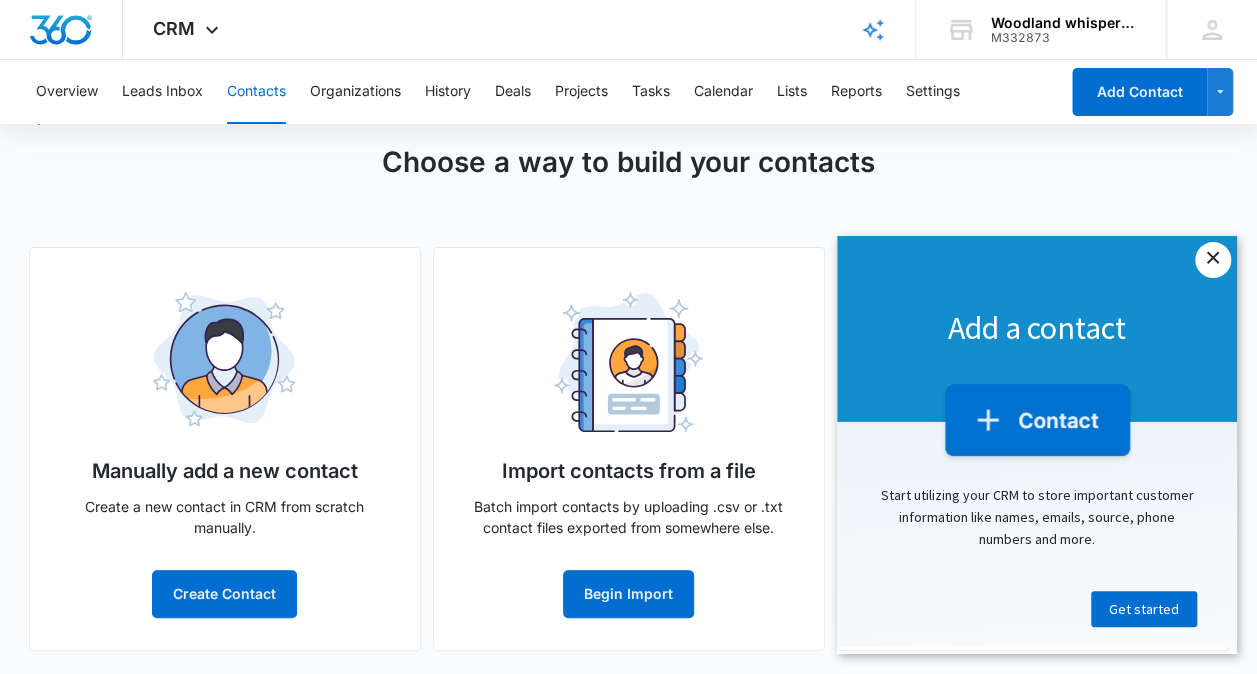 click on "×" at bounding box center [1213, 260] 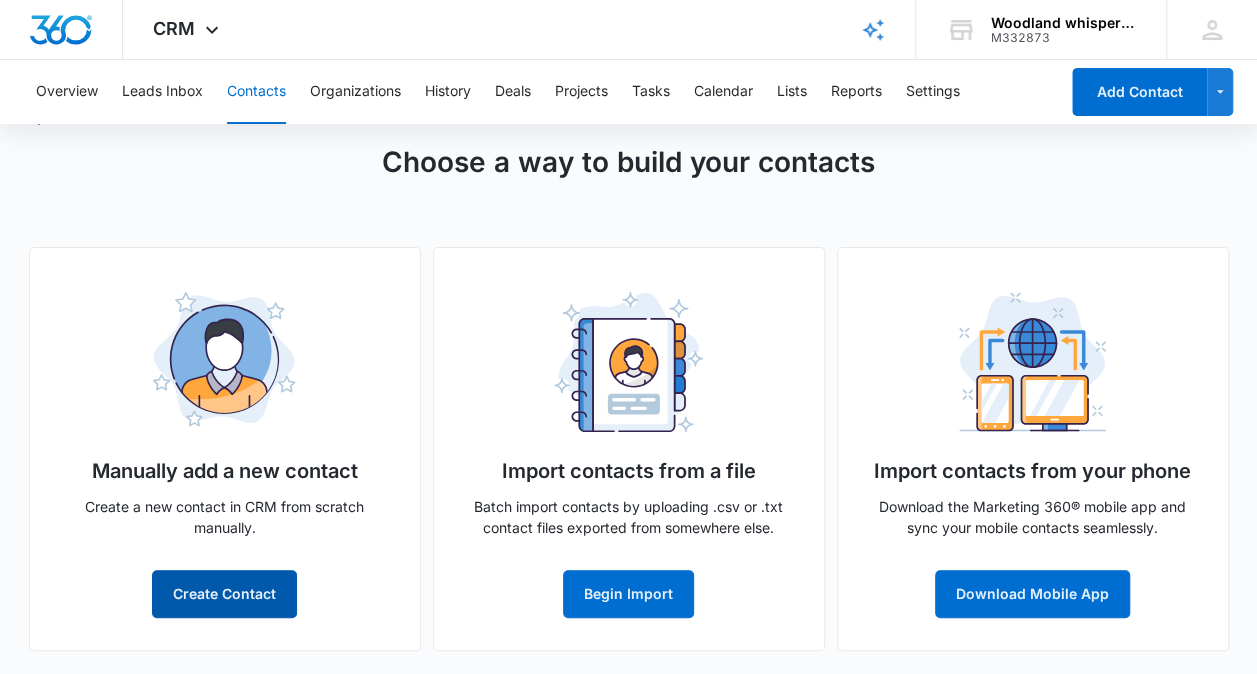 click on "Create Contact" at bounding box center [224, 594] 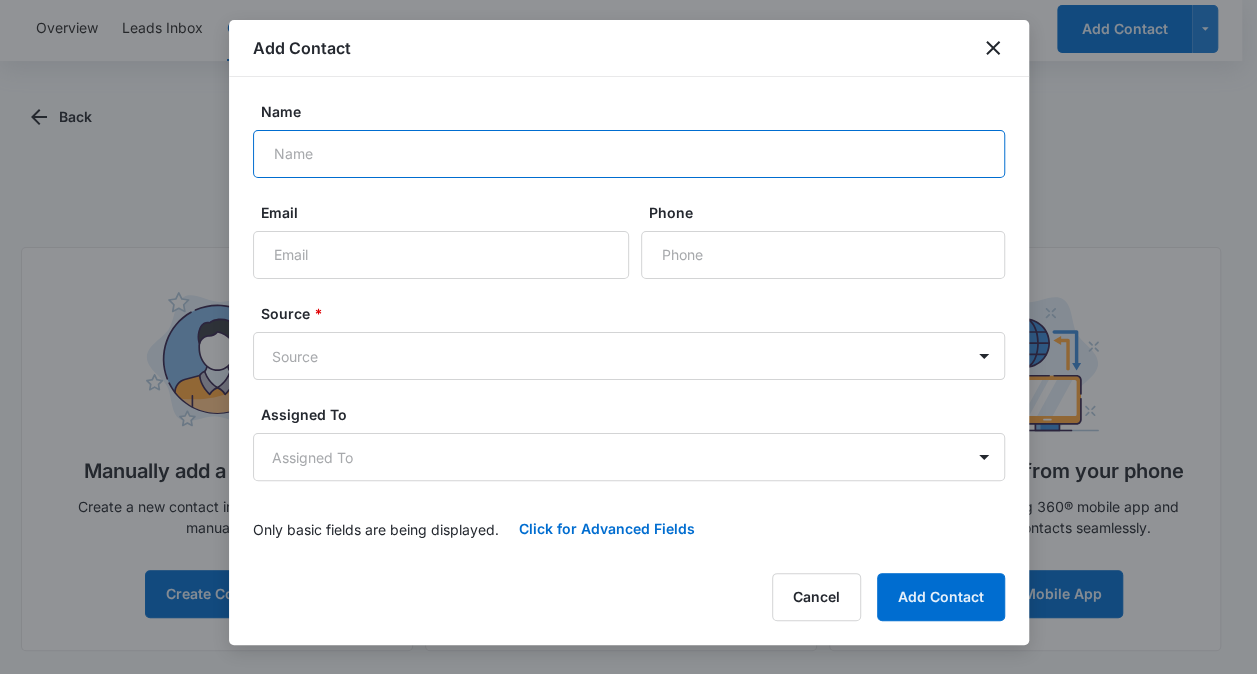 click on "Name" at bounding box center (629, 154) 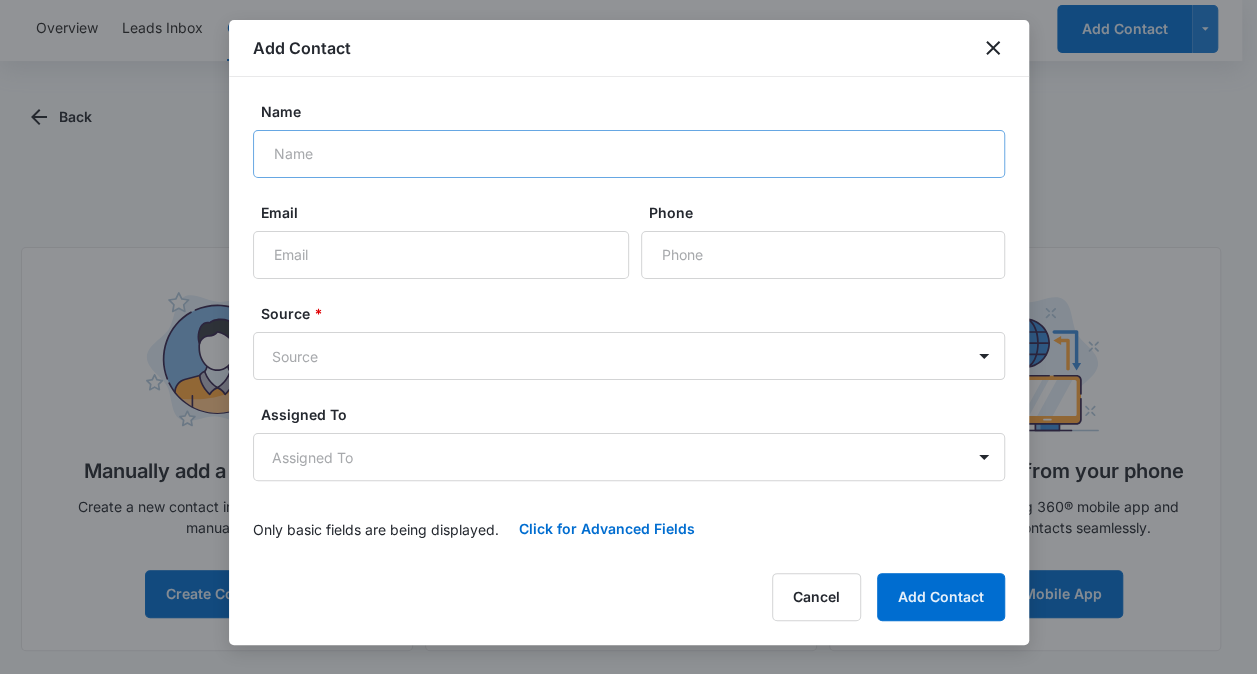 scroll, scrollTop: 0, scrollLeft: 0, axis: both 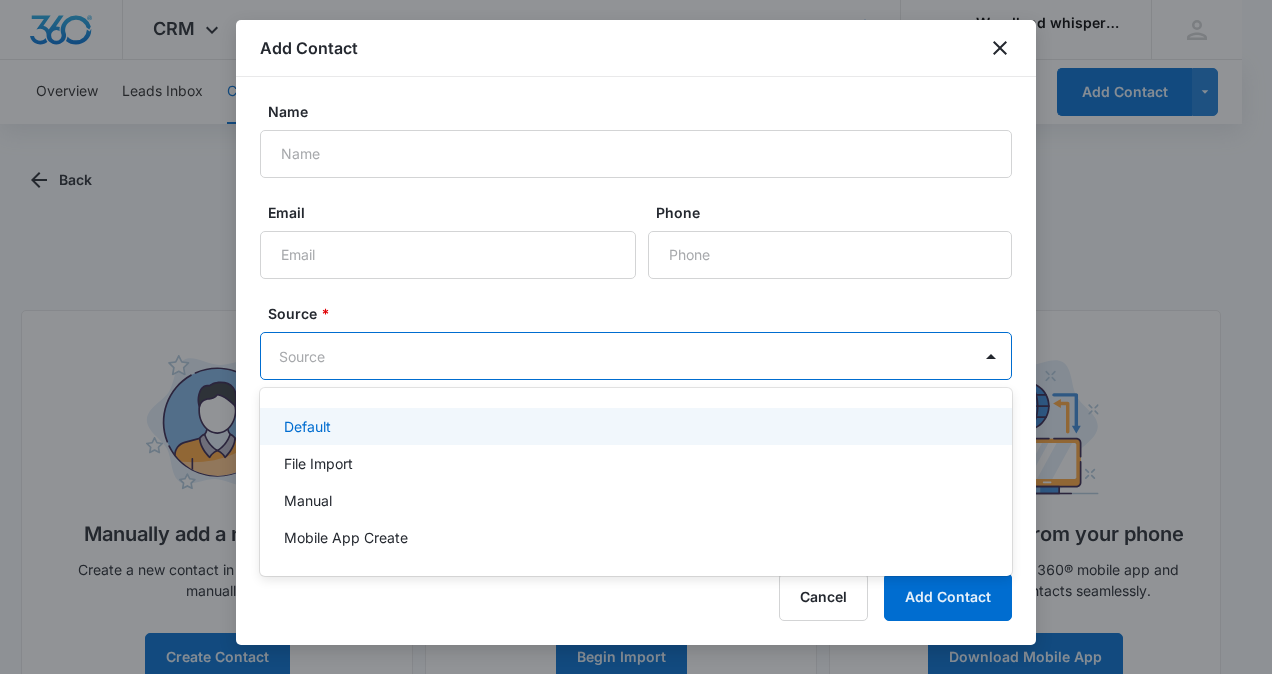 click on "Manual" at bounding box center [308, 500] 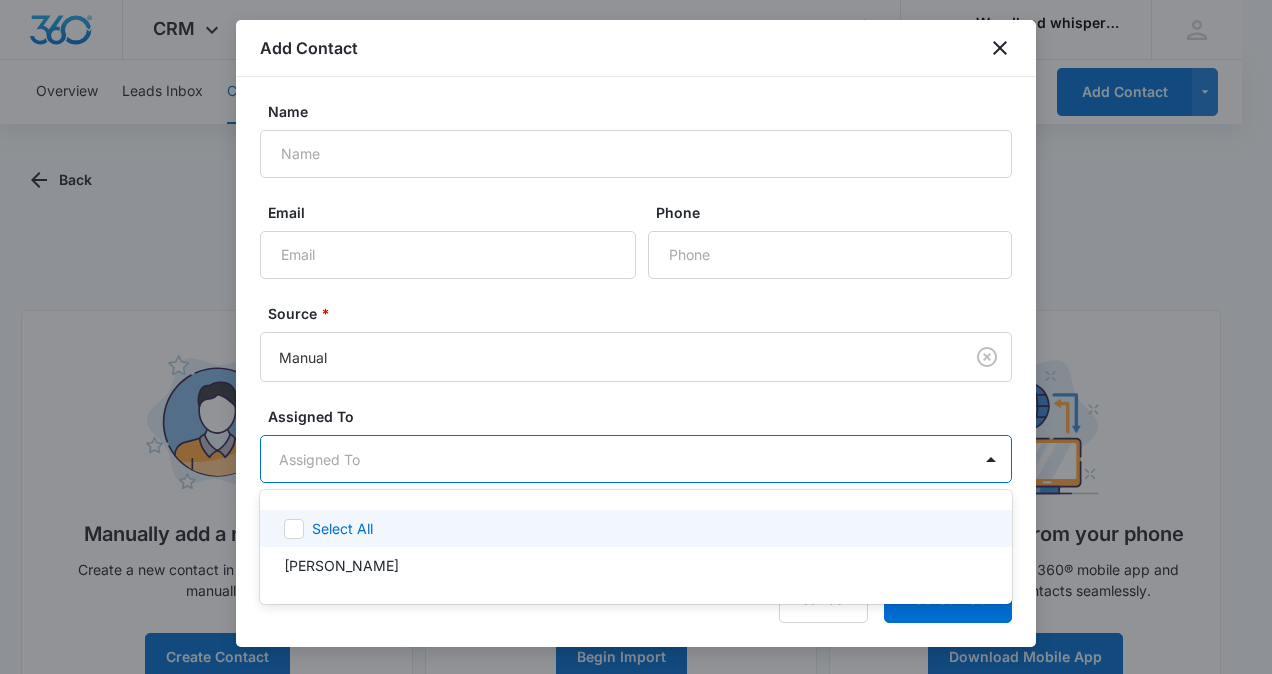 click on "[PERSON_NAME]" at bounding box center [636, 565] 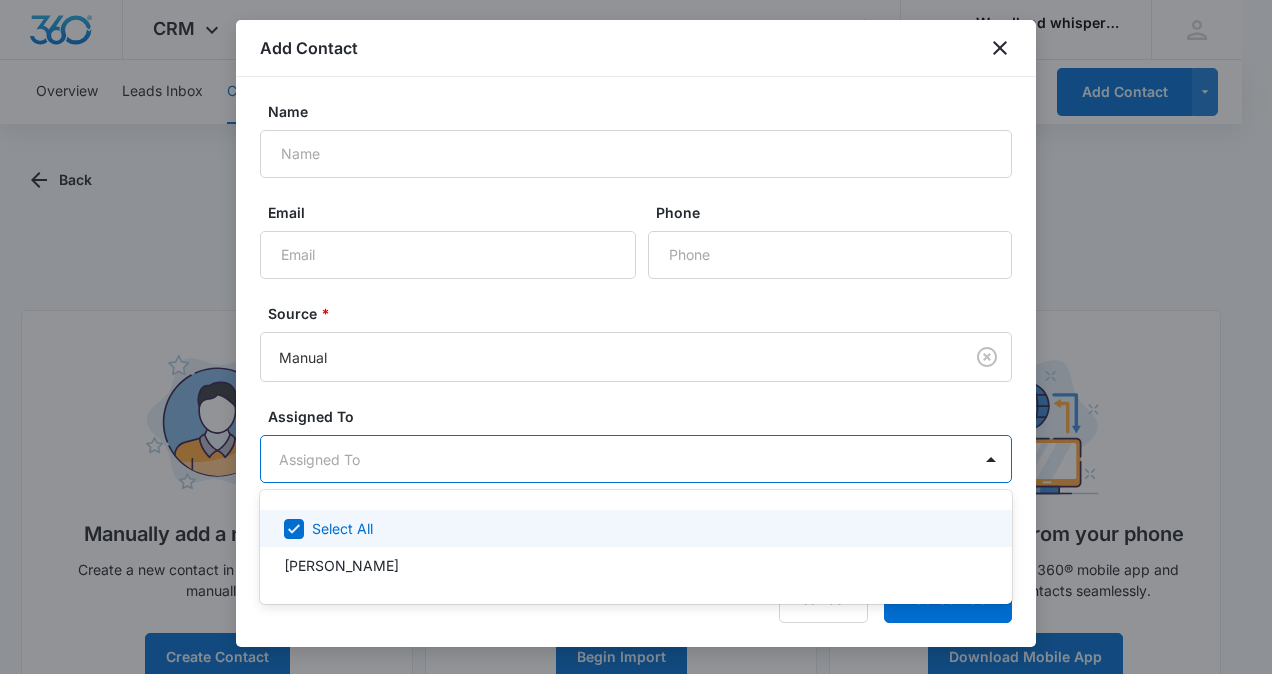 checkbox on "true" 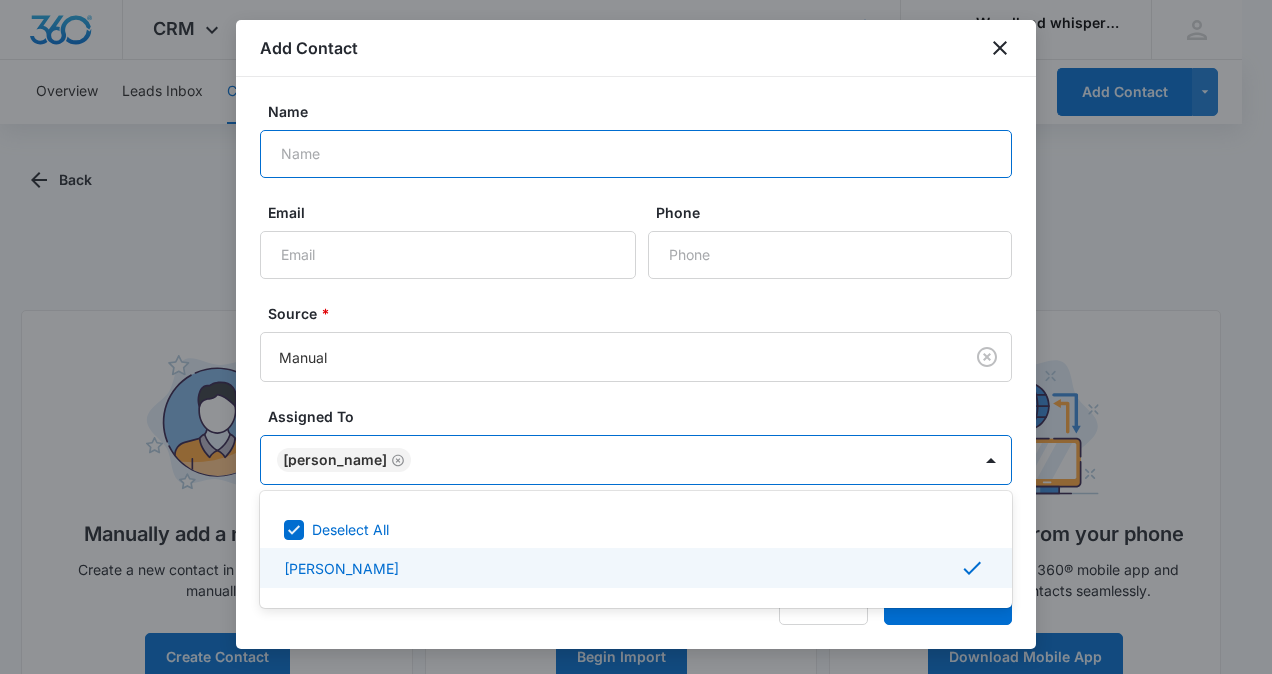click on "Name" at bounding box center (636, 154) 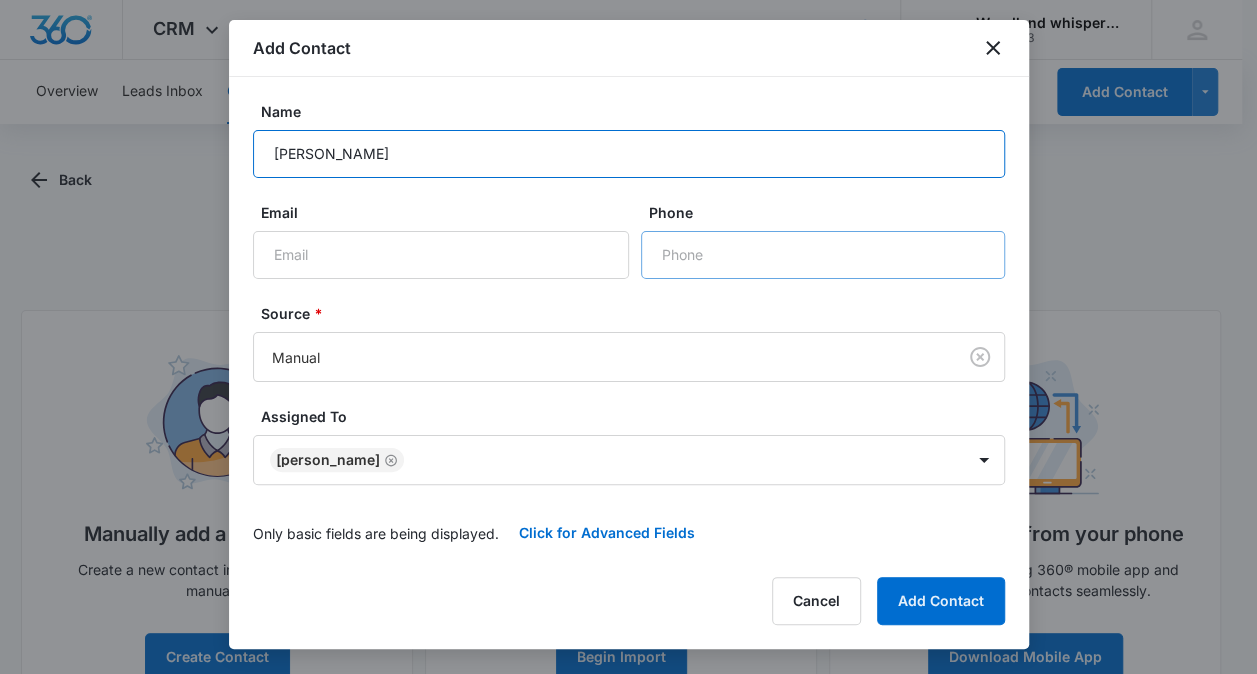 type on "[PERSON_NAME]" 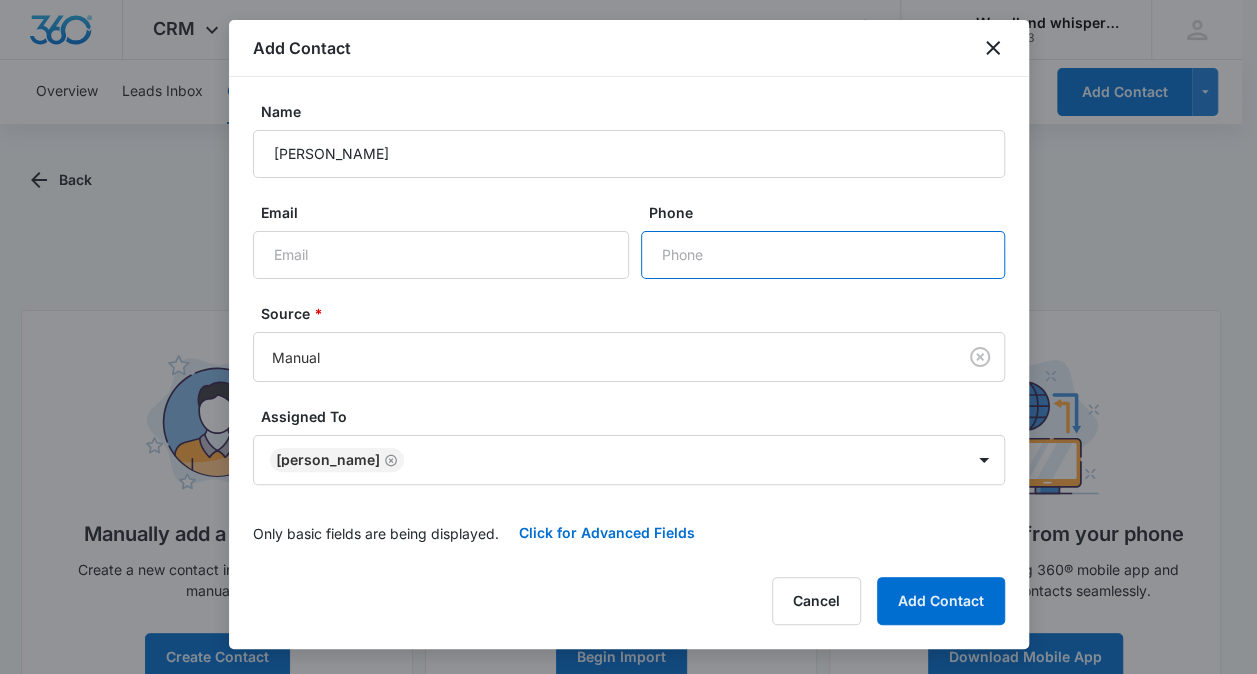 click on "Phone" at bounding box center [823, 255] 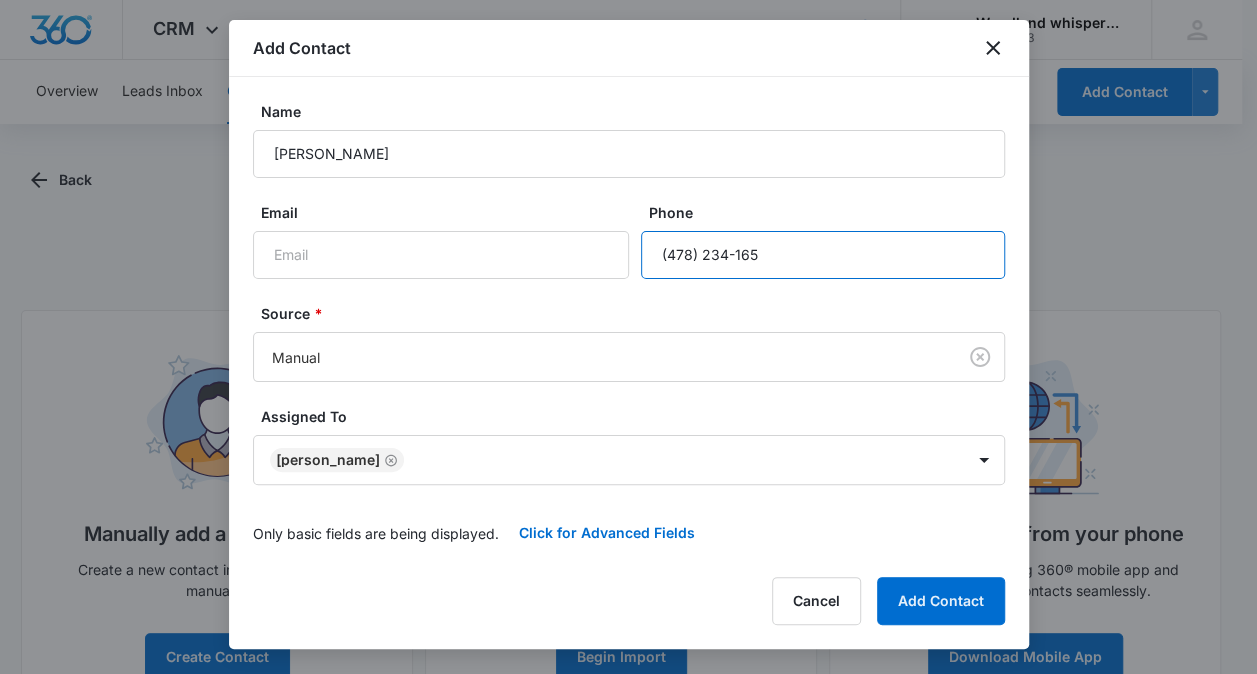 type on "[PHONE_NUMBER]" 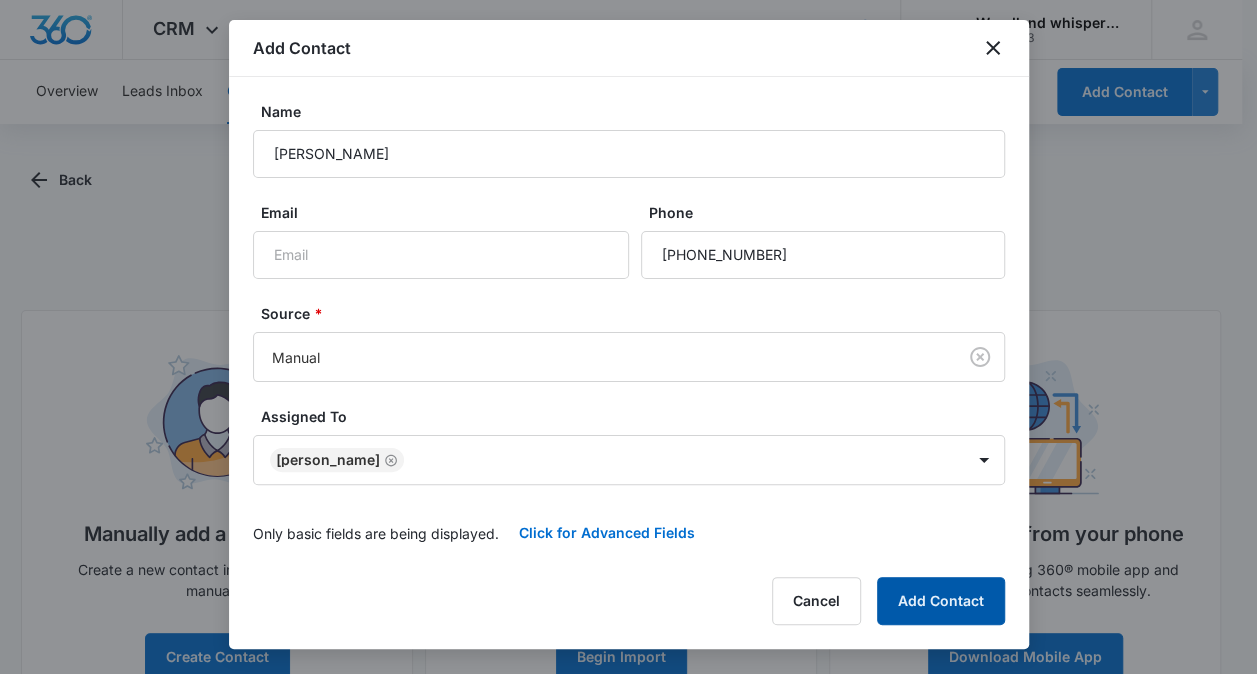 click on "Add Contact" at bounding box center (941, 601) 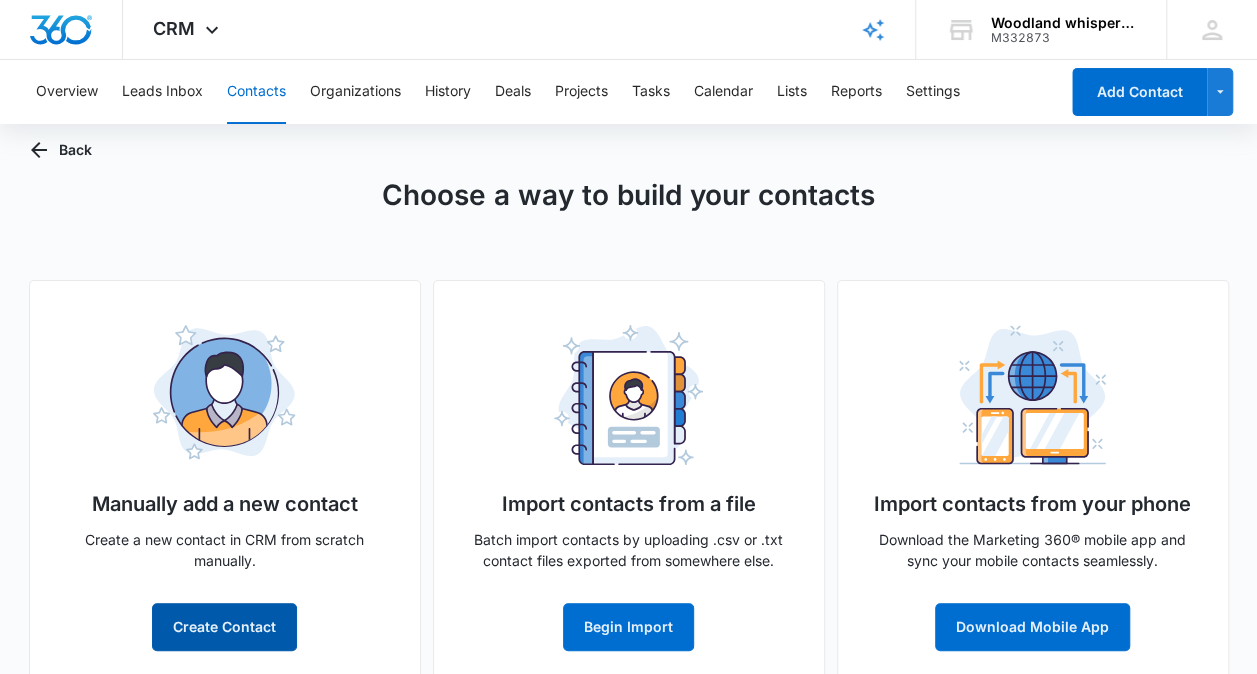 scroll, scrollTop: 63, scrollLeft: 0, axis: vertical 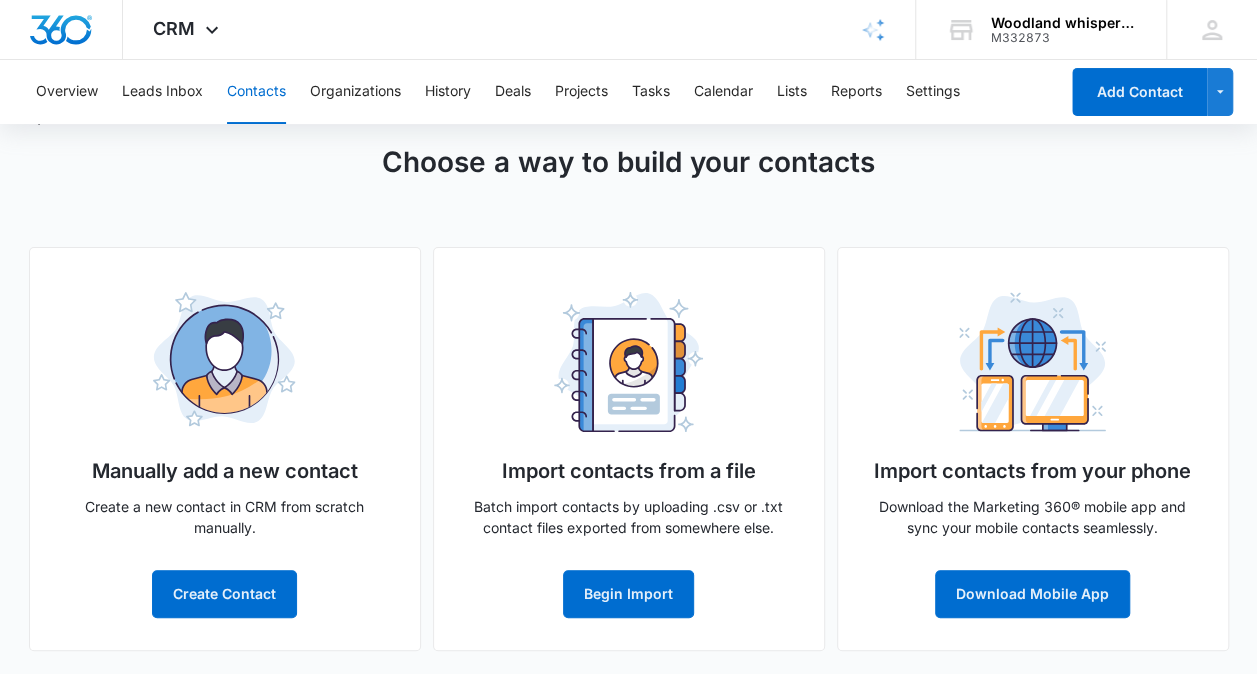 click on "Contacts" at bounding box center (256, 92) 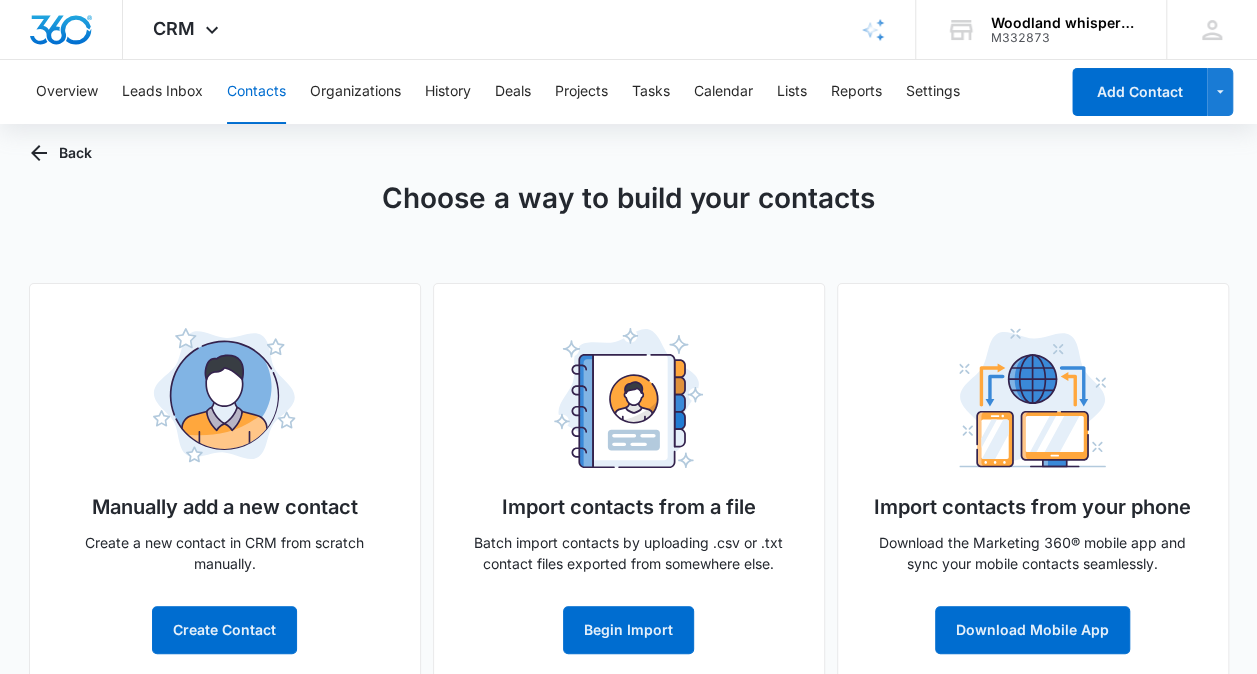 scroll, scrollTop: 0, scrollLeft: 0, axis: both 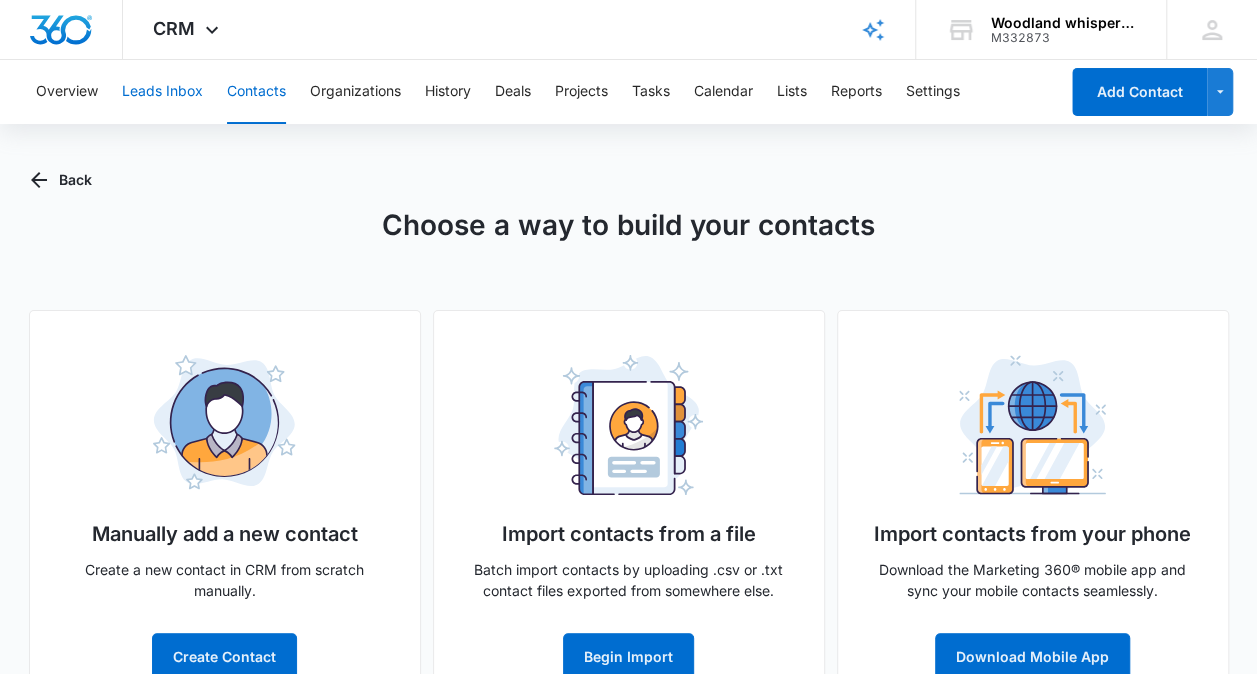 click on "Leads Inbox" at bounding box center (162, 92) 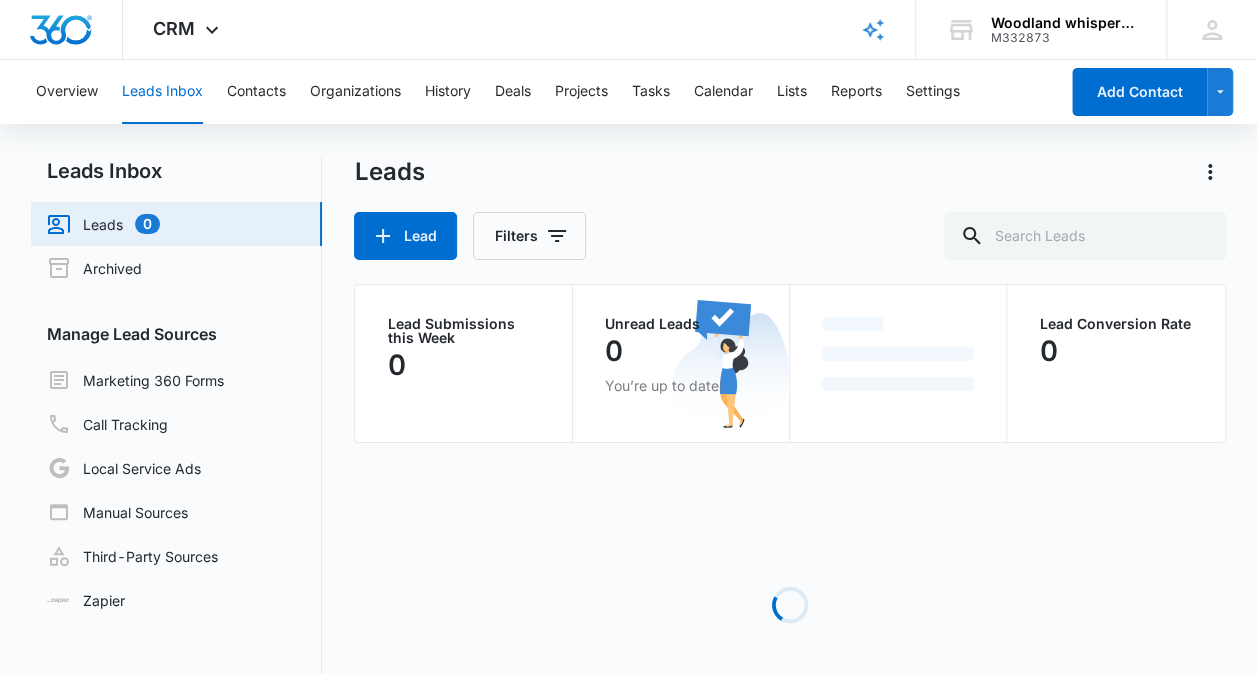 scroll, scrollTop: 0, scrollLeft: 0, axis: both 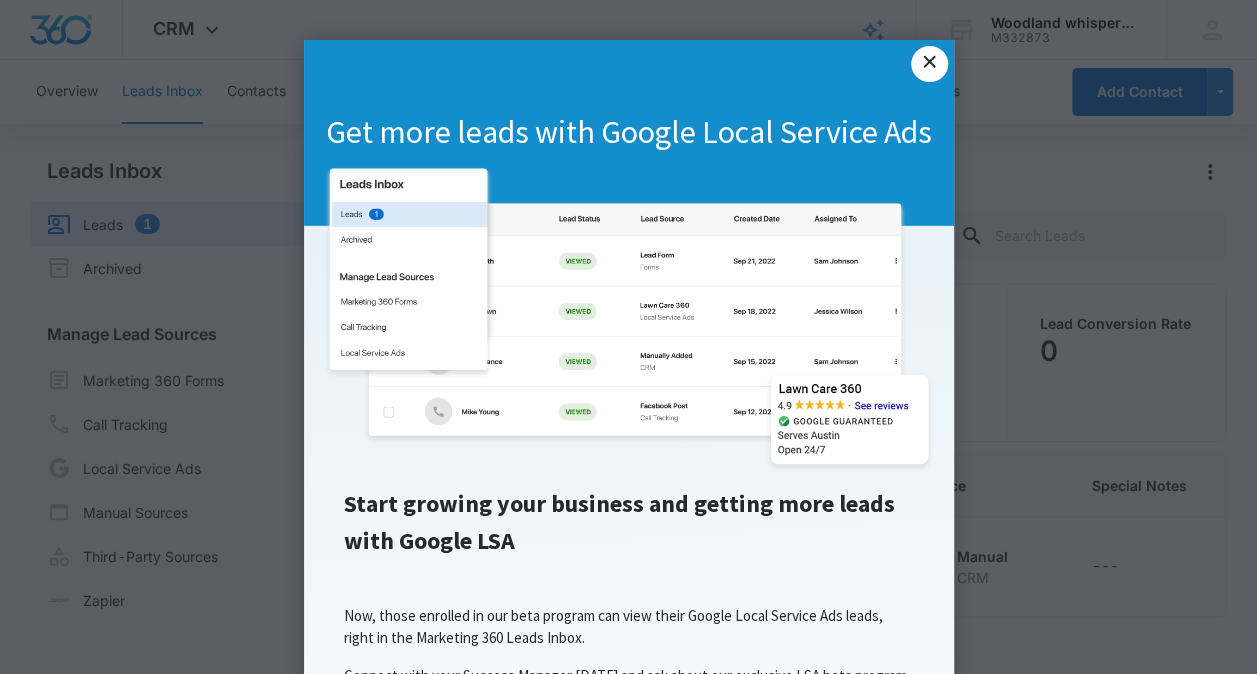click on "×" at bounding box center [929, 64] 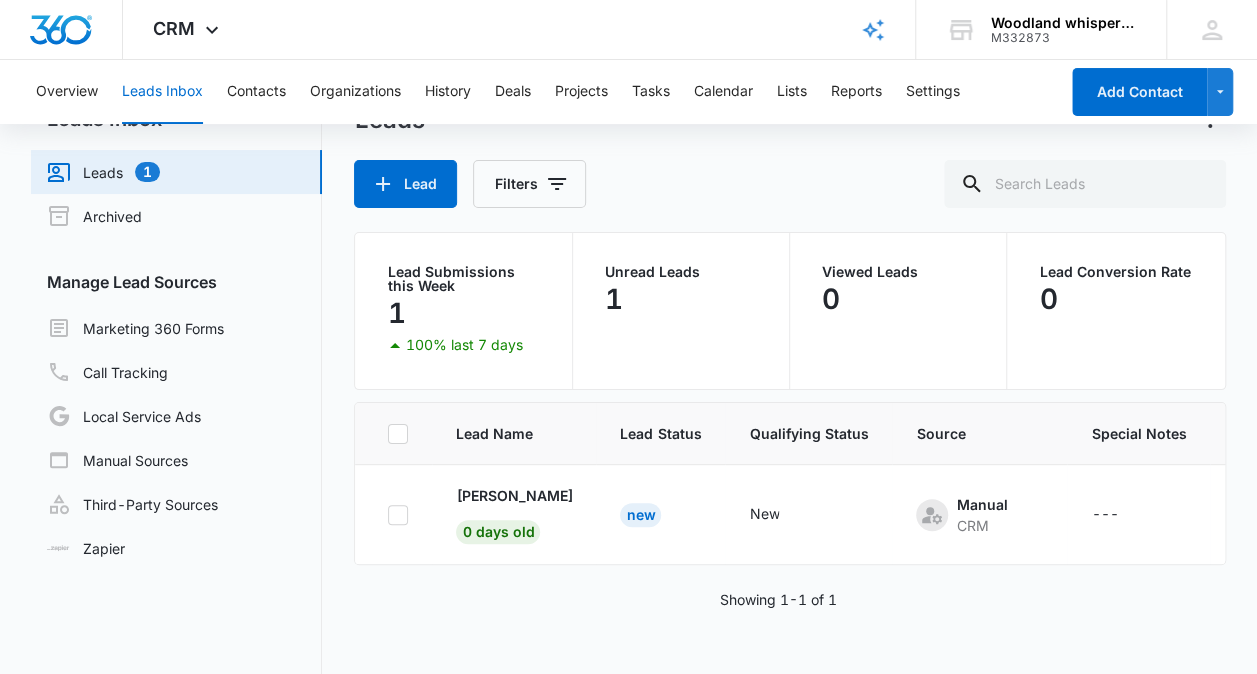 scroll, scrollTop: 52, scrollLeft: 0, axis: vertical 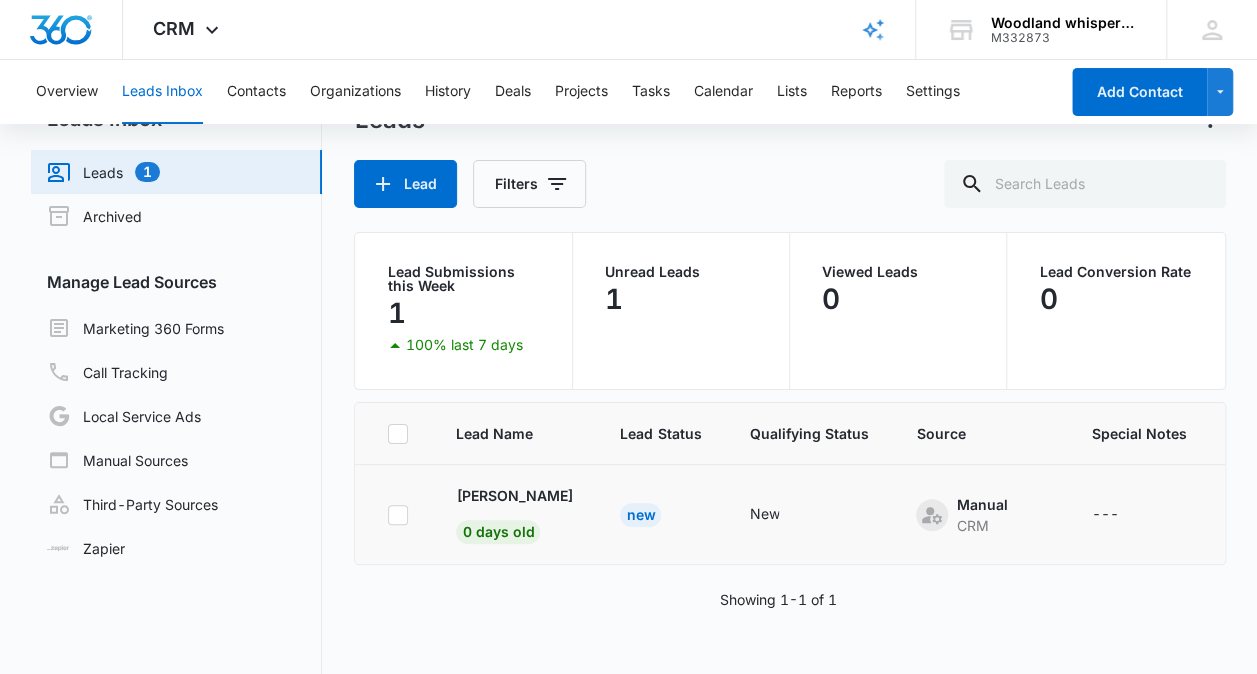 click 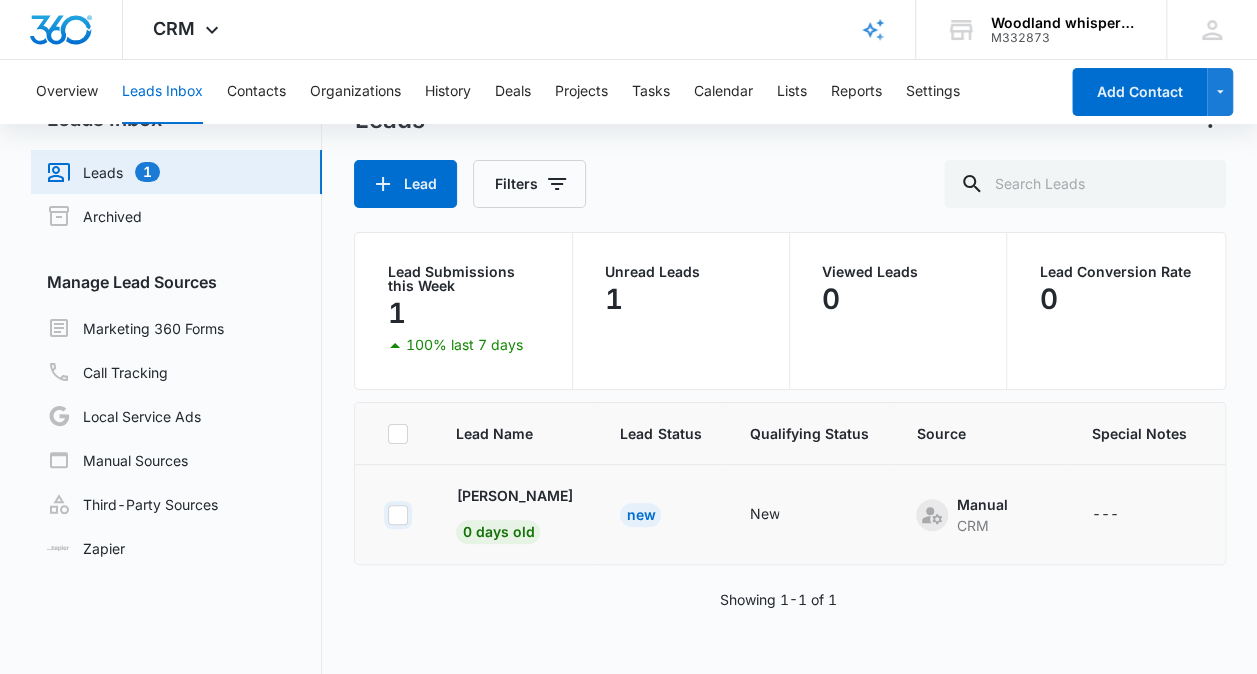 click at bounding box center [387, 514] 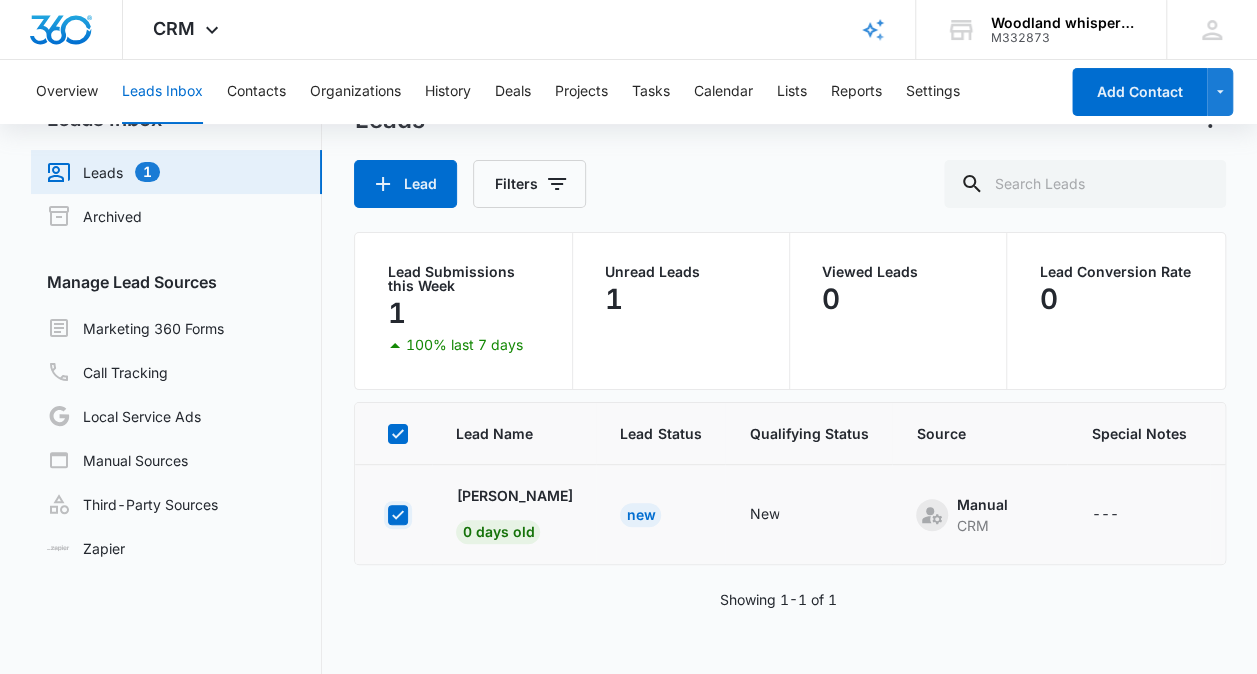 checkbox on "true" 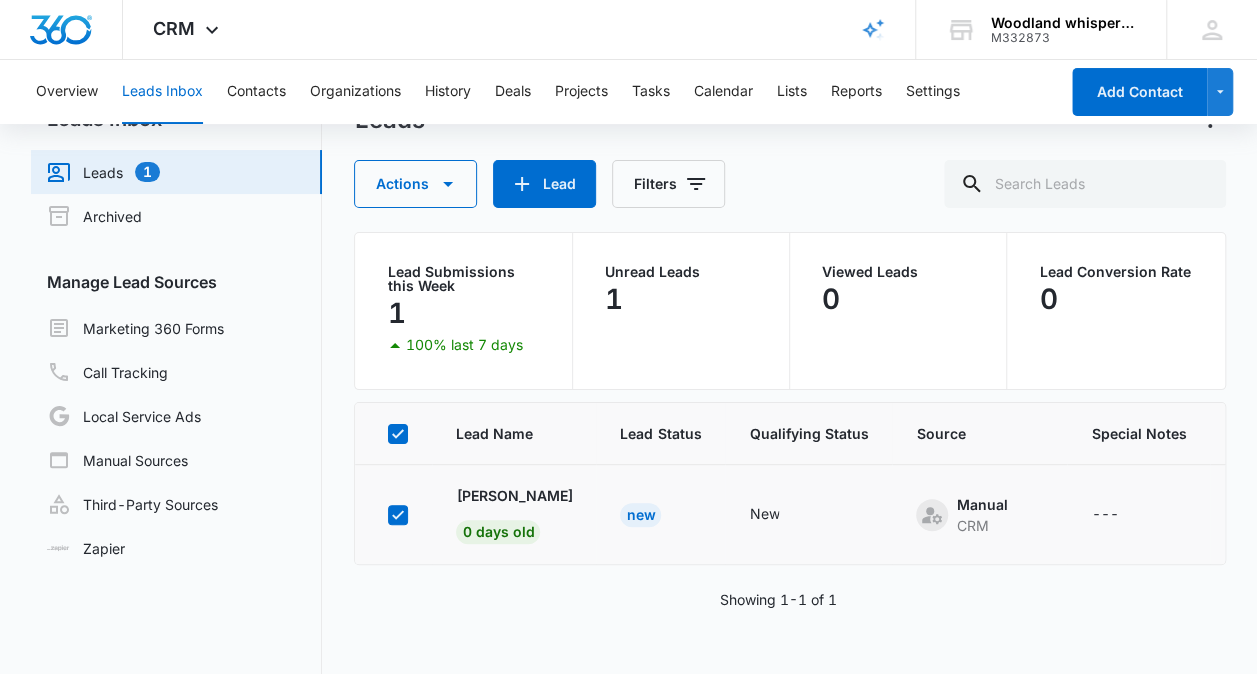 click at bounding box center [397, 515] 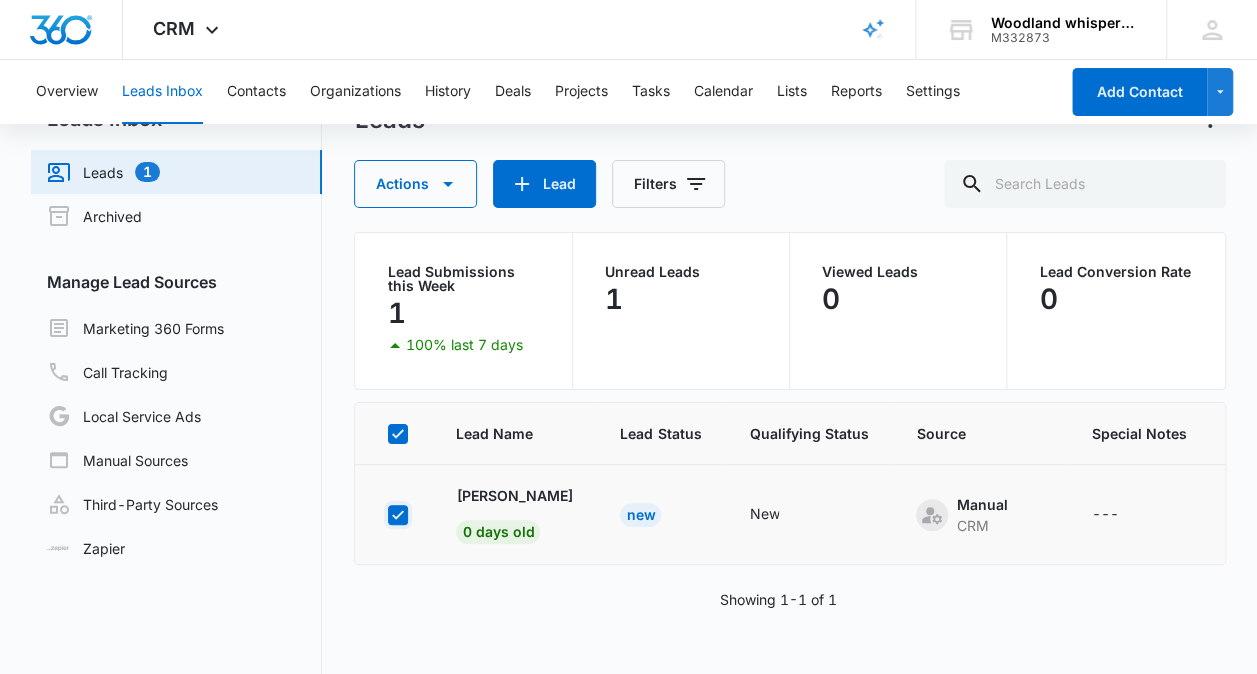 click at bounding box center (387, 514) 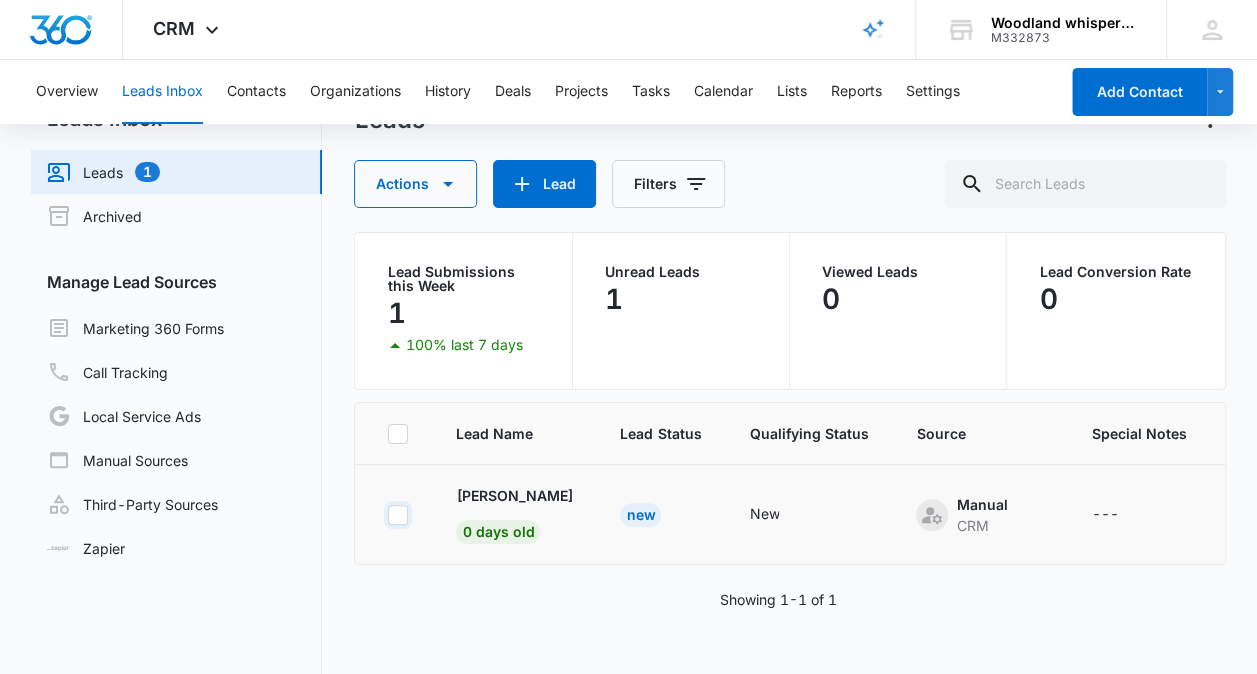 checkbox on "false" 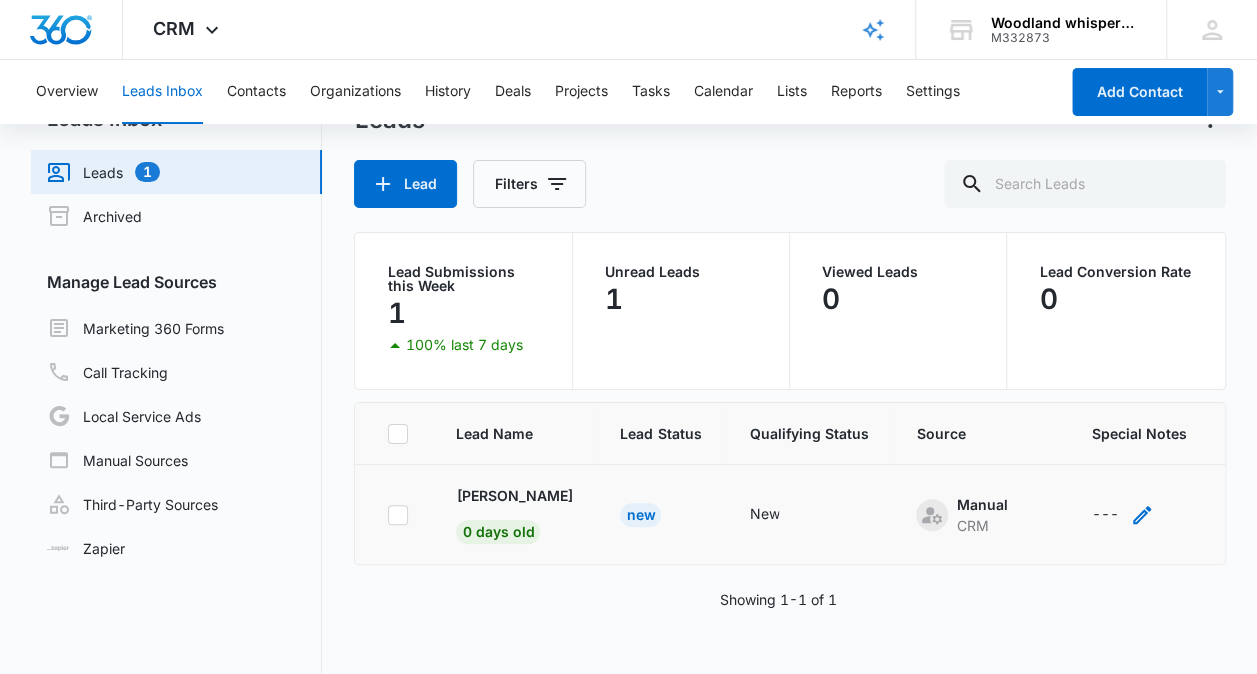 click on "---" at bounding box center [1104, 515] 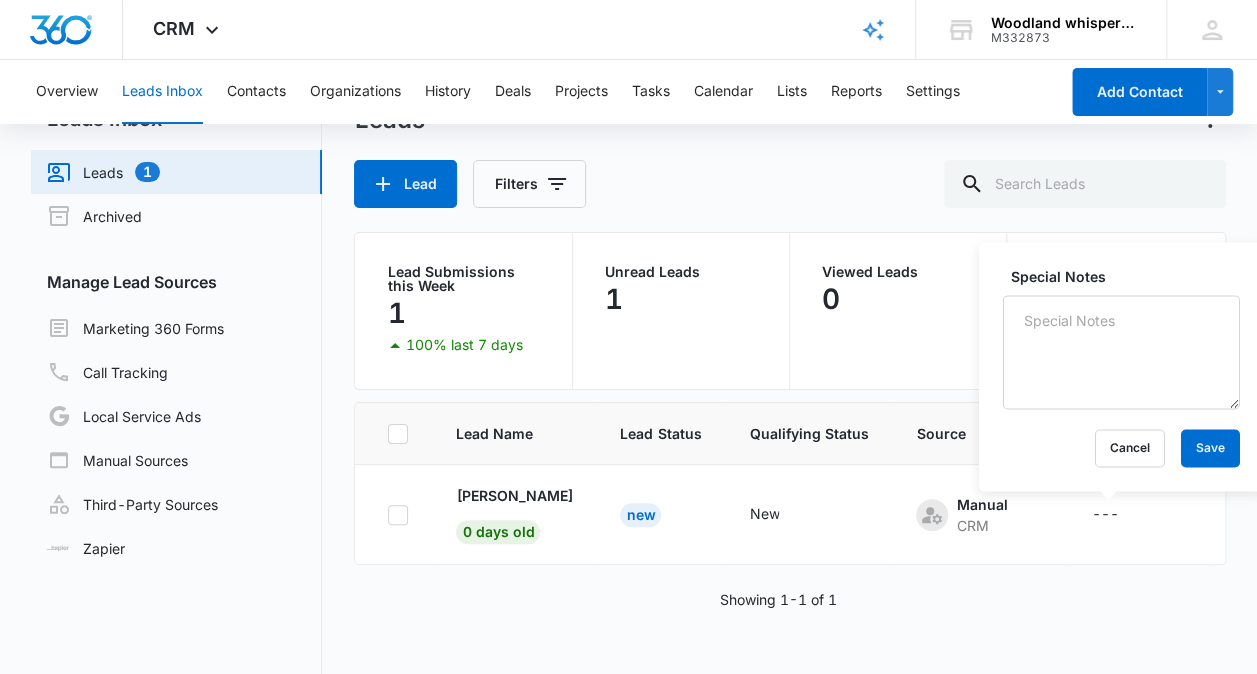 click on "Lead Name Lead Status Qualifying Status Source Special Notes Created Assigned To     [PERSON_NAME] 0 days old New New Manual CRM --- Special Notes Cancel Save [DATE] [PERSON_NAME] Showing   1-1   of   1" at bounding box center [789, 584] 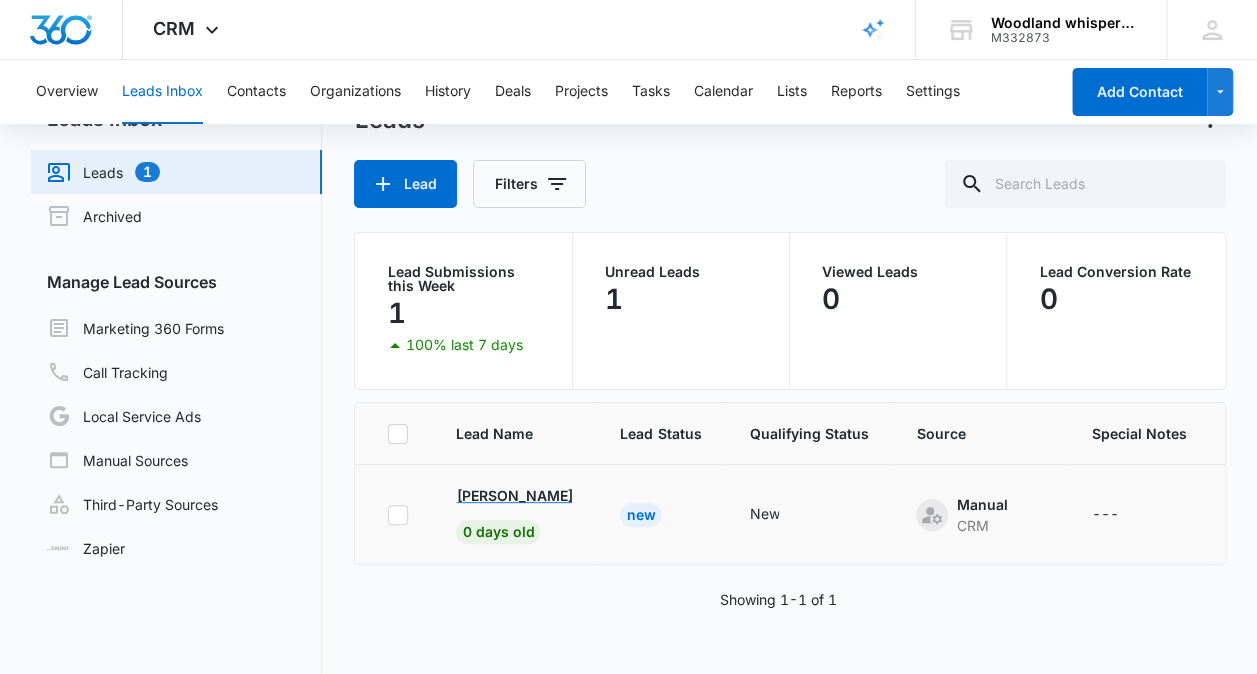 click on "[PERSON_NAME]" at bounding box center (514, 495) 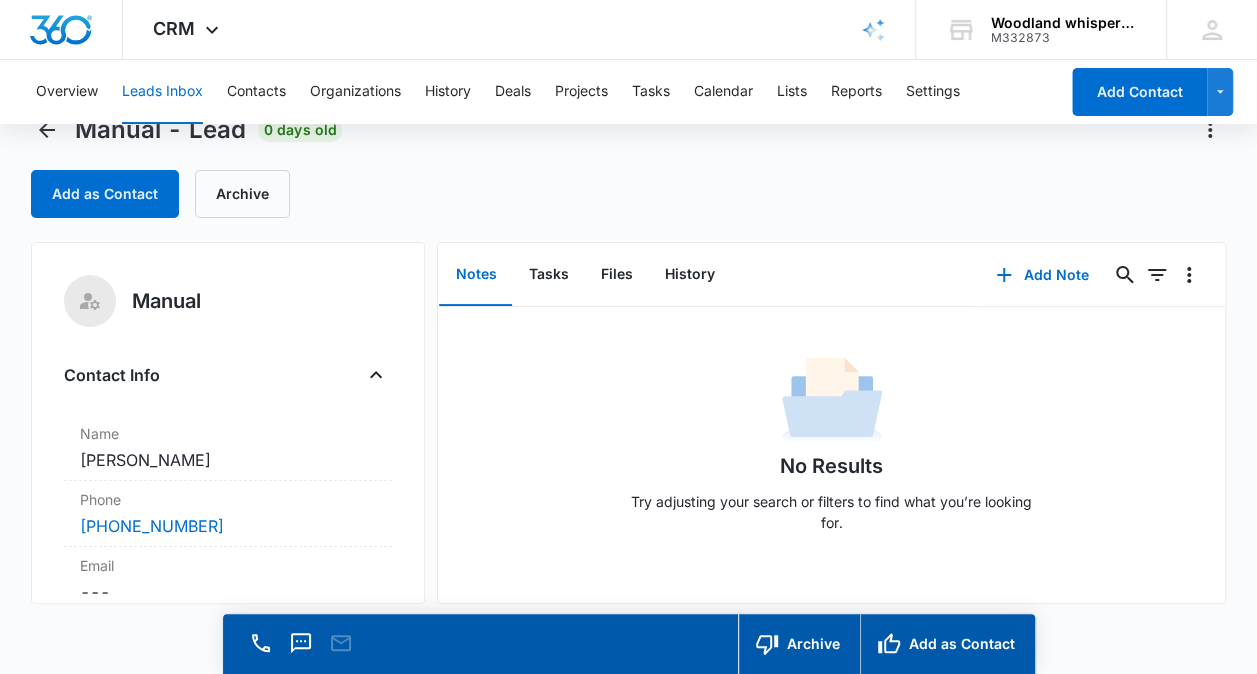 scroll, scrollTop: 26, scrollLeft: 0, axis: vertical 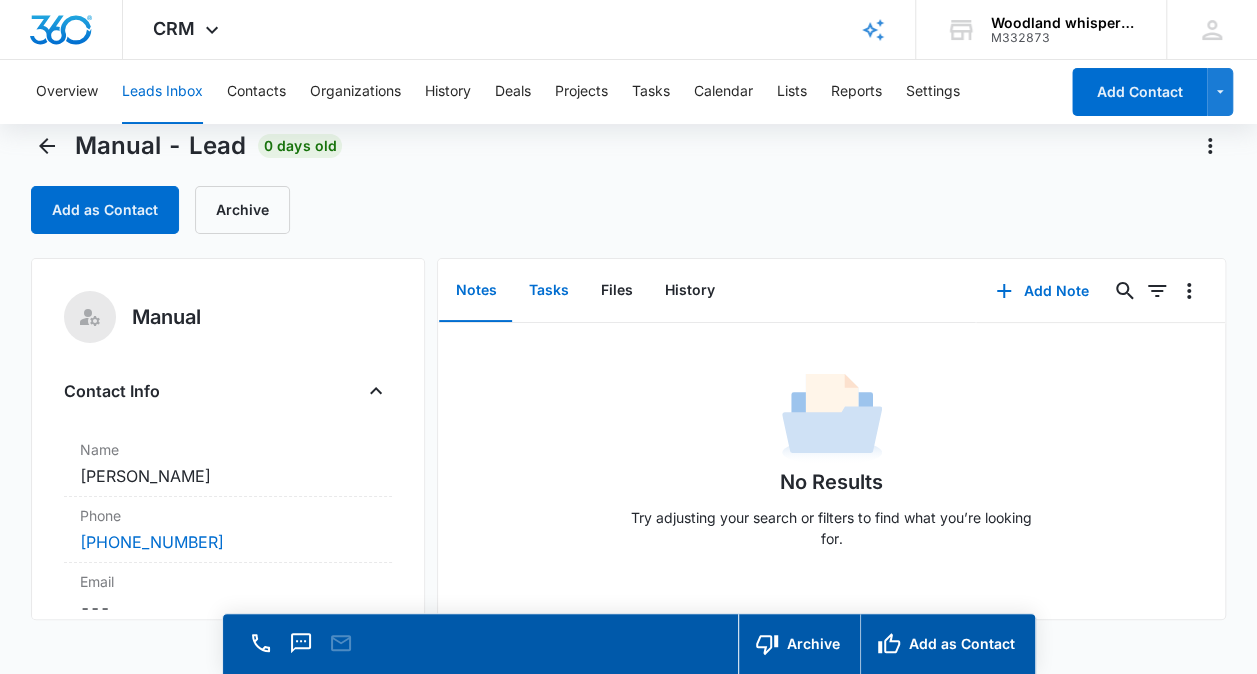 click on "Tasks" at bounding box center (548, 291) 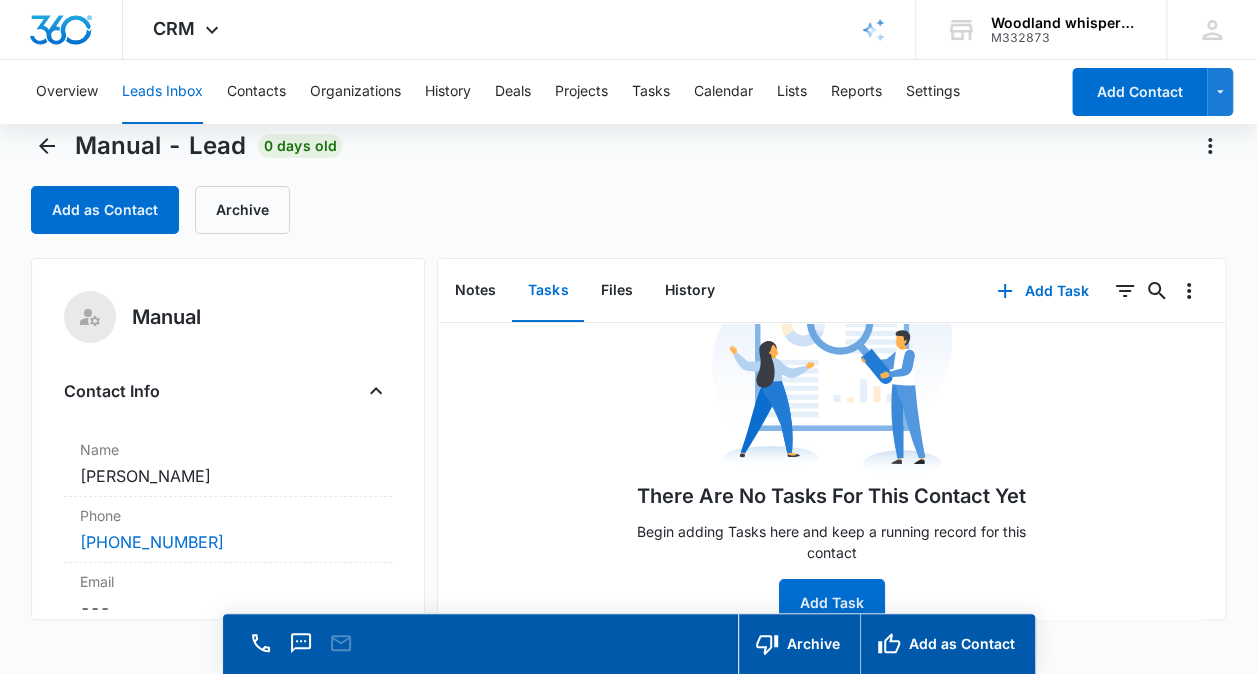 scroll, scrollTop: 148, scrollLeft: 0, axis: vertical 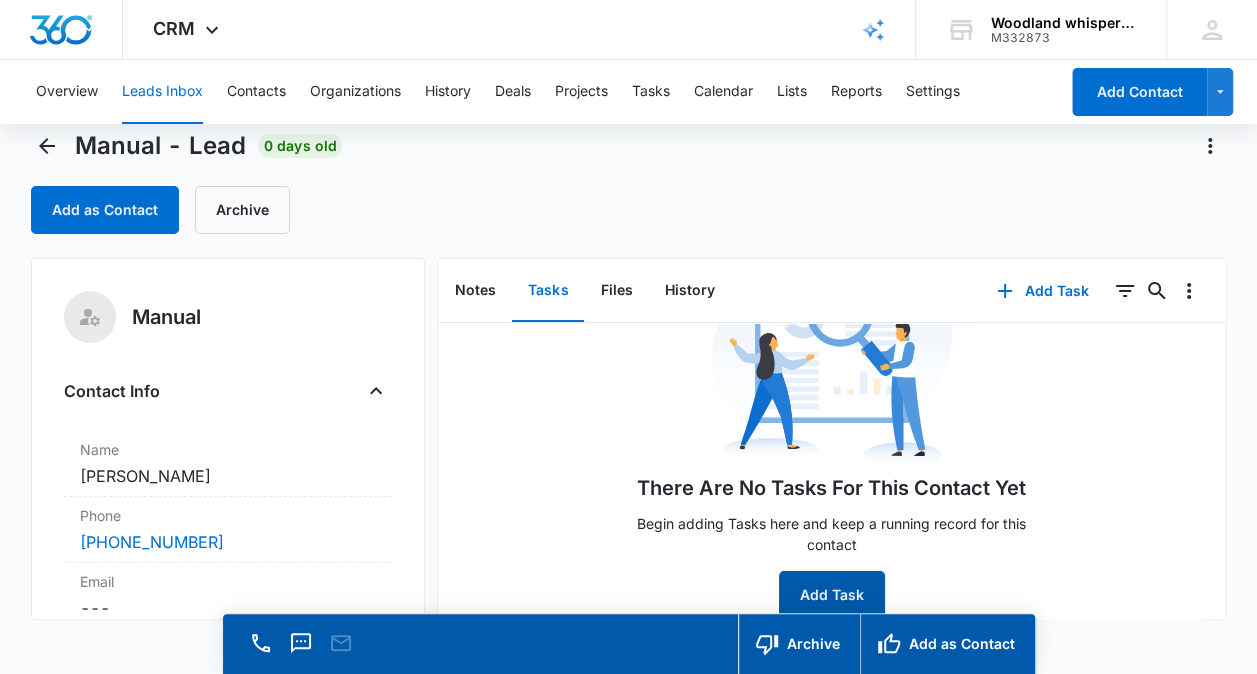 click on "Add Task" at bounding box center [832, 595] 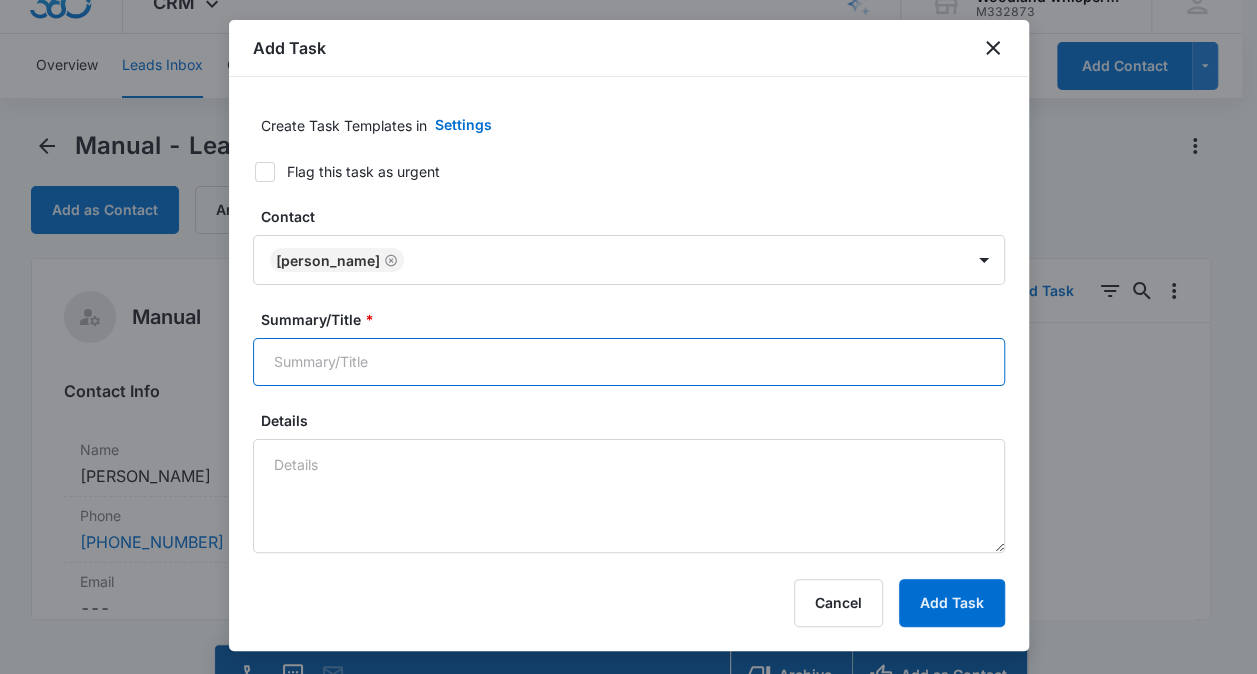 click on "Summary/Title *" at bounding box center [629, 362] 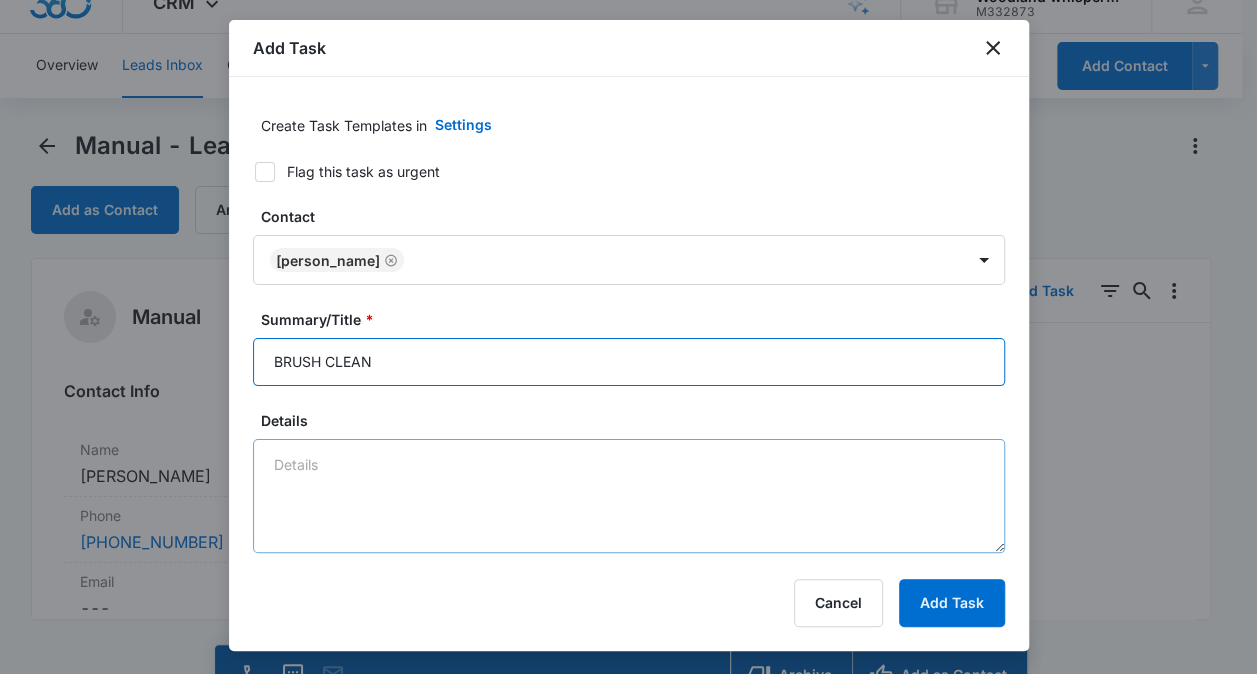 type on "BRUSH CLEAN" 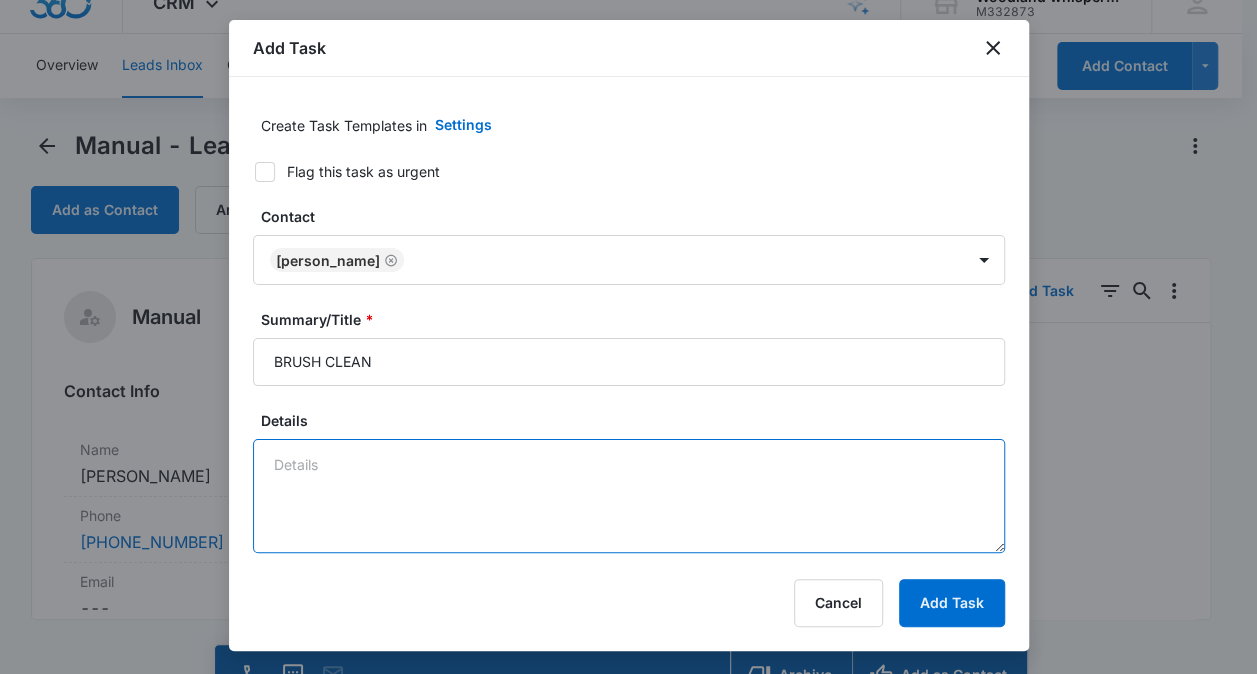 click on "Details" at bounding box center [629, 496] 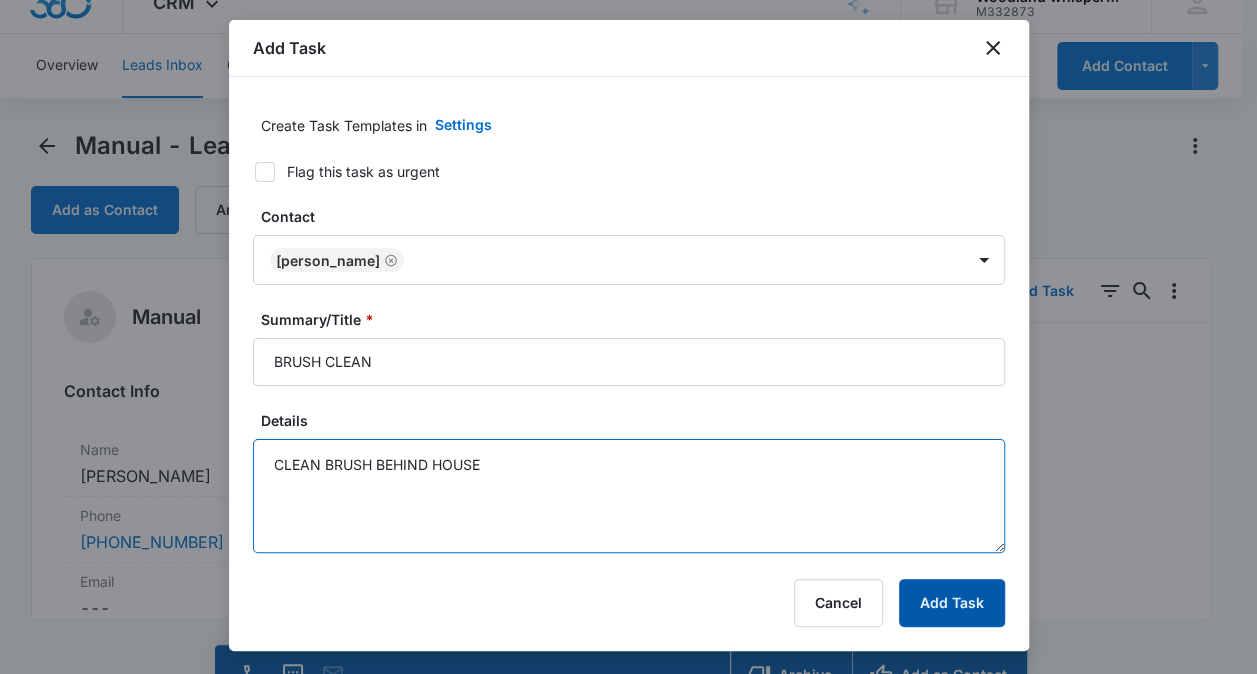 type on "CLEAN BRUSH BEHIND HOUSE" 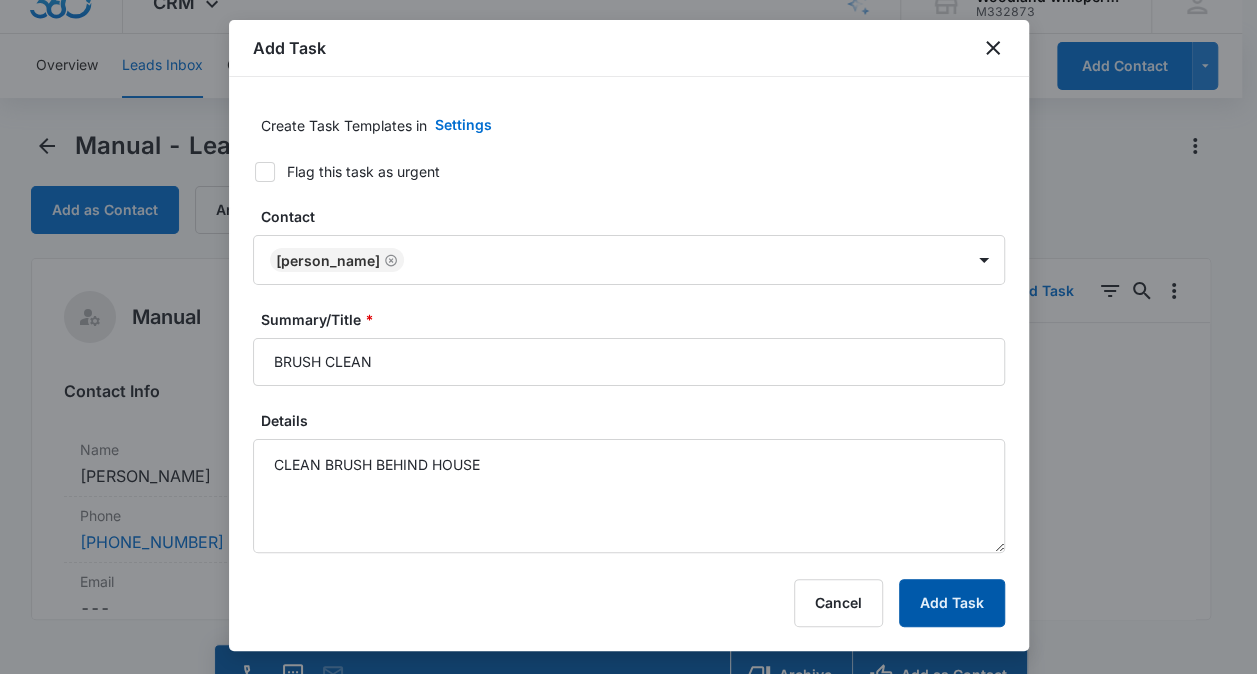 click on "Add Task" at bounding box center (952, 603) 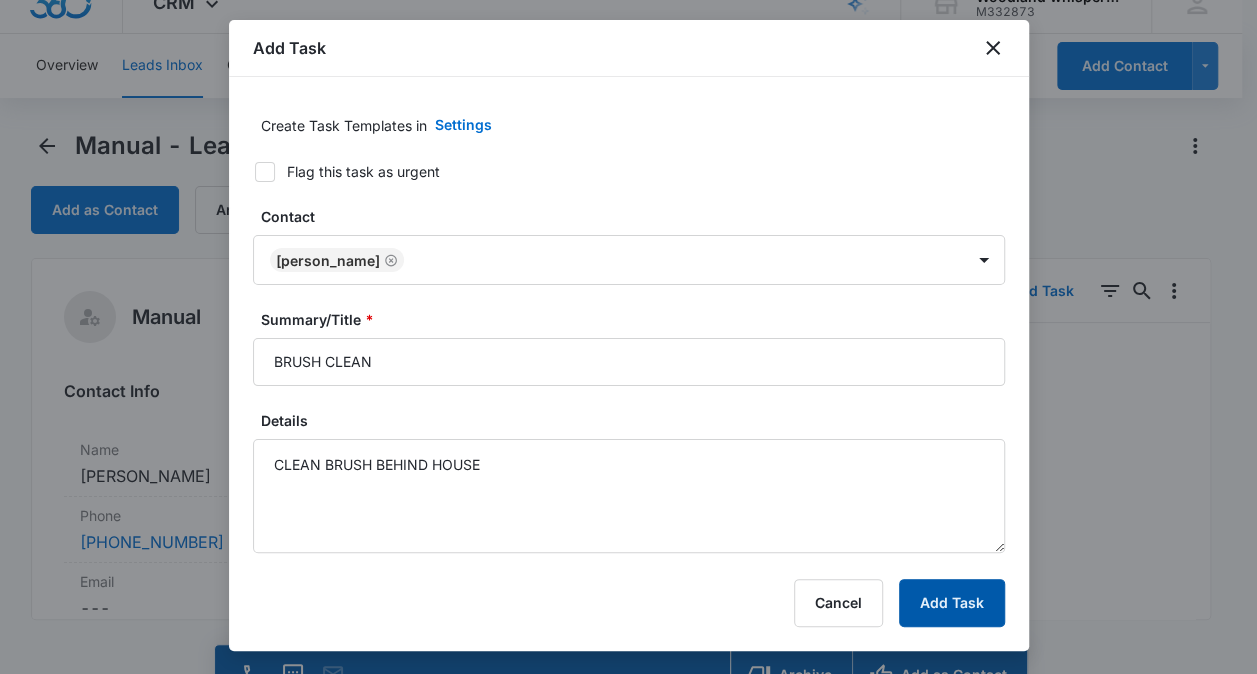 scroll, scrollTop: 453, scrollLeft: 0, axis: vertical 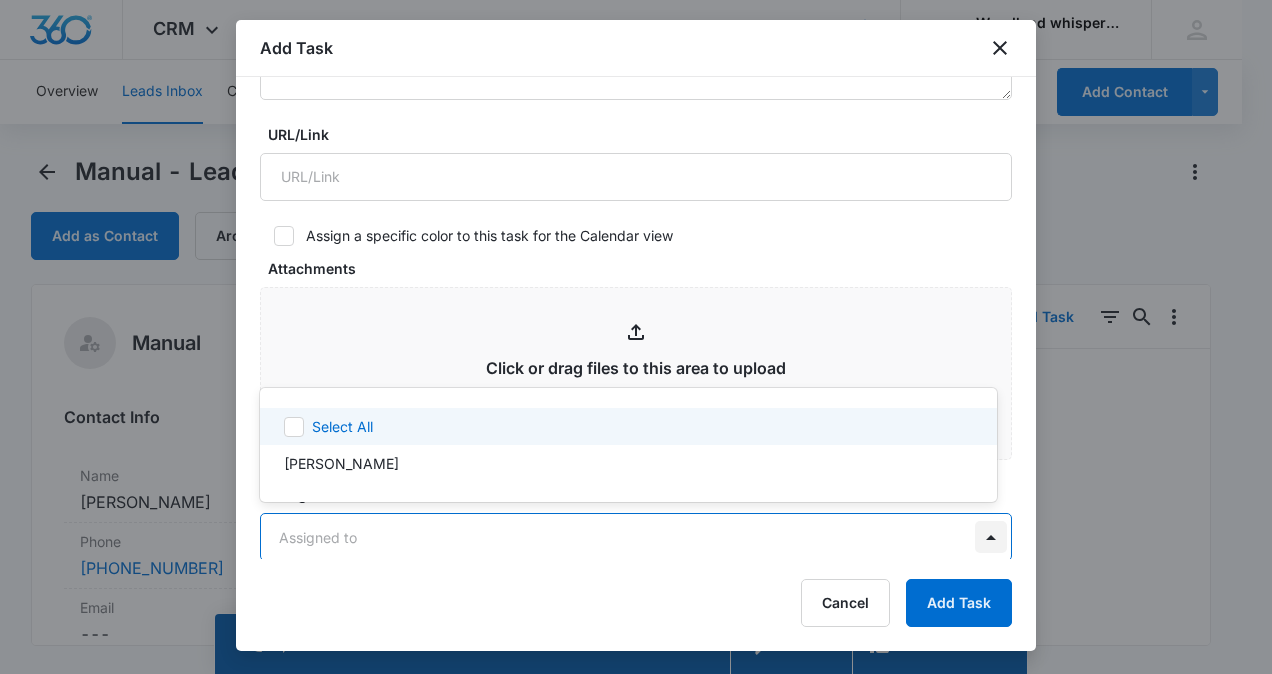 click on "CRM Apps Reputation Websites Forms CRM Email Social Shop Payments POS Content Ads Intelligence Files Brand Settings Woodland whisperers  M332873 Your Accounts View All WG [PERSON_NAME] [EMAIL_ADDRESS][DOMAIN_NAME] My Profile Notifications Support Logout Terms & Conditions   •   Privacy Policy Overview Leads Inbox Contacts Organizations History Deals Projects Tasks Calendar Lists Reports Settings Add Contact Manual - Lead 0 days old Add as Contact Archive Manual Contact Info Name Cancel Save Changes [PERSON_NAME] Phone Cancel Save Changes [PHONE_NUMBER] Email Cancel Save Changes --- Organization Cancel Save Changes --- Address Cancel Save Changes --- Details Qualifying Status Cancel Save Changes New Lead Source Manual Lead Status Viewed Special Notes Cancel Save Changes --- Contact Type Cancel Save Changes None Contact Status Cancel Save Changes None Assigned To Cancel Save Changes [PERSON_NAME] Tags Cancel Save Changes --- Next Contact Date Cancel Save Changes --- Color Tag Current Color: Cancel Save Changes ID 1" at bounding box center [636, 337] 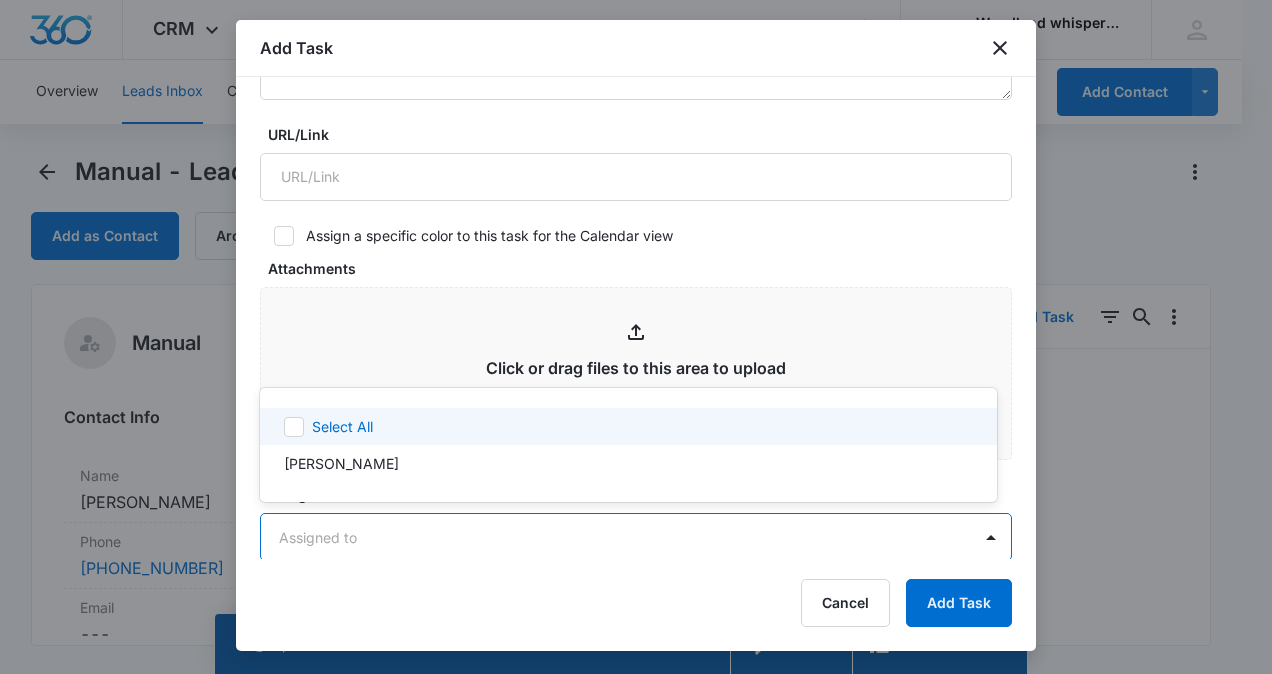 click on "CRM Apps Reputation Websites Forms CRM Email Social Shop Payments POS Content Ads Intelligence Files Brand Settings Woodland whisperers  M332873 Your Accounts View All WG [PERSON_NAME] [EMAIL_ADDRESS][DOMAIN_NAME] My Profile Notifications Support Logout Terms & Conditions   •   Privacy Policy Overview Leads Inbox Contacts Organizations History Deals Projects Tasks Calendar Lists Reports Settings Add Contact Manual - Lead 0 days old Add as Contact Archive Manual Contact Info Name Cancel Save Changes [PERSON_NAME] Phone Cancel Save Changes [PHONE_NUMBER] Email Cancel Save Changes --- Organization Cancel Save Changes --- Address Cancel Save Changes --- Details Qualifying Status Cancel Save Changes New Lead Source Manual Lead Status Viewed Special Notes Cancel Save Changes --- Contact Type Cancel Save Changes None Contact Status Cancel Save Changes None Assigned To Cancel Save Changes [PERSON_NAME] Tags Cancel Save Changes --- Next Contact Date Cancel Save Changes --- Color Tag Current Color: Cancel Save Changes ID 1" at bounding box center (636, 337) 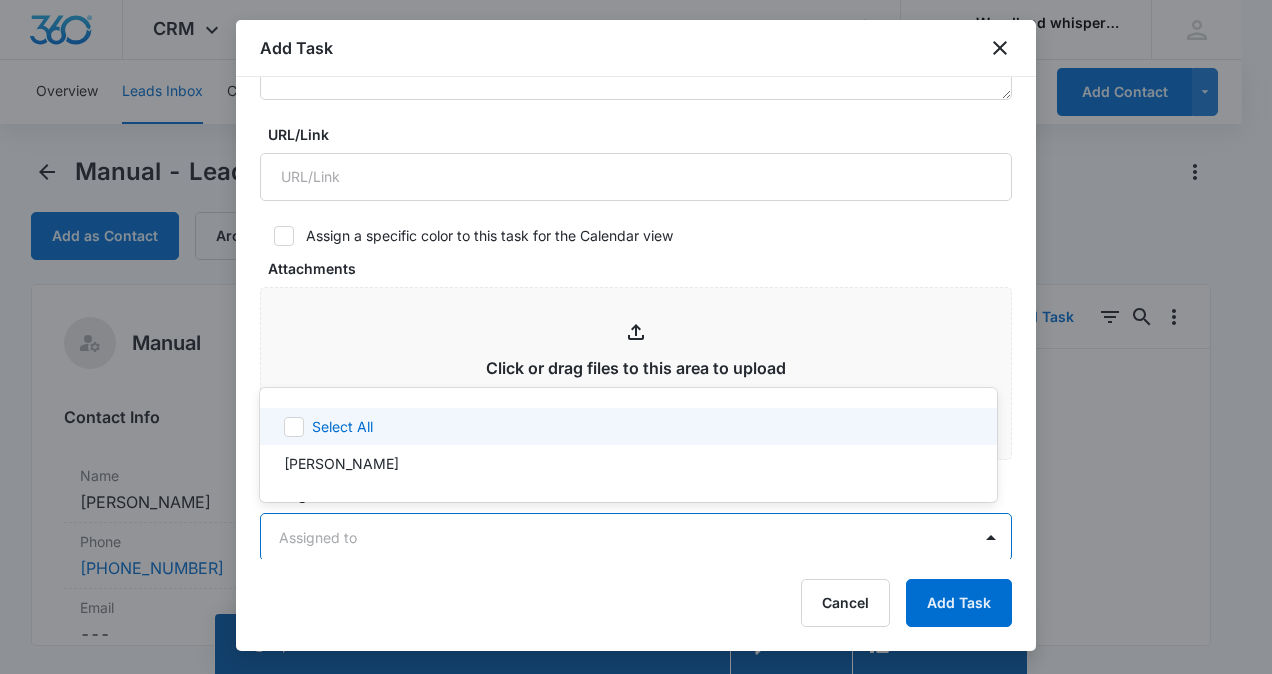 click on "CRM Apps Reputation Websites Forms CRM Email Social Shop Payments POS Content Ads Intelligence Files Brand Settings Woodland whisperers  M332873 Your Accounts View All WG [PERSON_NAME] [EMAIL_ADDRESS][DOMAIN_NAME] My Profile Notifications Support Logout Terms & Conditions   •   Privacy Policy Overview Leads Inbox Contacts Organizations History Deals Projects Tasks Calendar Lists Reports Settings Add Contact Manual - Lead 0 days old Add as Contact Archive Manual Contact Info Name Cancel Save Changes [PERSON_NAME] Phone Cancel Save Changes [PHONE_NUMBER] Email Cancel Save Changes --- Organization Cancel Save Changes --- Address Cancel Save Changes --- Details Qualifying Status Cancel Save Changes New Lead Source Manual Lead Status Viewed Special Notes Cancel Save Changes --- Contact Type Cancel Save Changes None Contact Status Cancel Save Changes None Assigned To Cancel Save Changes [PERSON_NAME] Tags Cancel Save Changes --- Next Contact Date Cancel Save Changes --- Color Tag Current Color: Cancel Save Changes ID 1" at bounding box center [636, 337] 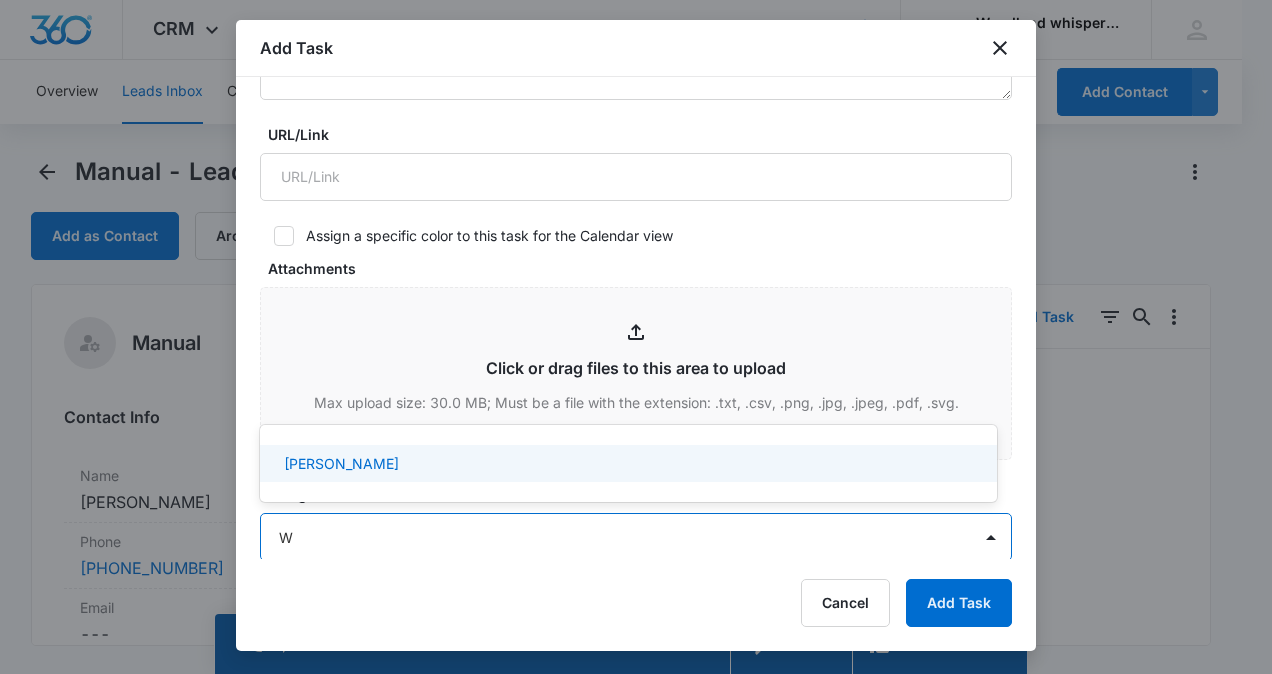 type on "WI" 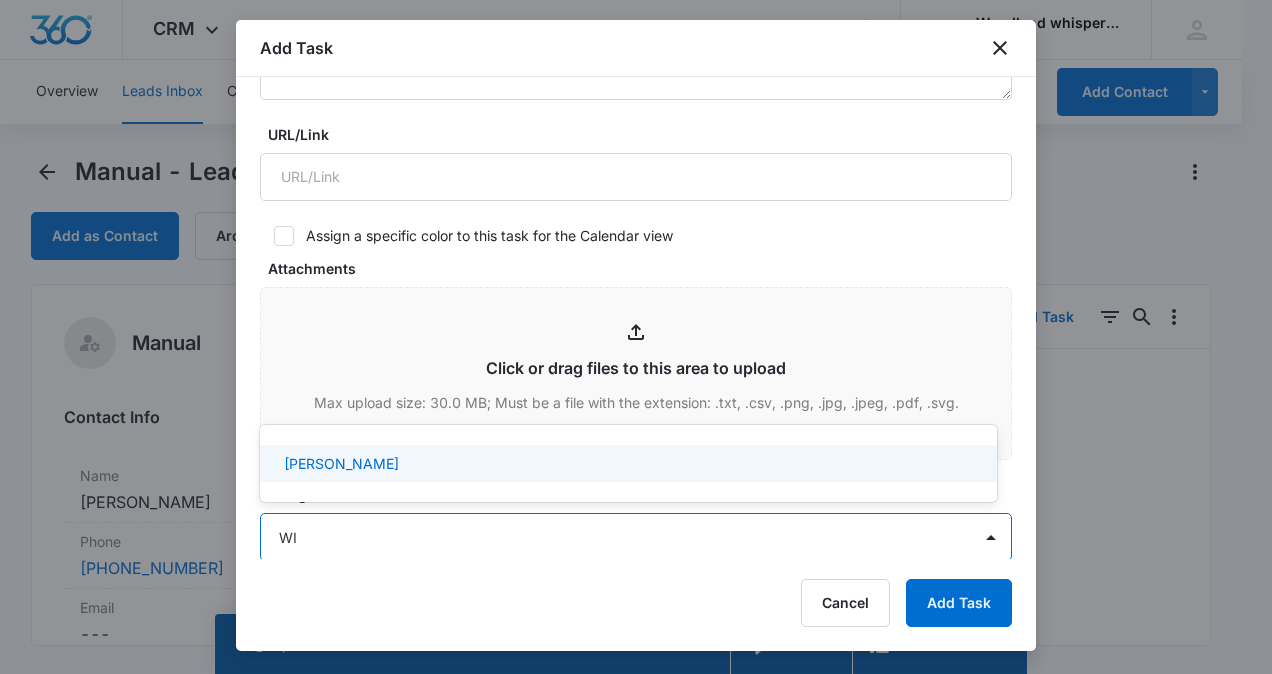 click on "[PERSON_NAME]" at bounding box center [628, 463] 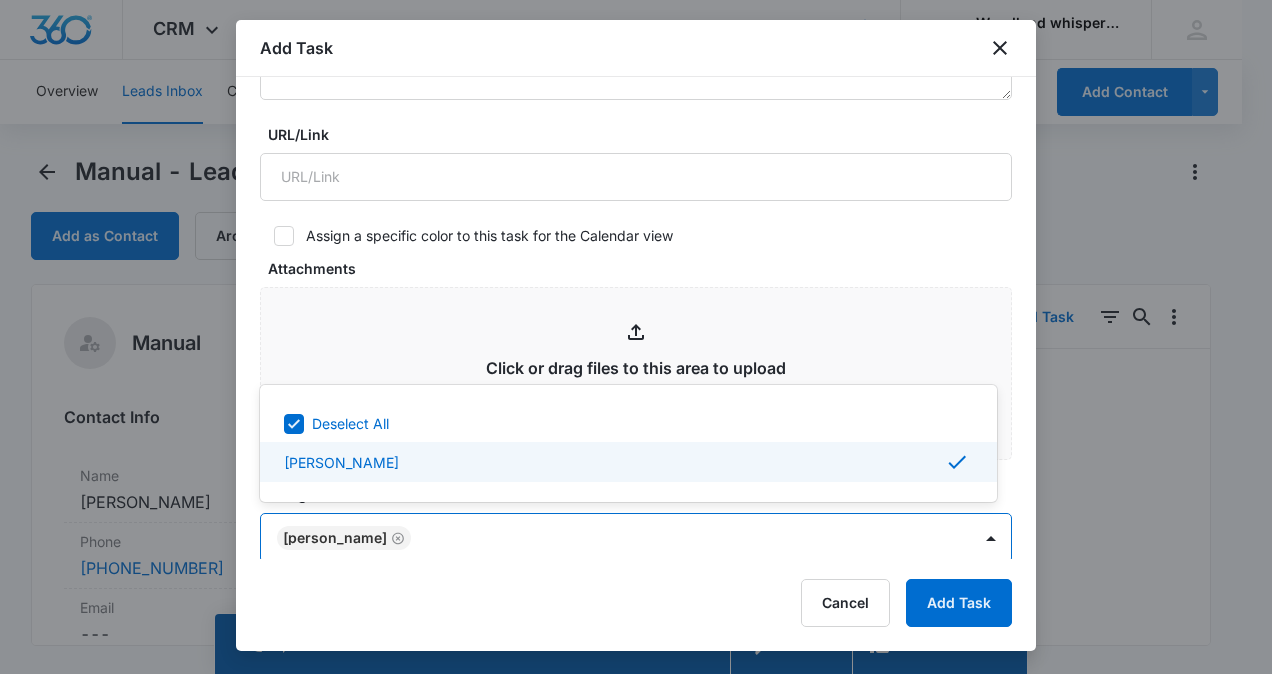 click 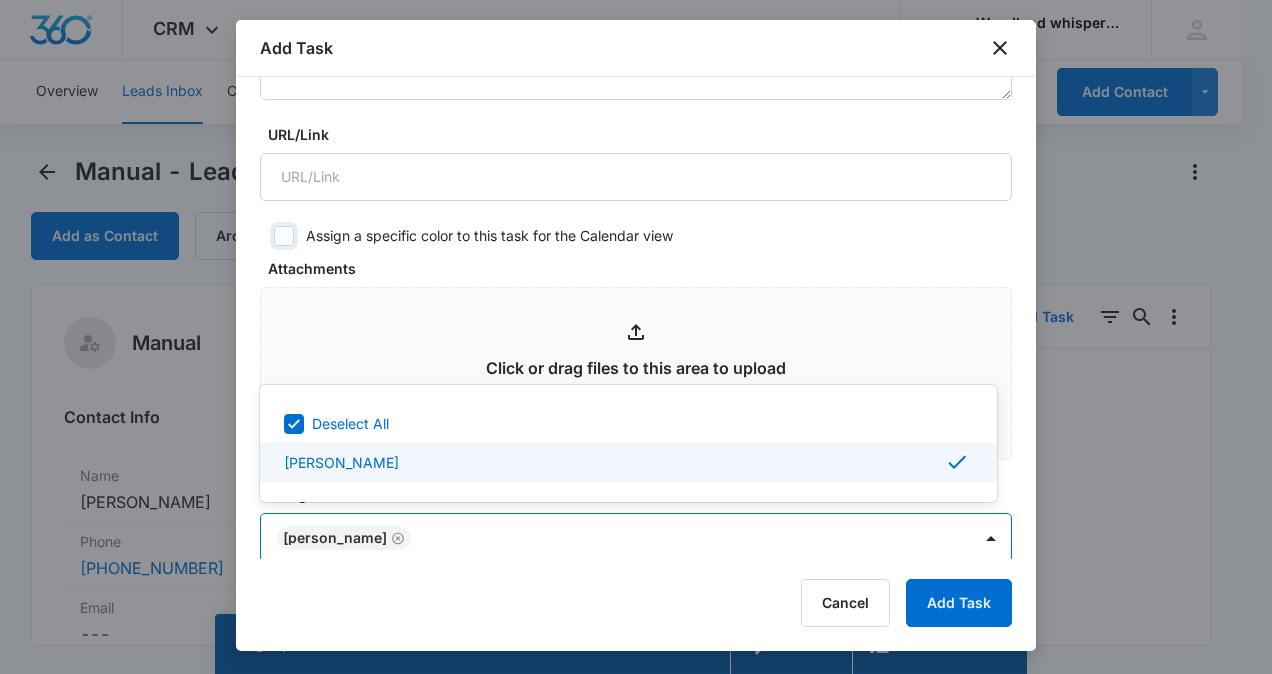 click on "Assign a specific color to this task for the Calendar view" at bounding box center (267, 236) 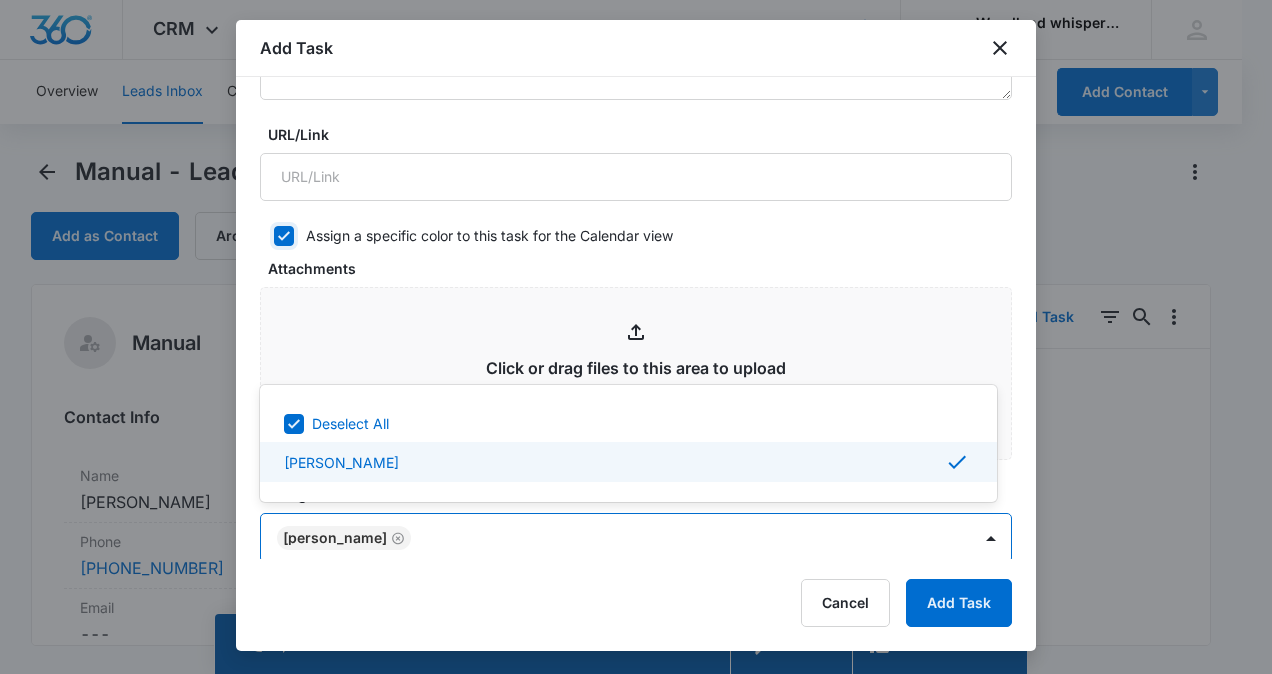 checkbox on "true" 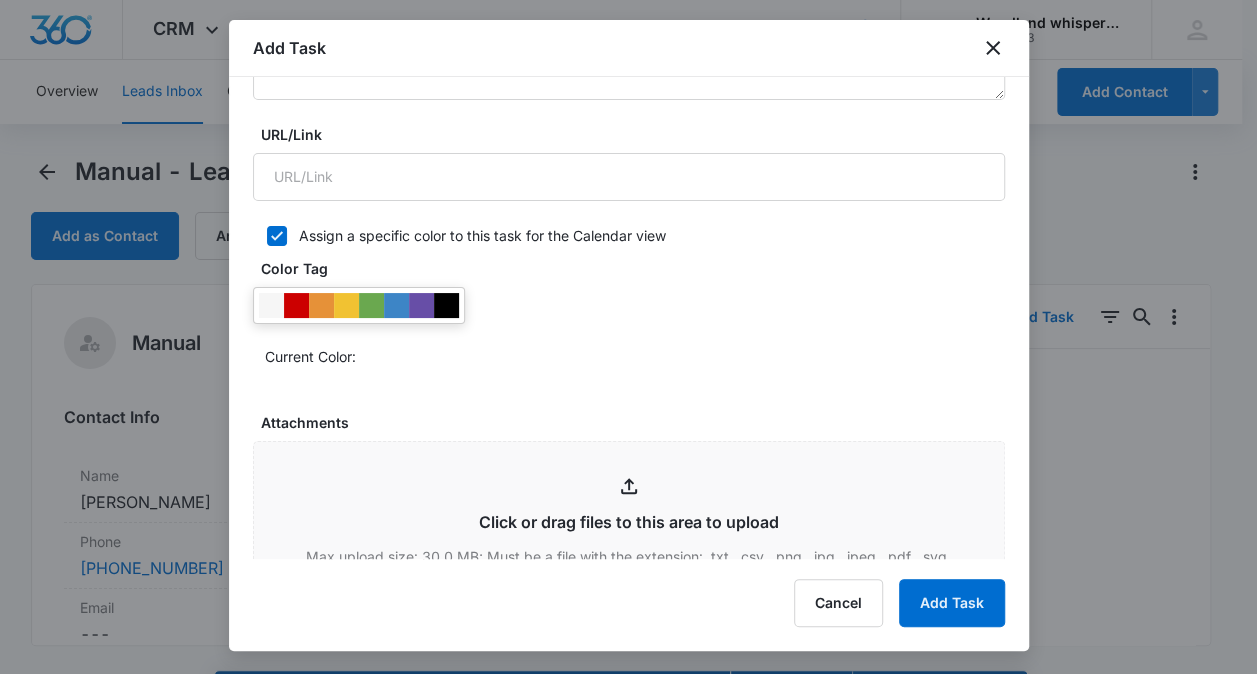 click at bounding box center (296, 305) 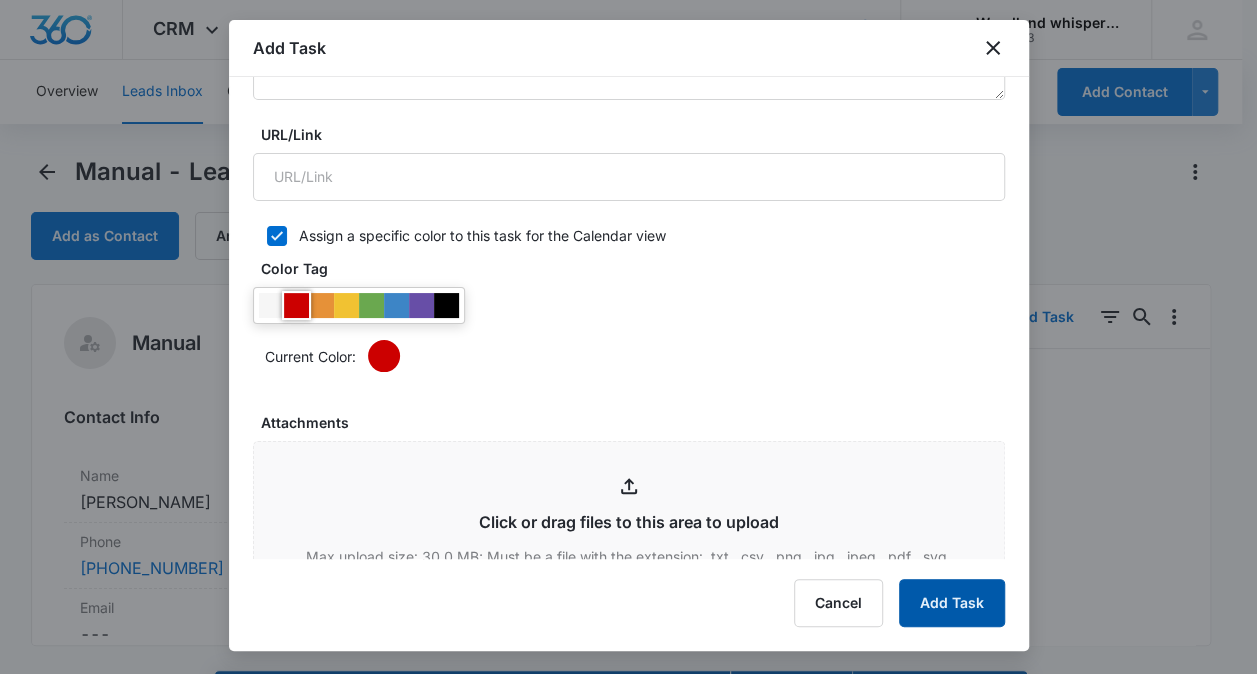 click on "Add Task" at bounding box center [952, 603] 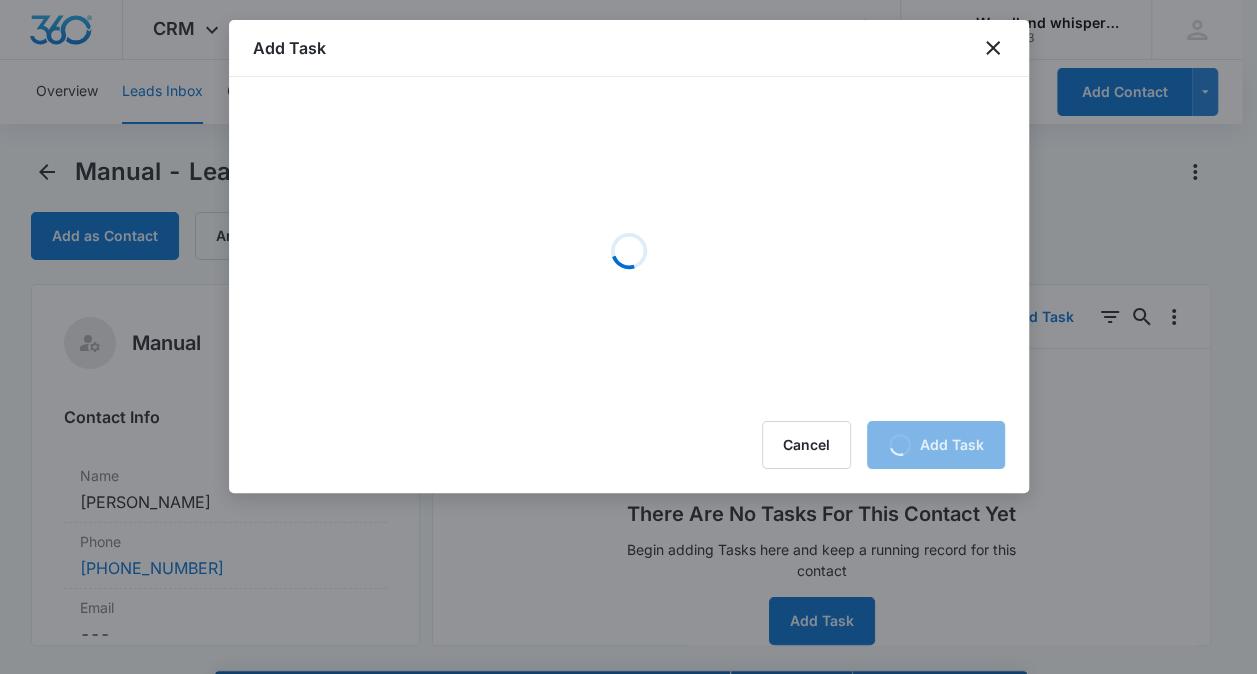 scroll, scrollTop: 0, scrollLeft: 0, axis: both 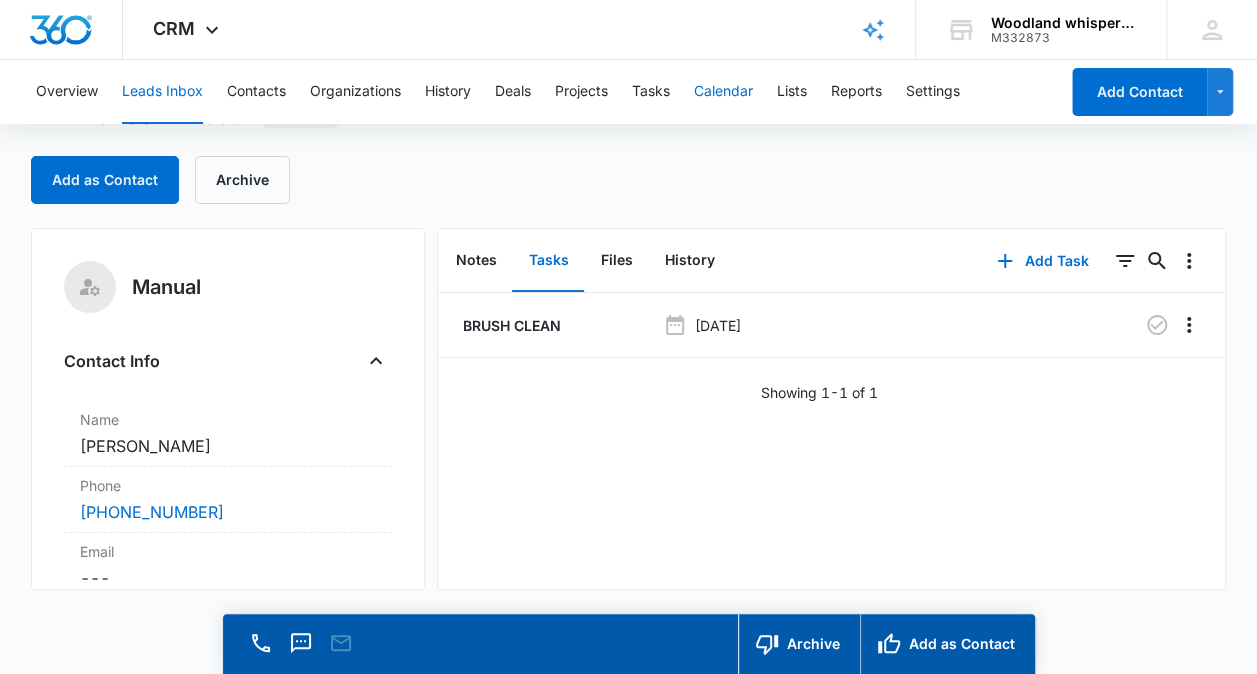 click on "Calendar" at bounding box center [723, 92] 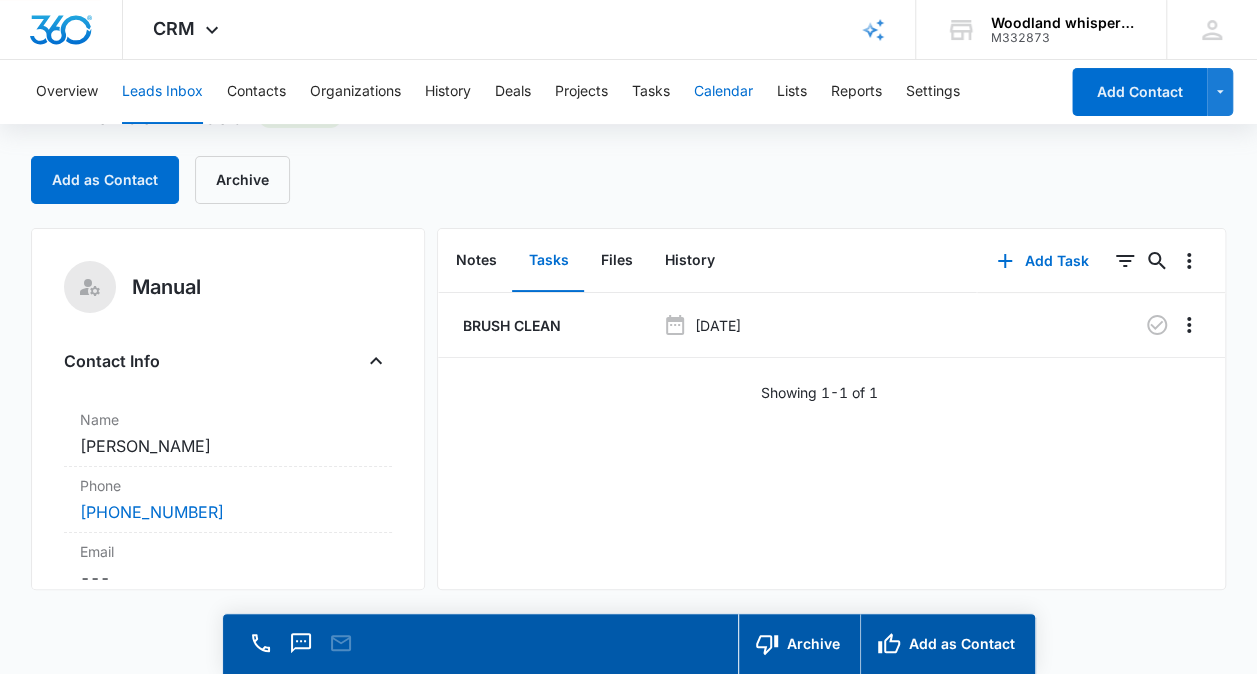 scroll, scrollTop: 0, scrollLeft: 0, axis: both 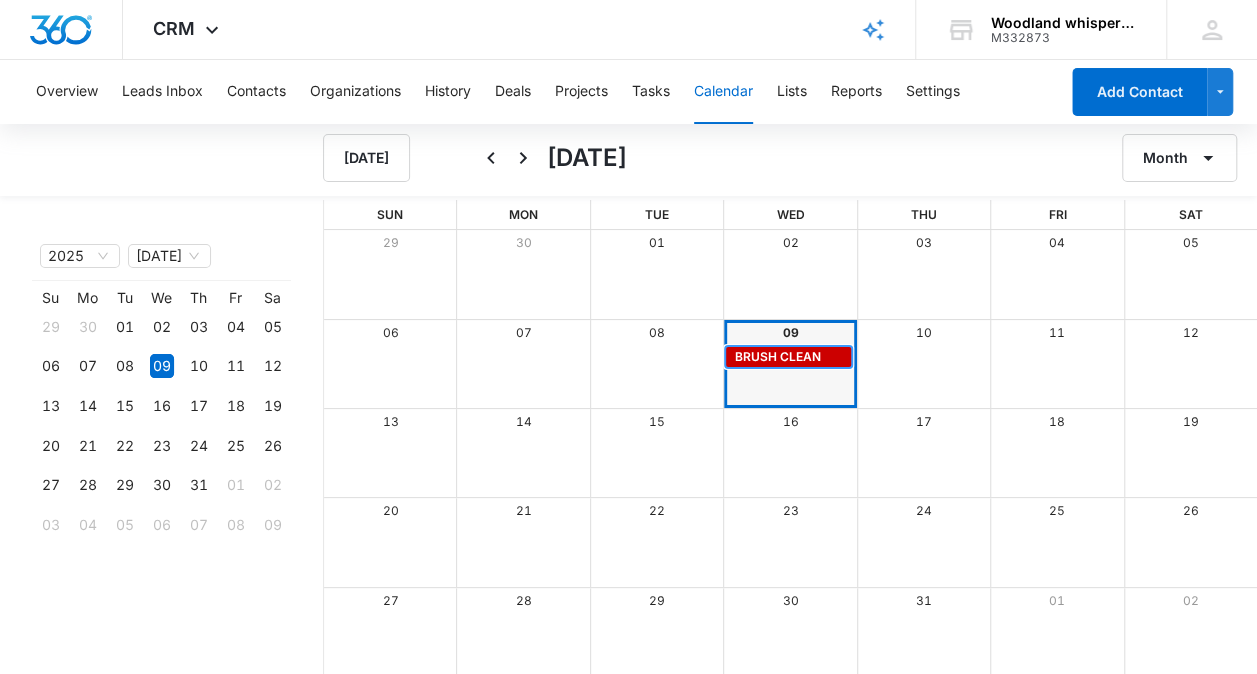 click on "BRUSH CLEAN" at bounding box center (778, 357) 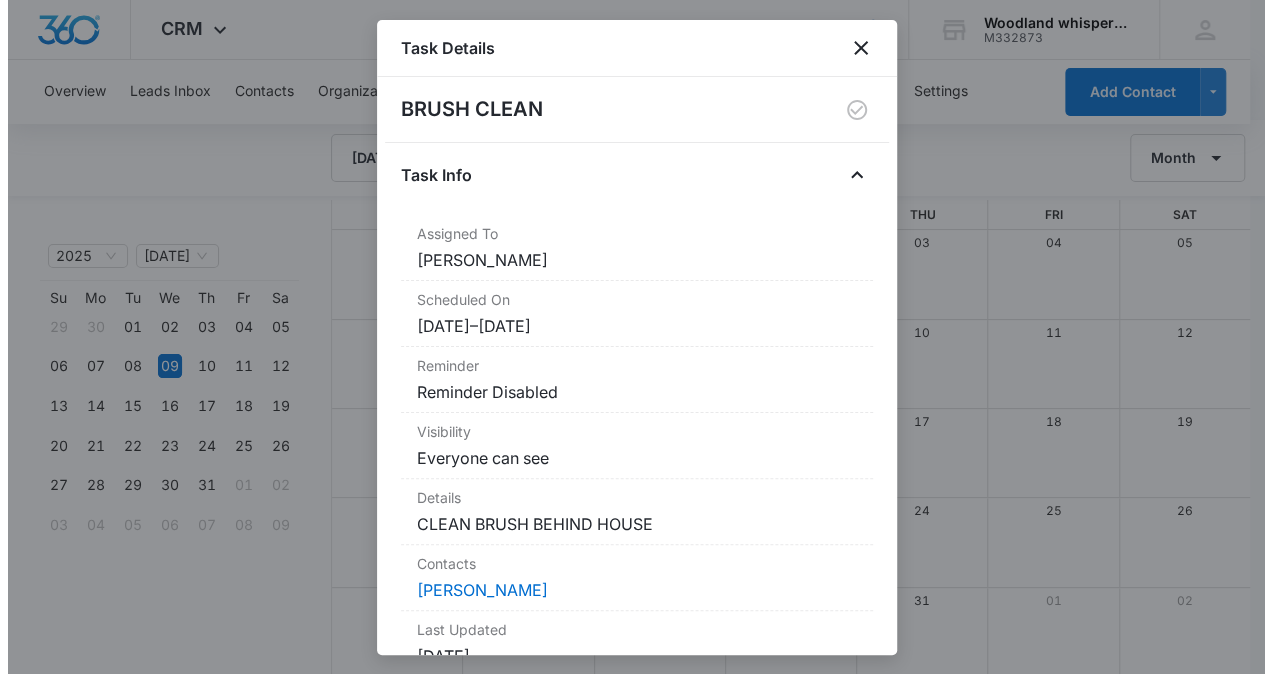 scroll, scrollTop: 0, scrollLeft: 0, axis: both 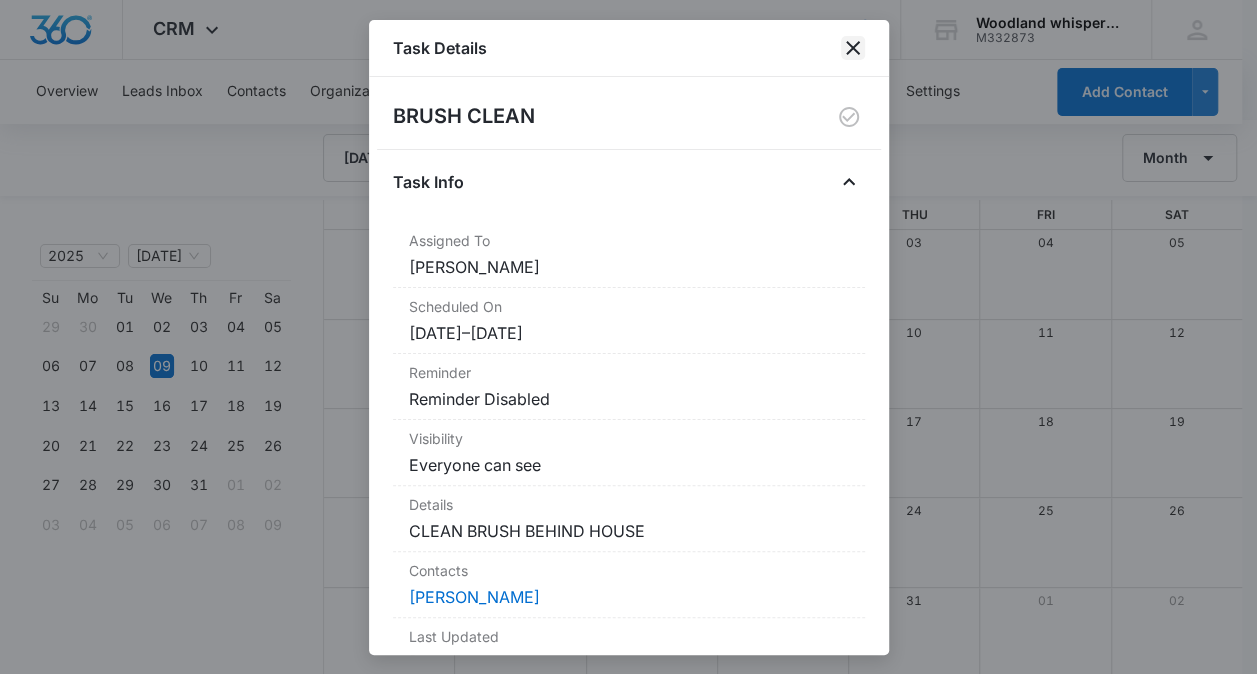 click 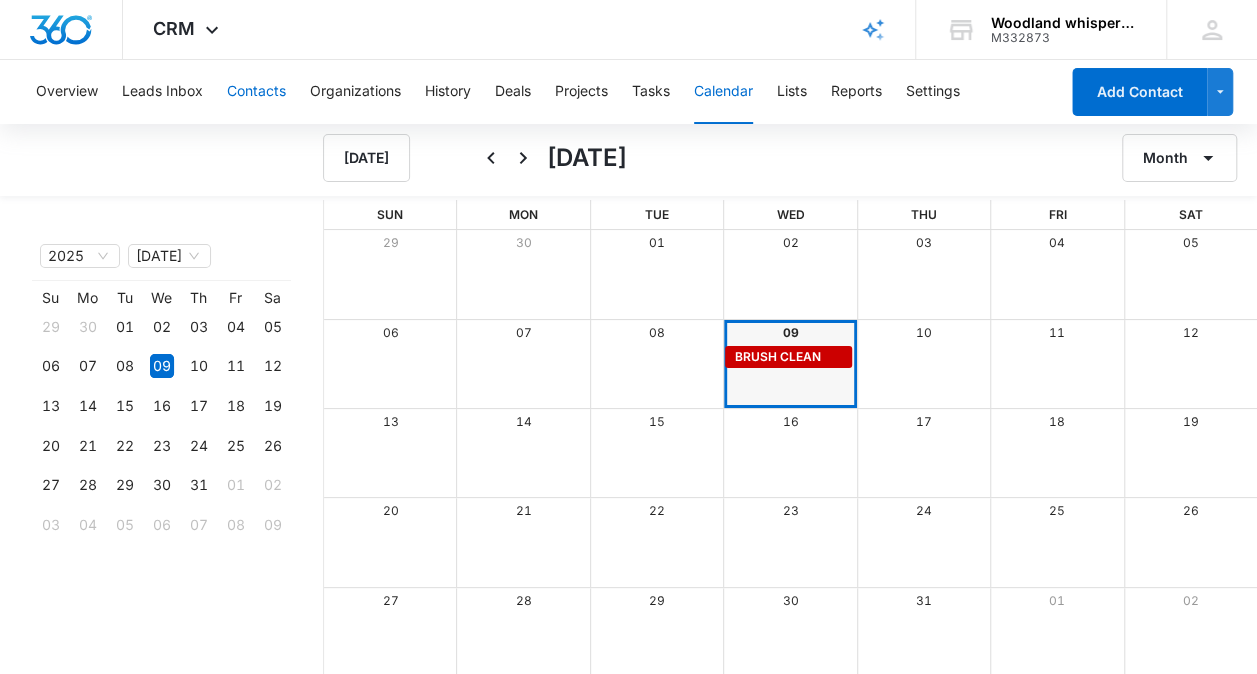 click on "Contacts" at bounding box center [256, 92] 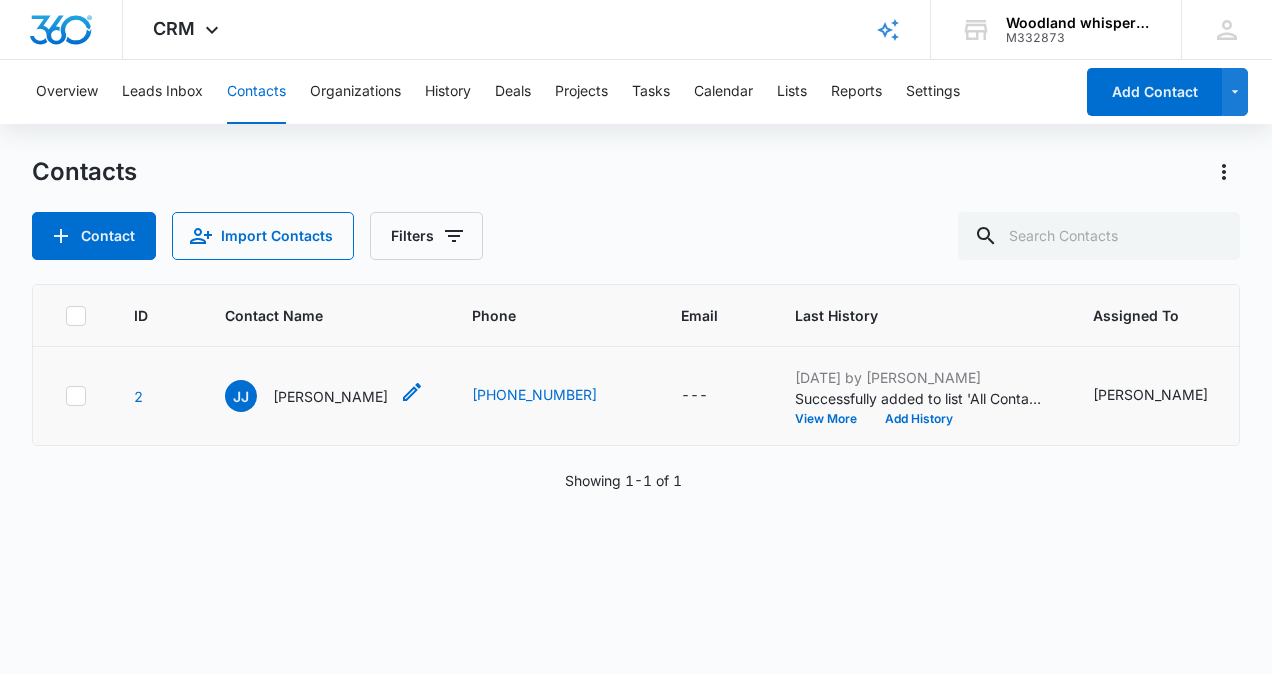 click on "[PERSON_NAME] [PERSON_NAME]" at bounding box center (306, 396) 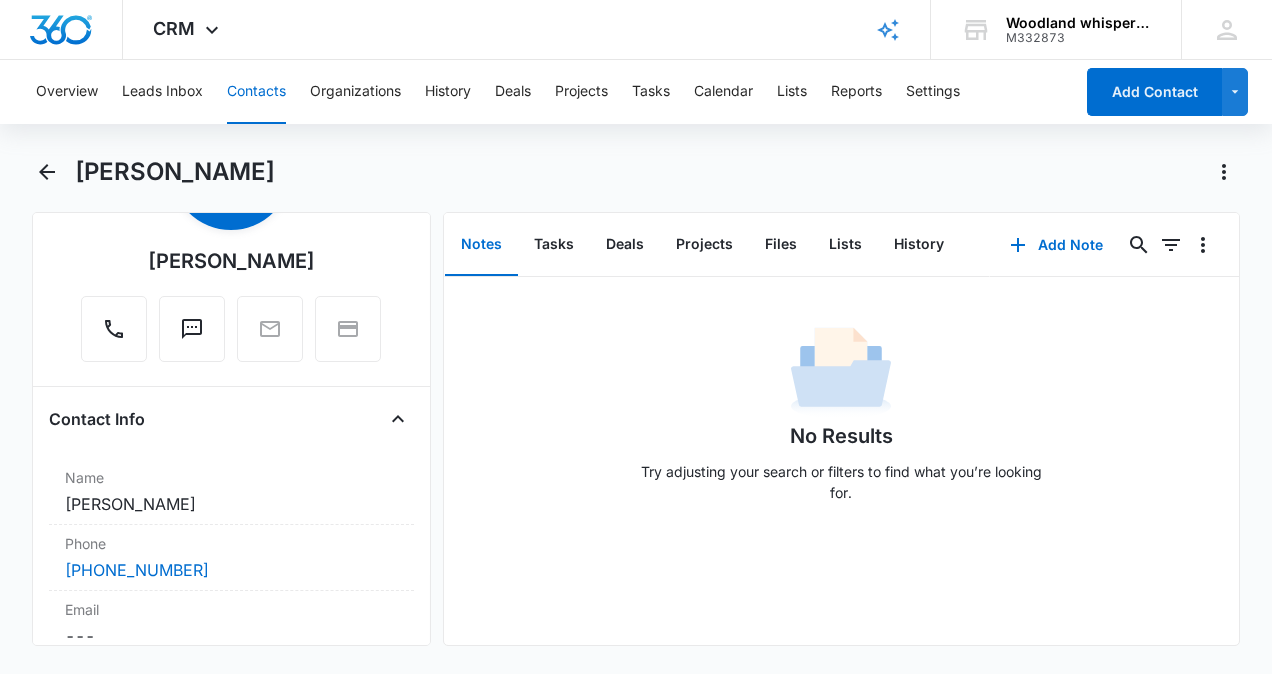 scroll, scrollTop: 152, scrollLeft: 0, axis: vertical 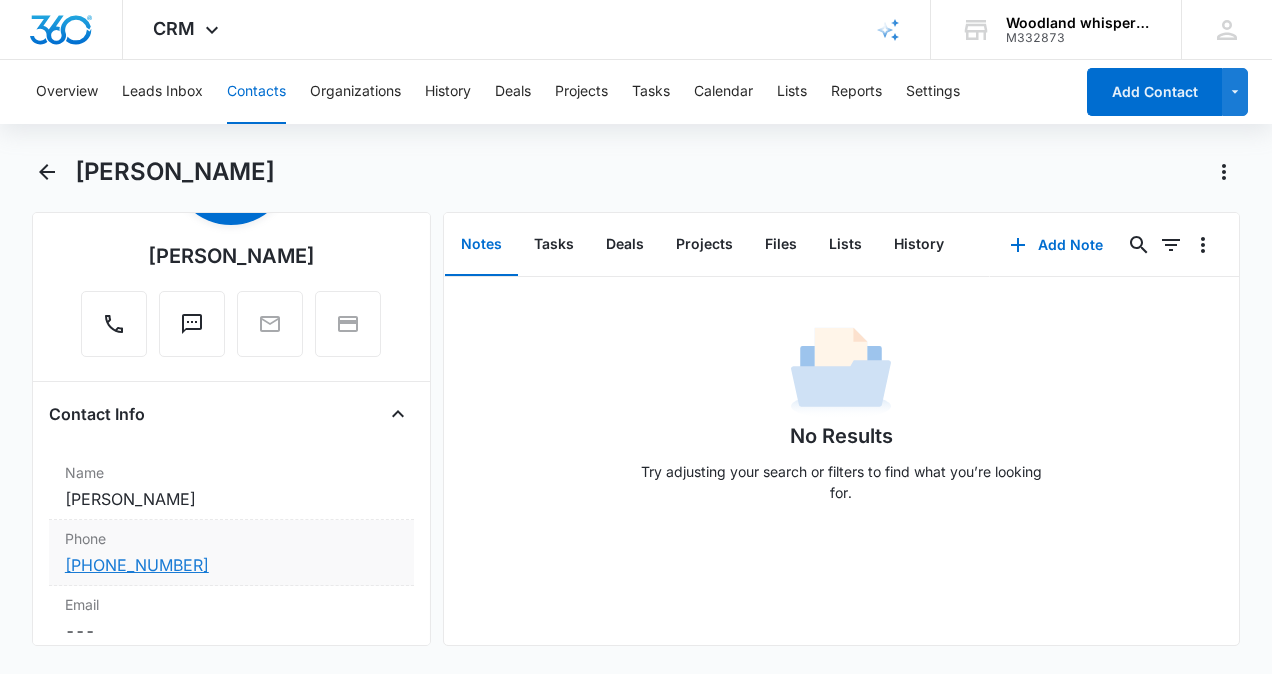 click on "[PHONE_NUMBER]" at bounding box center [137, 565] 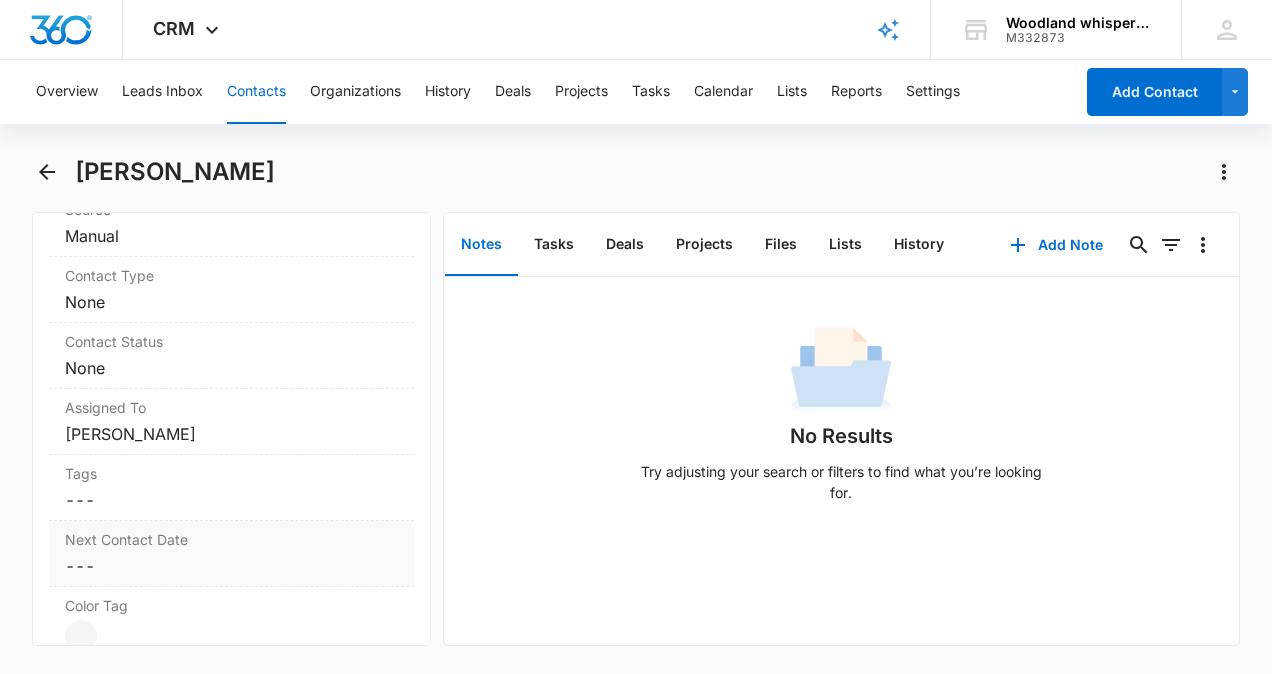 click on "Next Contact Date Cancel Save Changes ---" at bounding box center [231, 554] 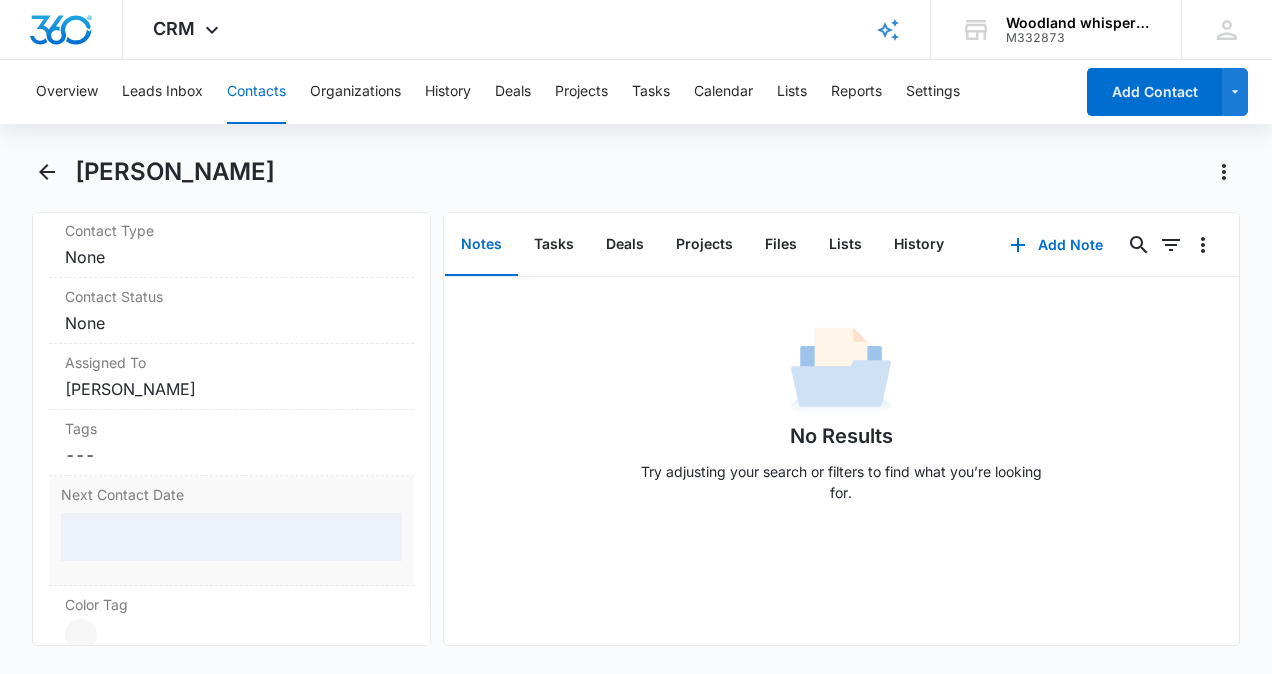 scroll, scrollTop: 879, scrollLeft: 0, axis: vertical 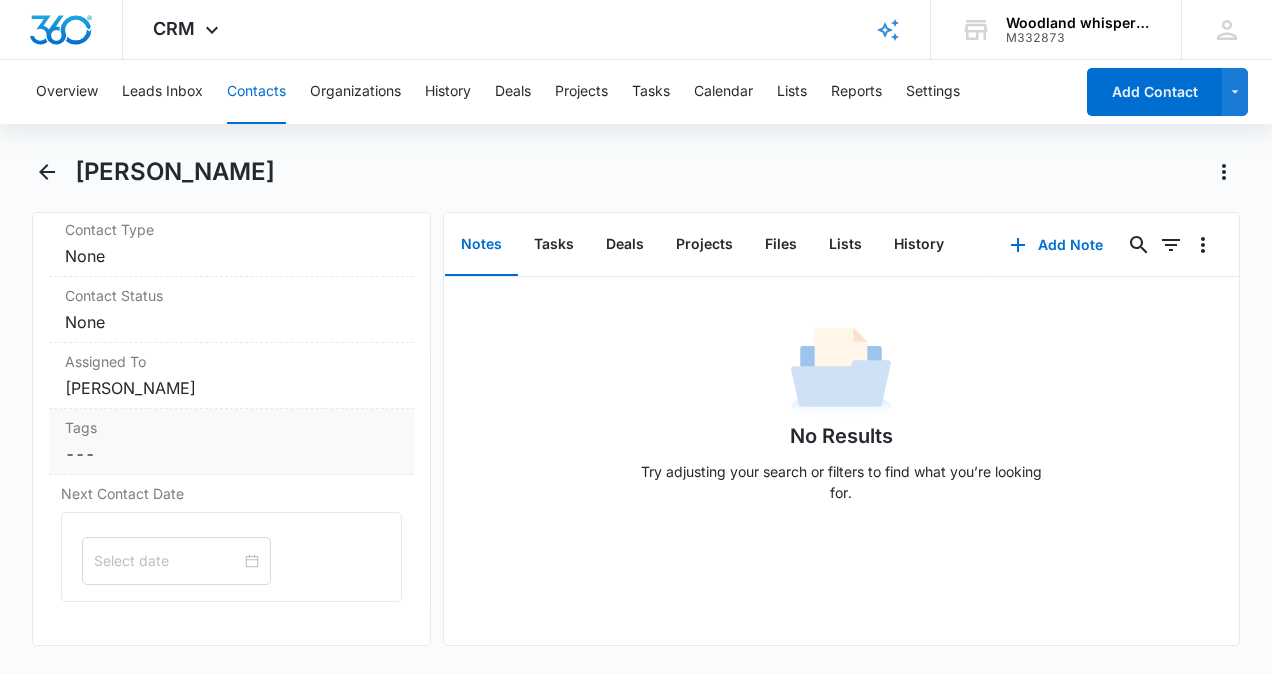 click on "Tags" at bounding box center (231, 427) 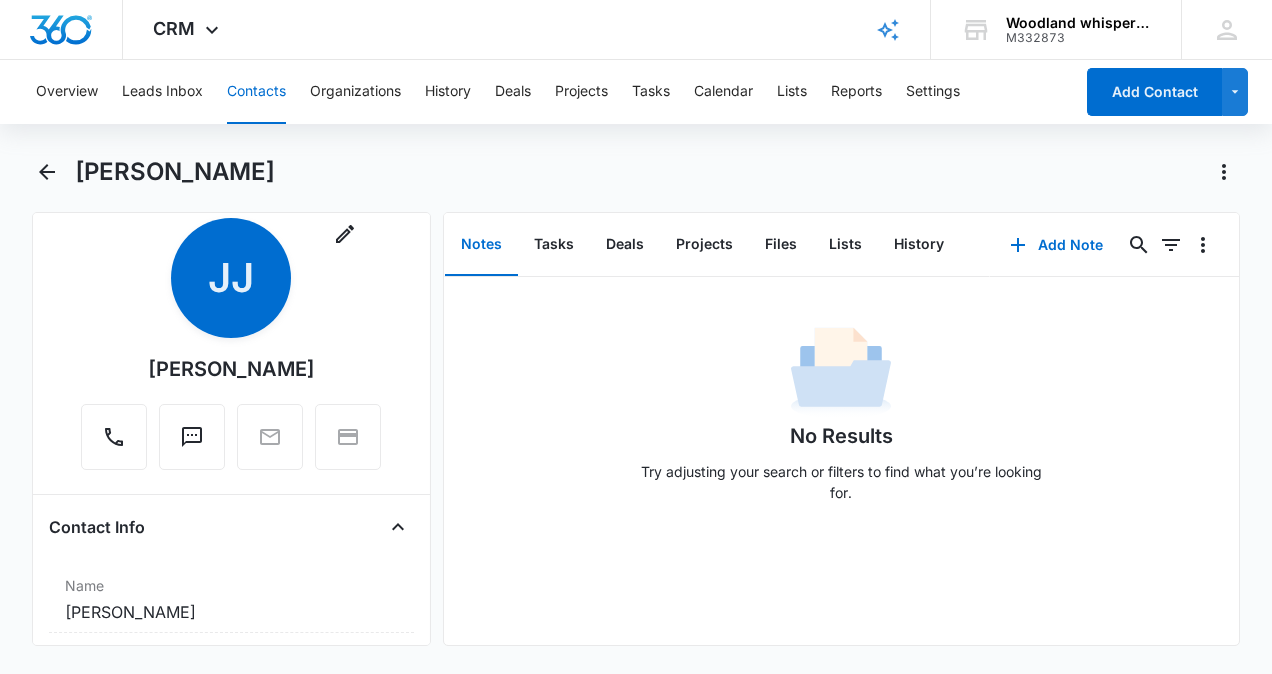 scroll, scrollTop: 0, scrollLeft: 0, axis: both 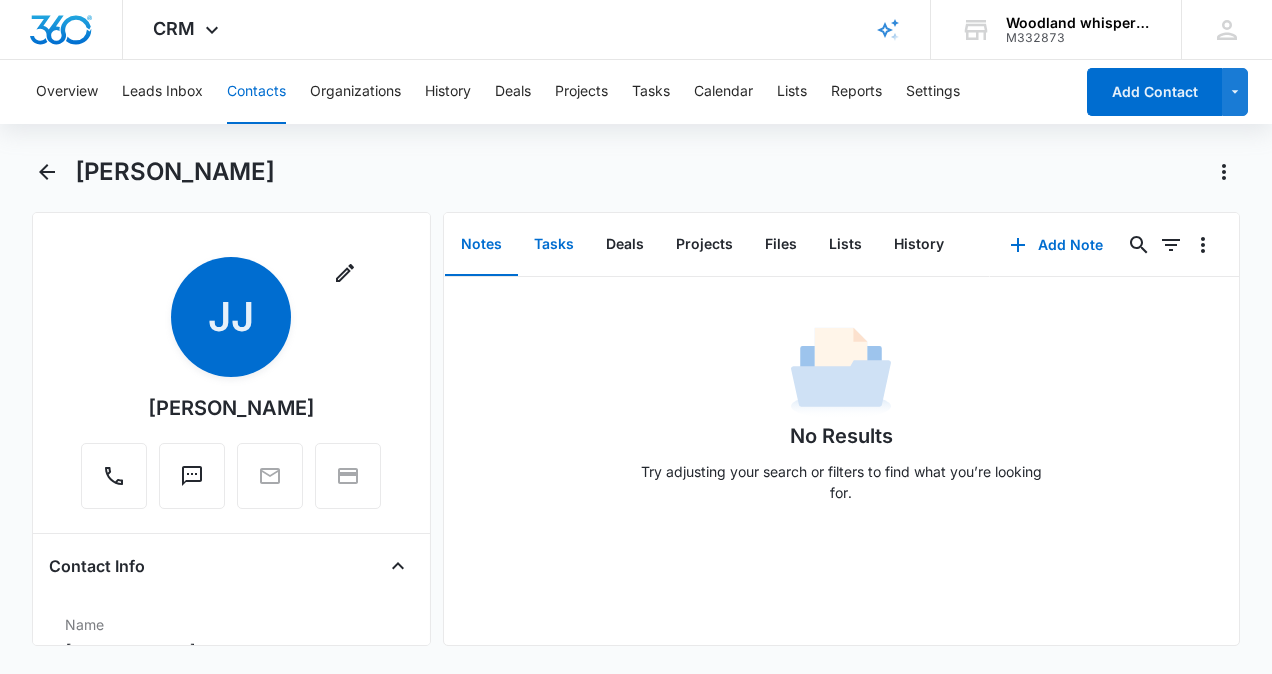 click on "Tasks" at bounding box center (554, 245) 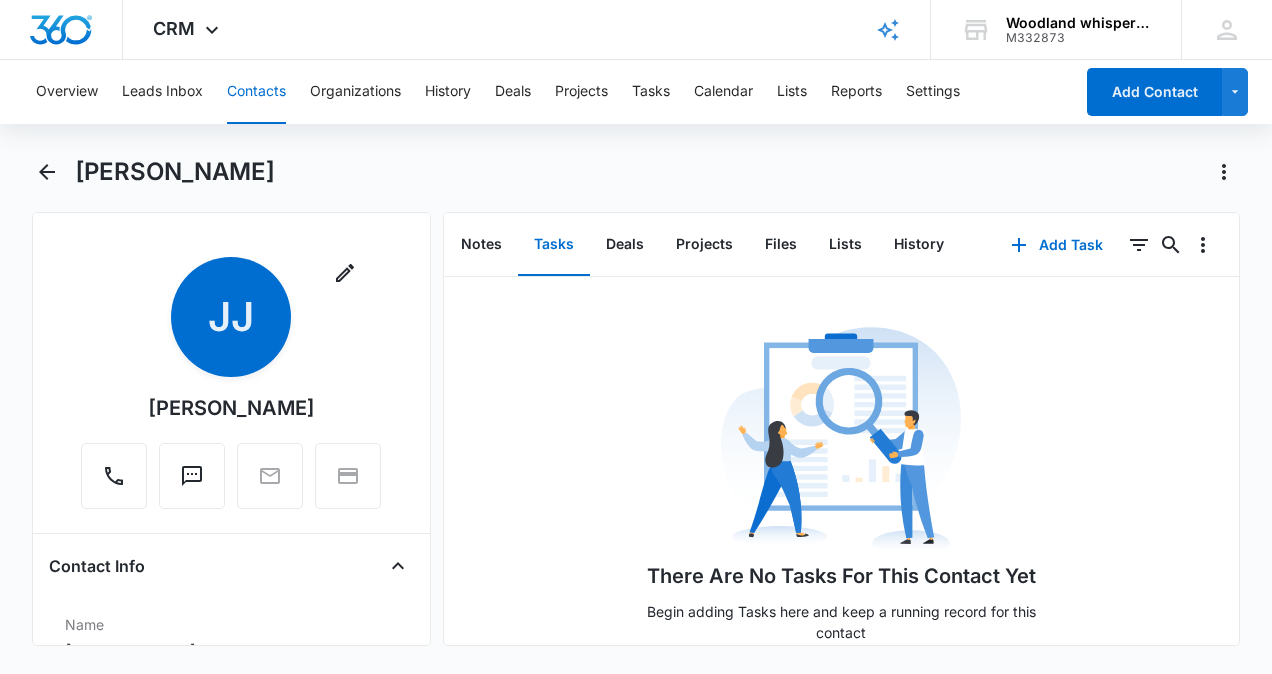 scroll, scrollTop: 76, scrollLeft: 0, axis: vertical 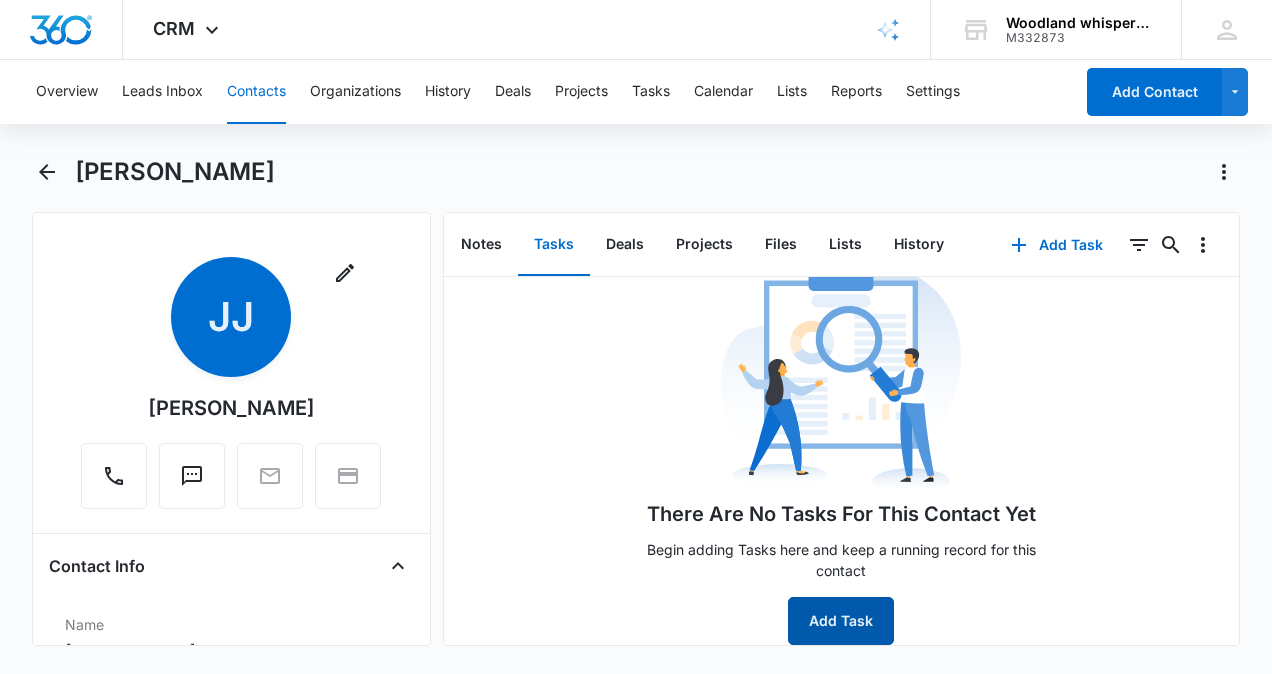 click on "Add Task" at bounding box center (841, 621) 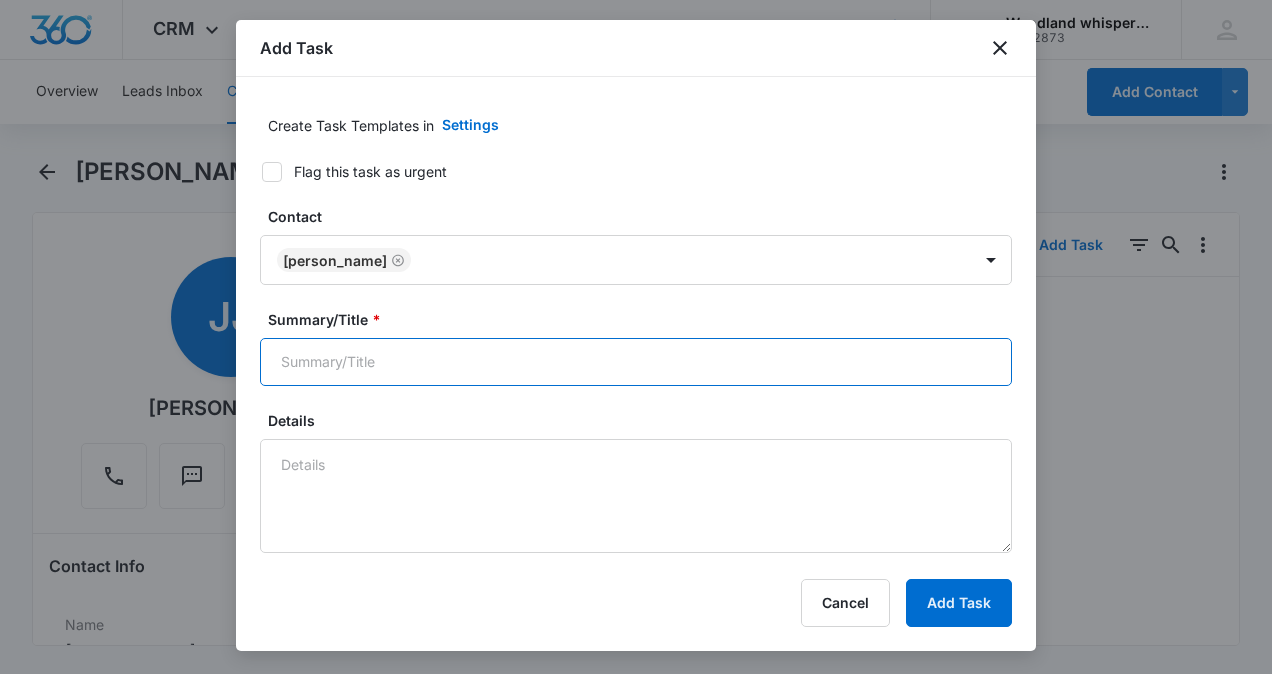 click on "Summary/Title *" at bounding box center (636, 362) 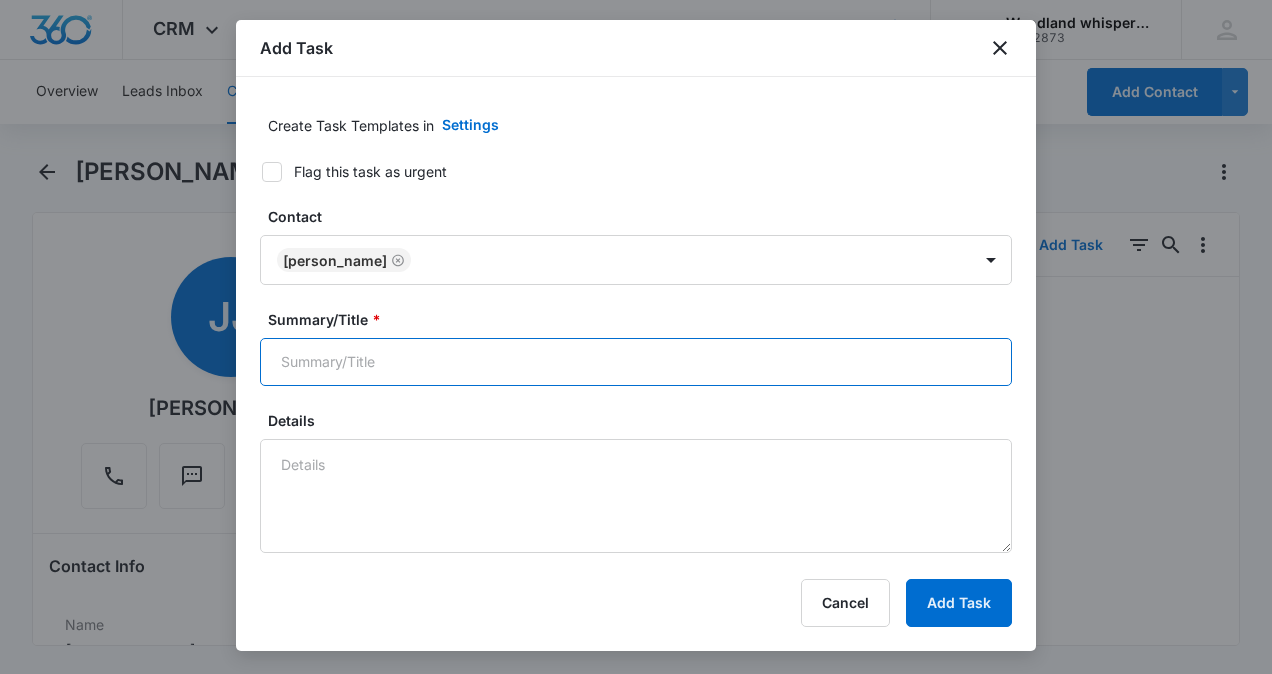 type on "BRUSH CLEAN" 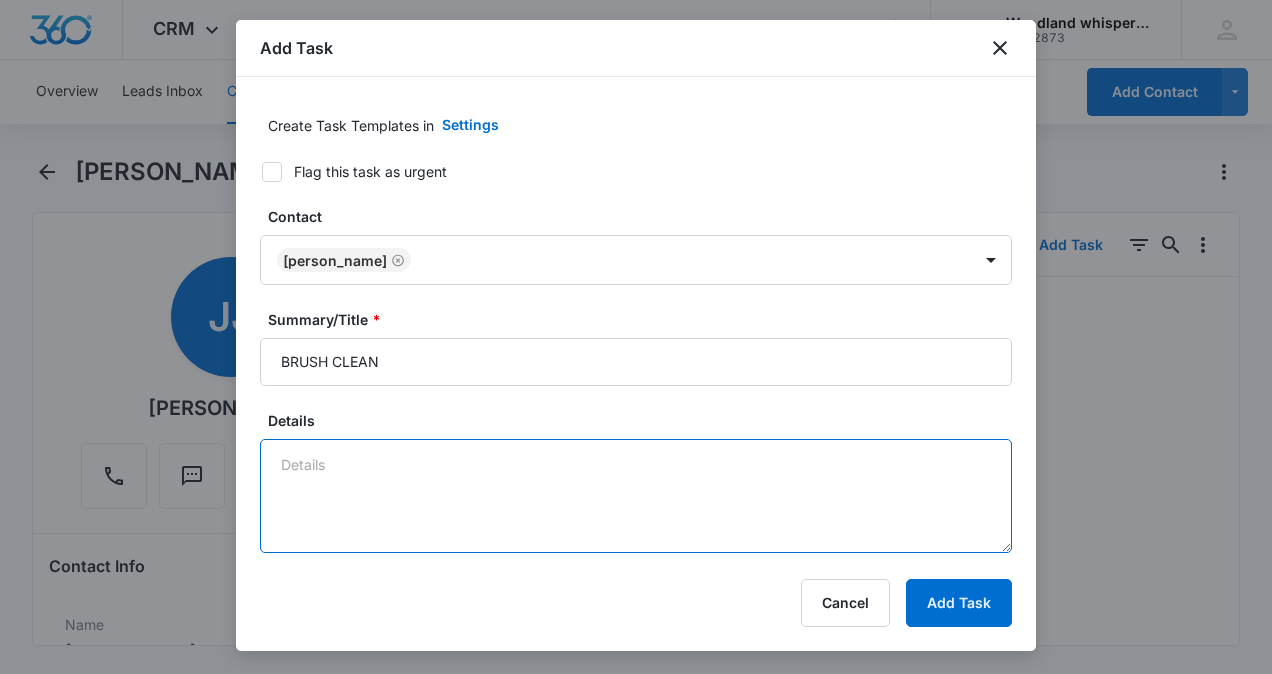 click on "Details" at bounding box center (636, 496) 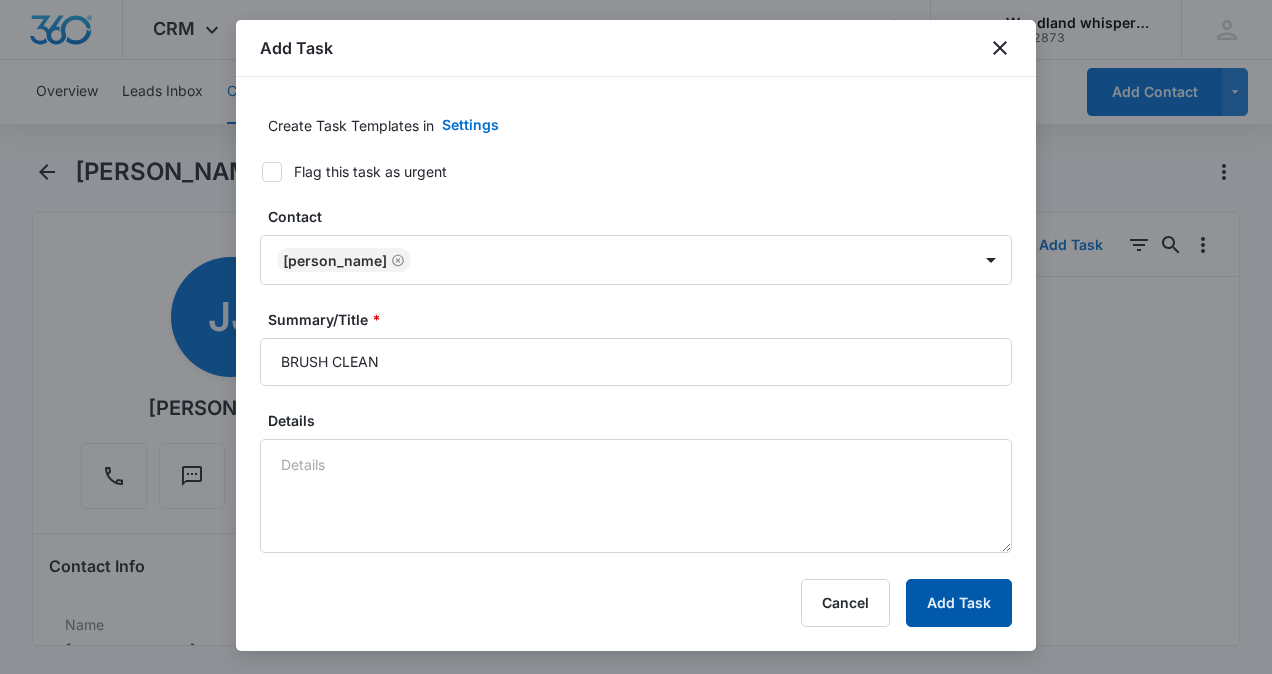 click on "Add Task" at bounding box center (959, 603) 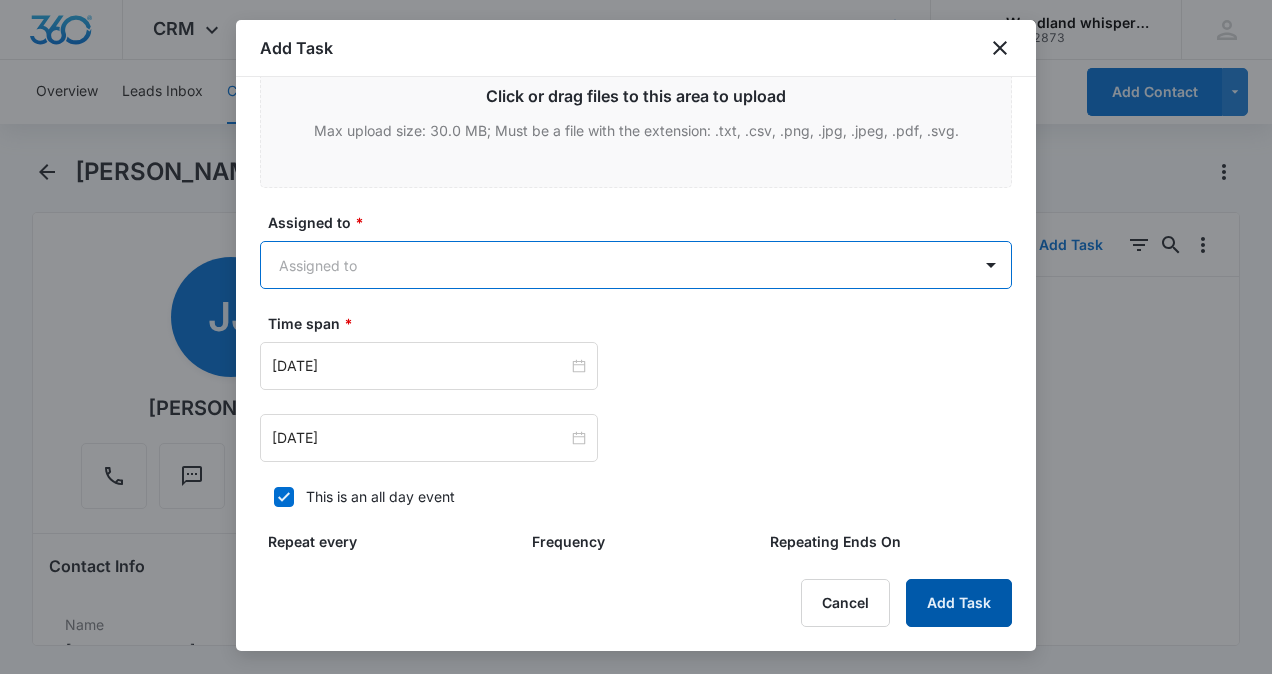 scroll, scrollTop: 1022, scrollLeft: 0, axis: vertical 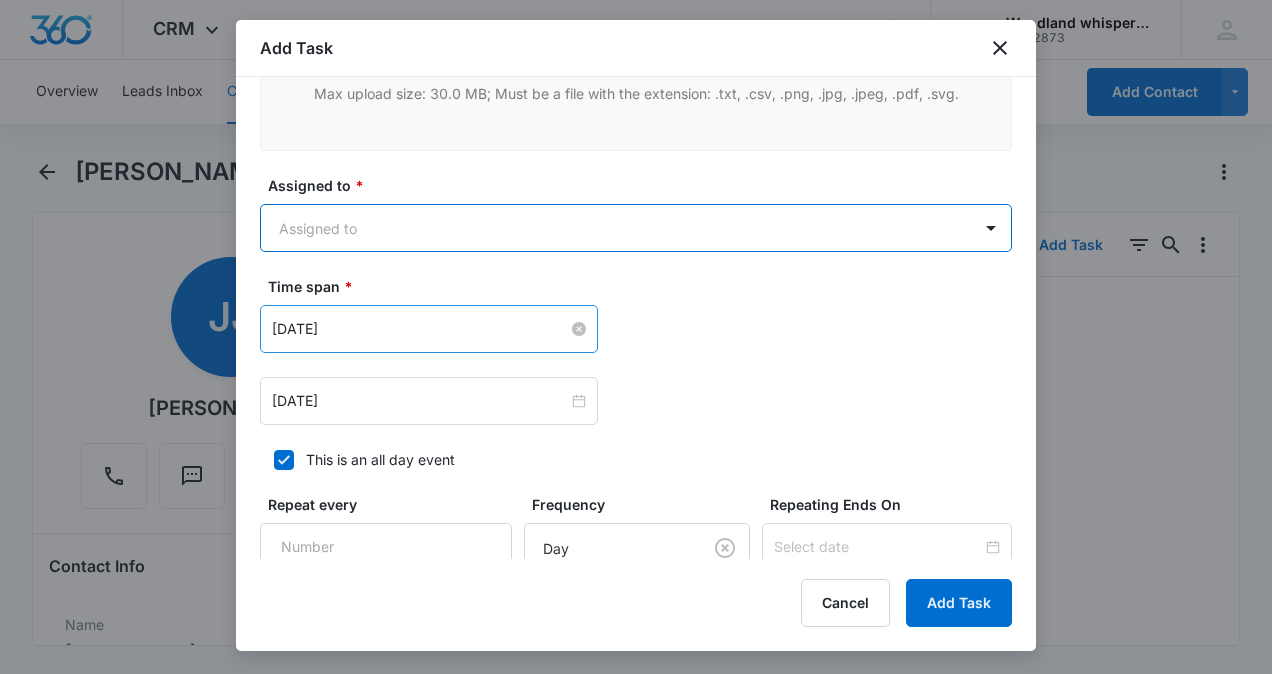 click on "[DATE]" at bounding box center (420, 329) 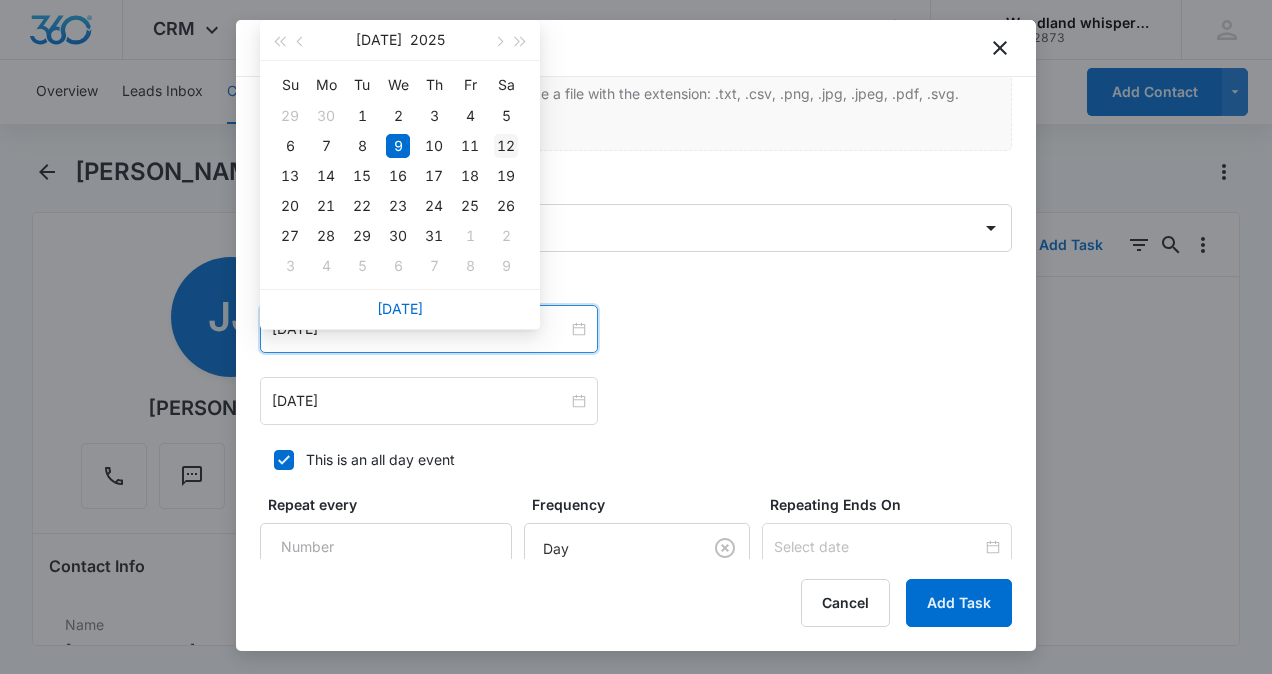 click on "12" at bounding box center [506, 146] 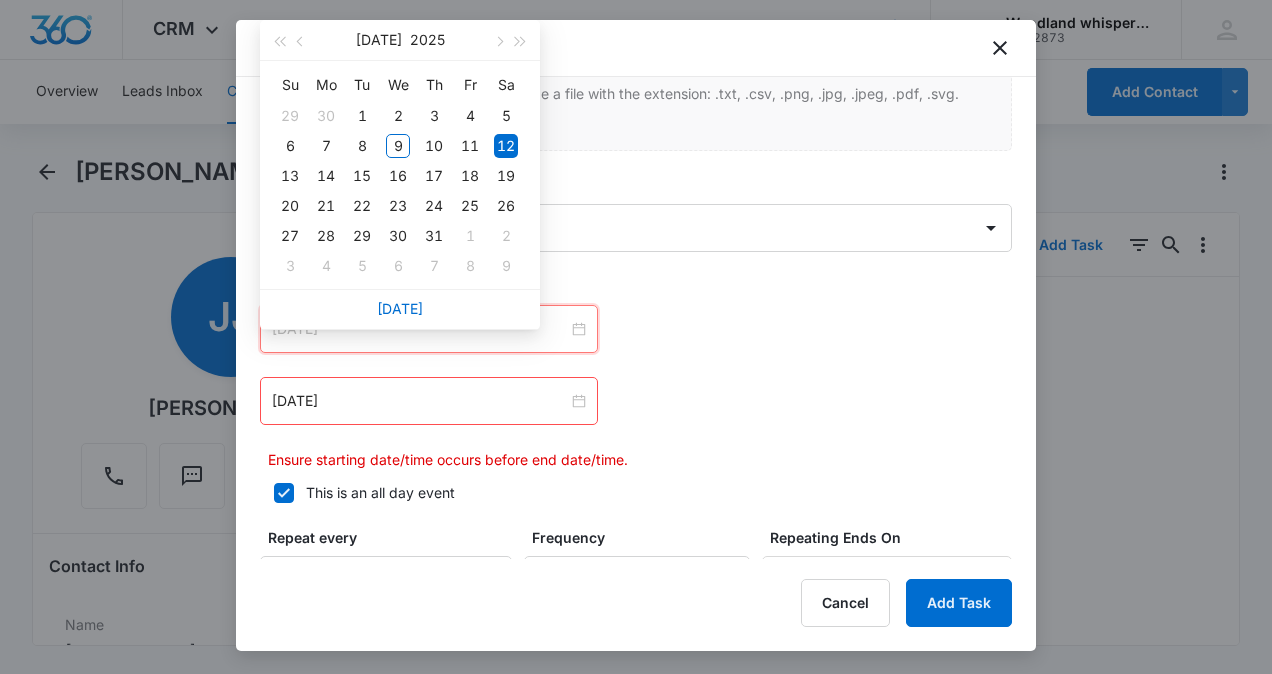 type on "[DATE]" 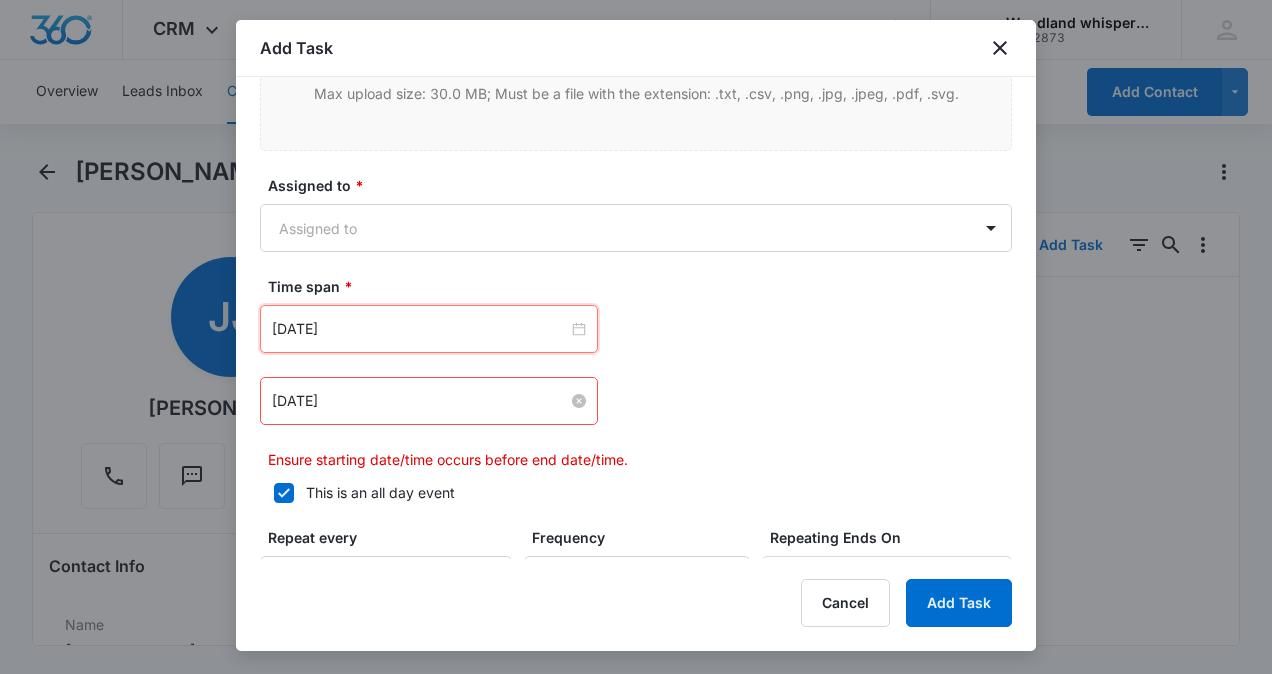 click on "[DATE]" at bounding box center (420, 401) 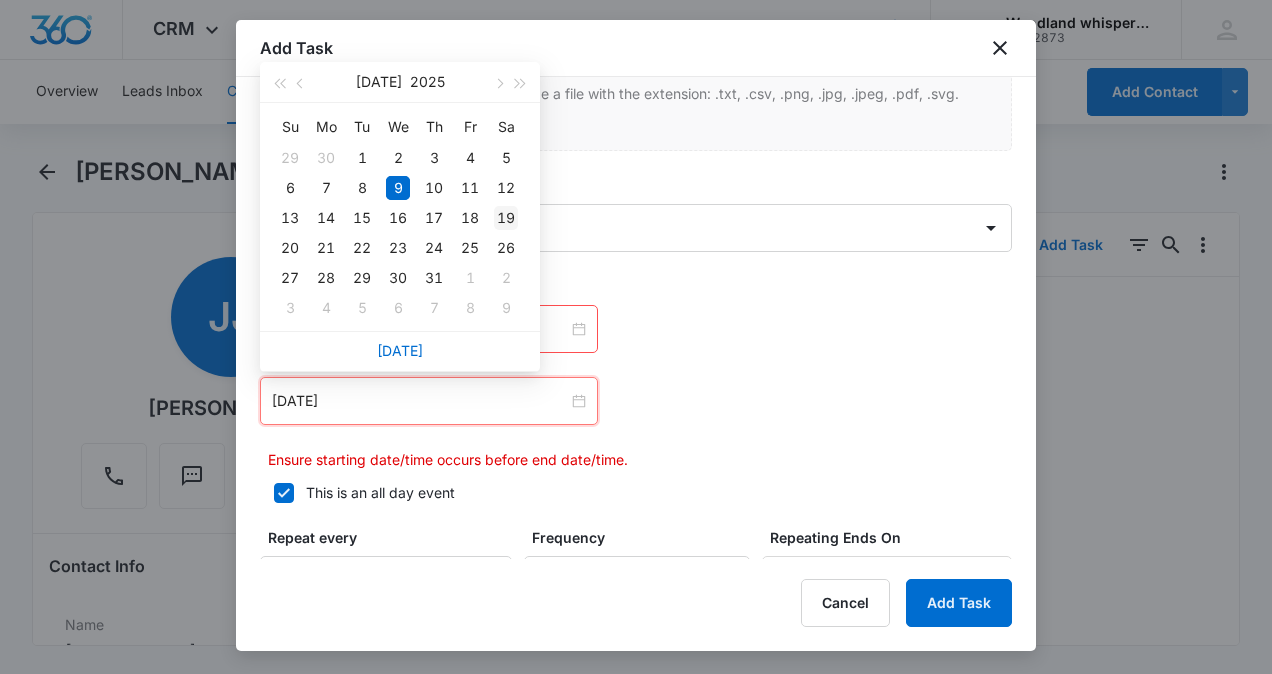 click on "19" at bounding box center (506, 218) 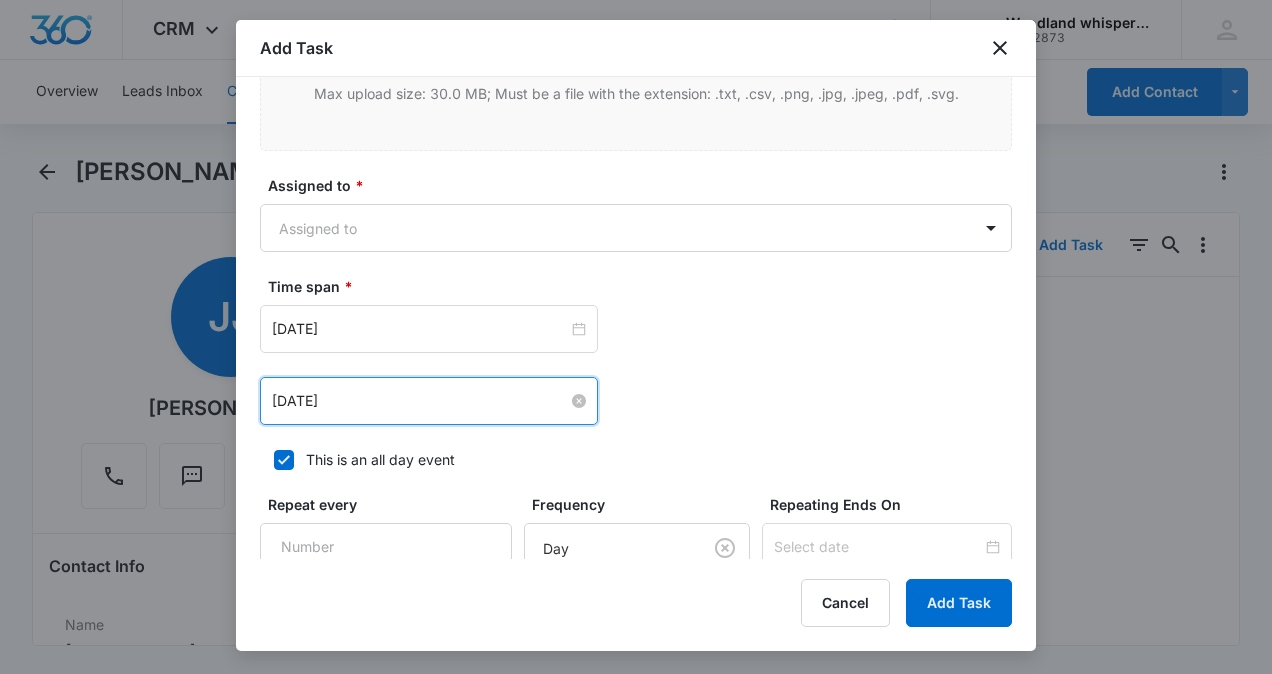 click on "[DATE]" at bounding box center [420, 401] 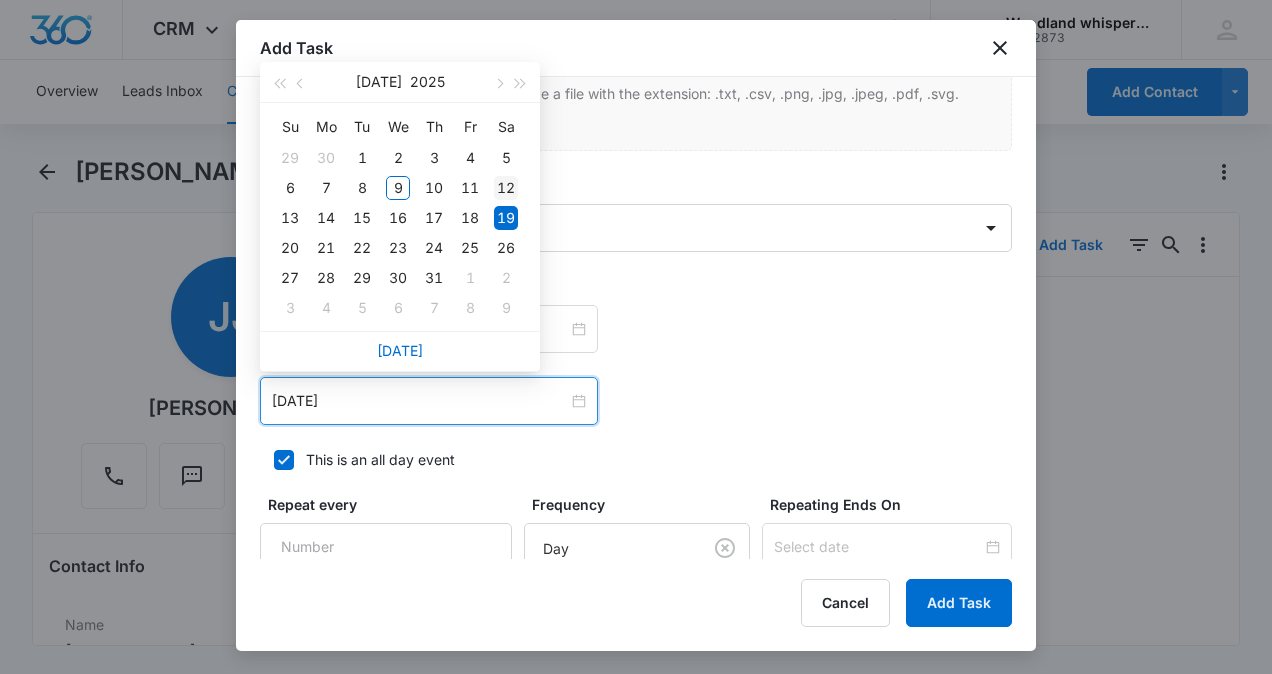 click on "12" at bounding box center (506, 188) 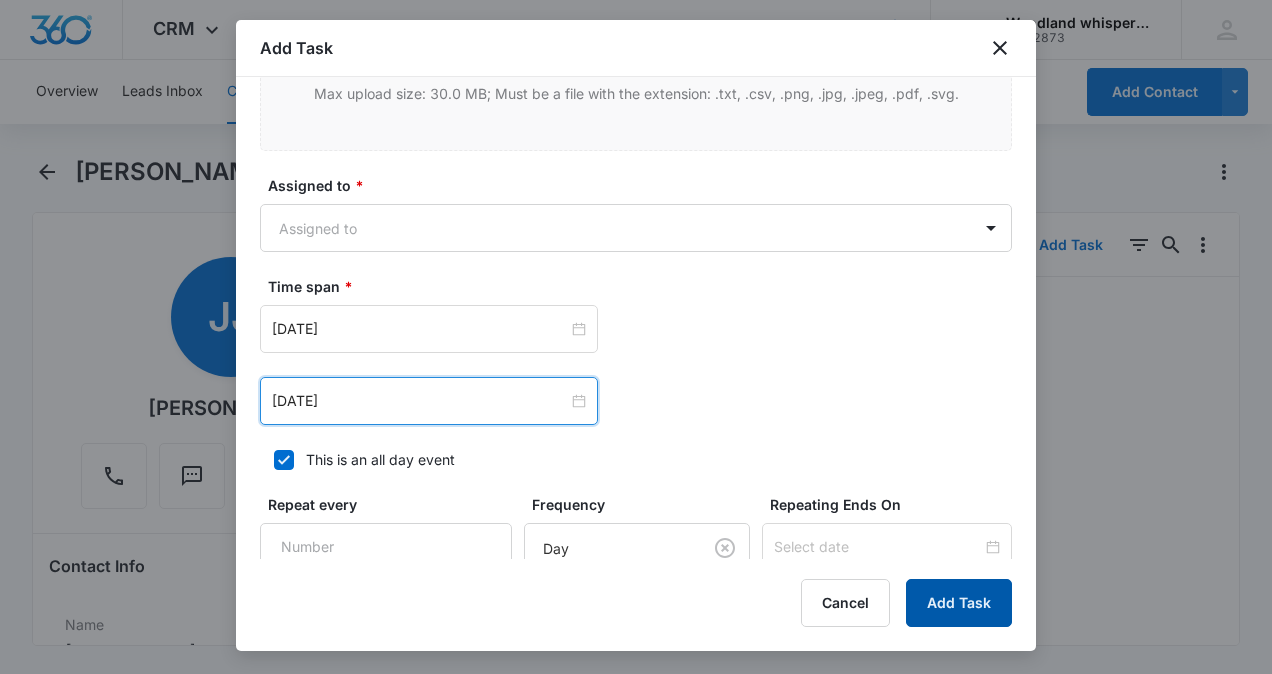 click on "Add Task" at bounding box center (959, 603) 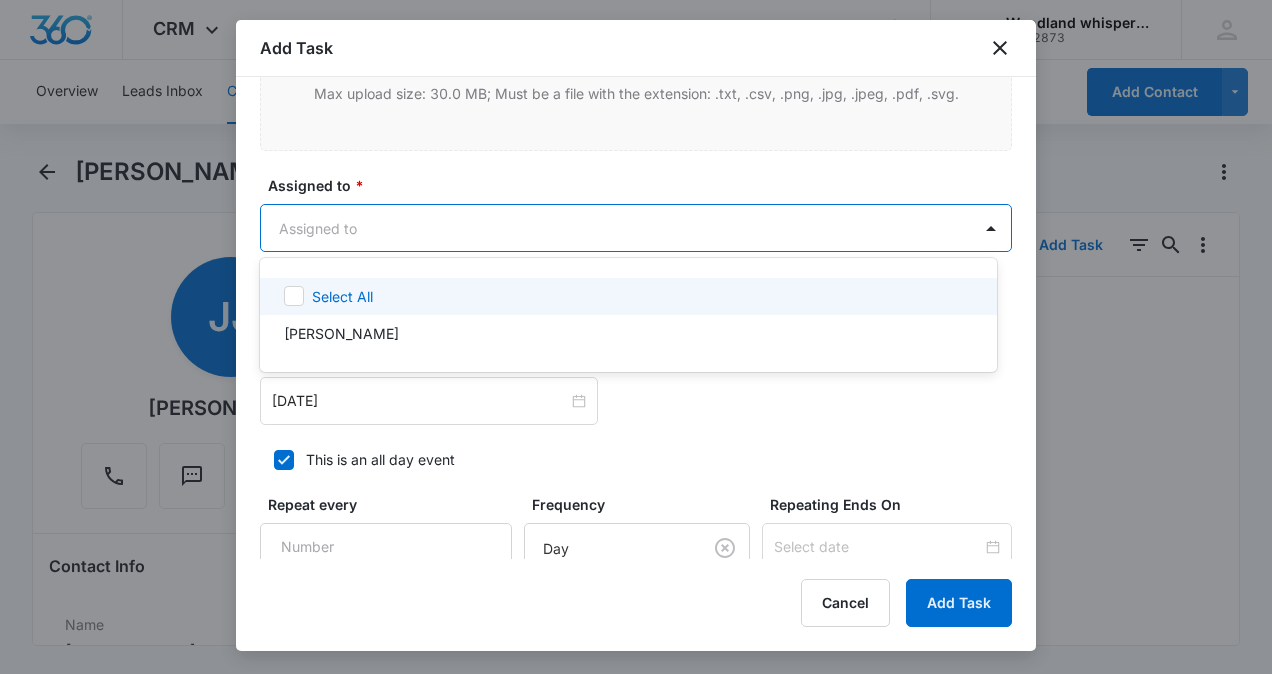 click on "[PERSON_NAME]" at bounding box center (341, 333) 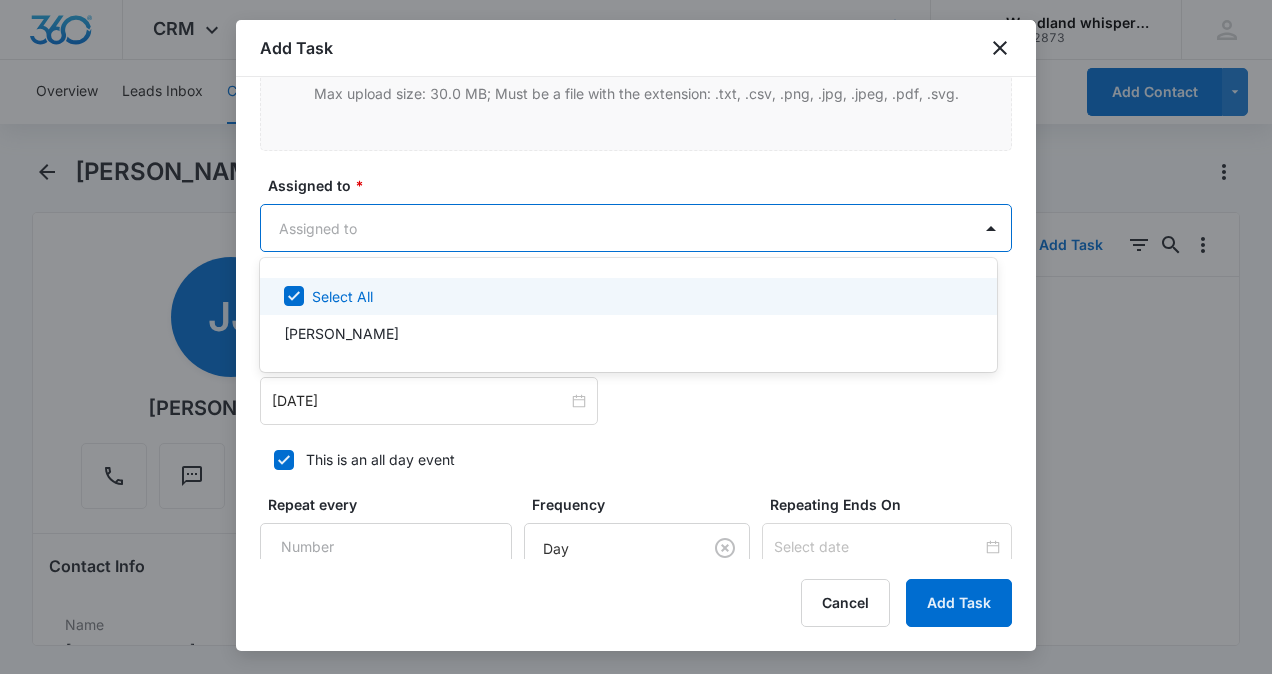 checkbox on "true" 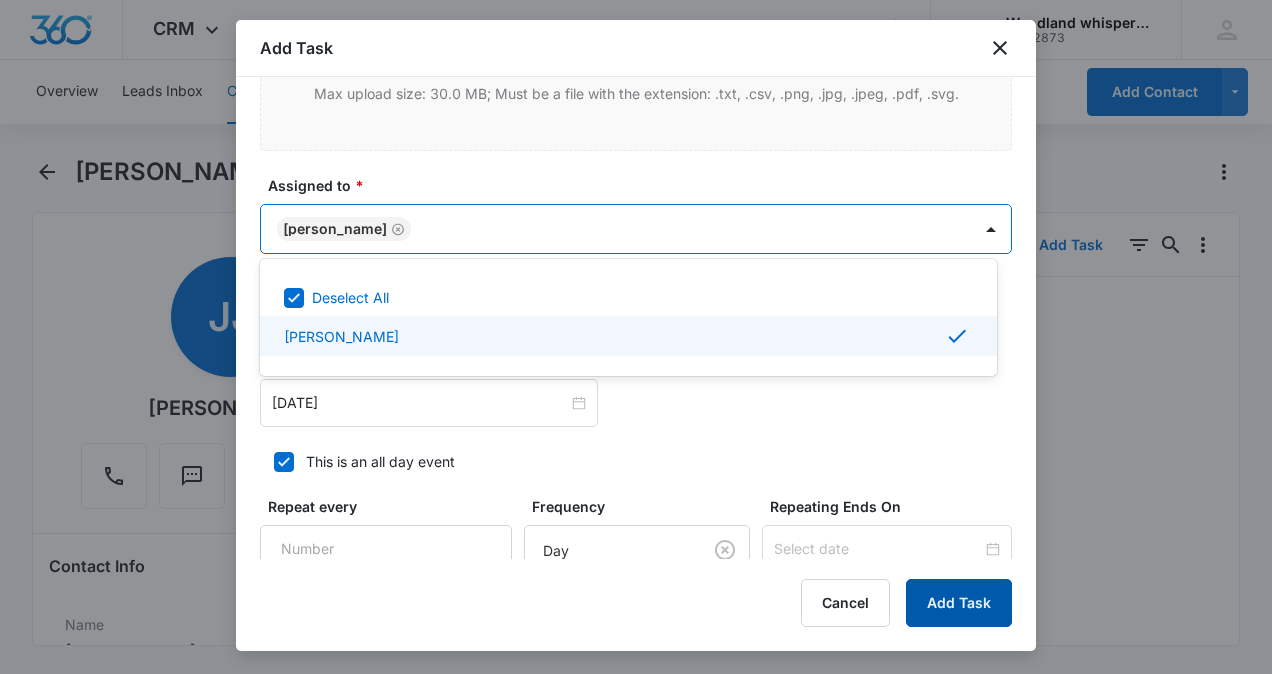 click on "Add Task" at bounding box center (959, 603) 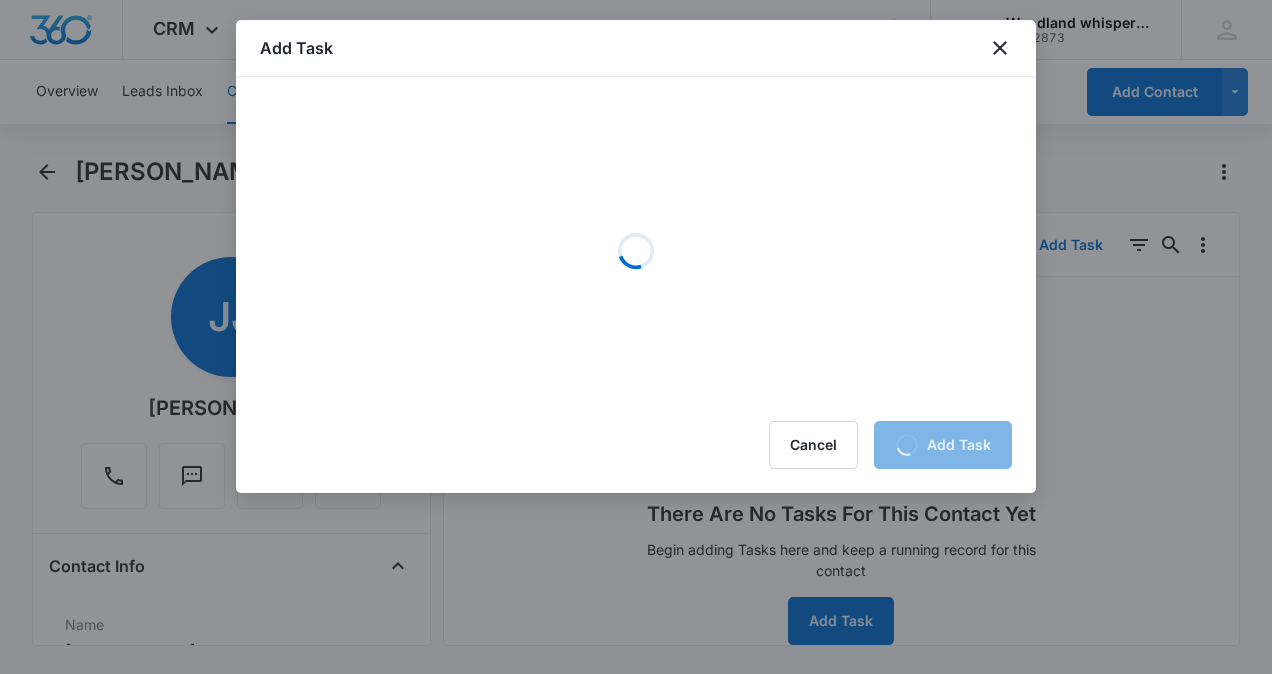 scroll, scrollTop: 0, scrollLeft: 0, axis: both 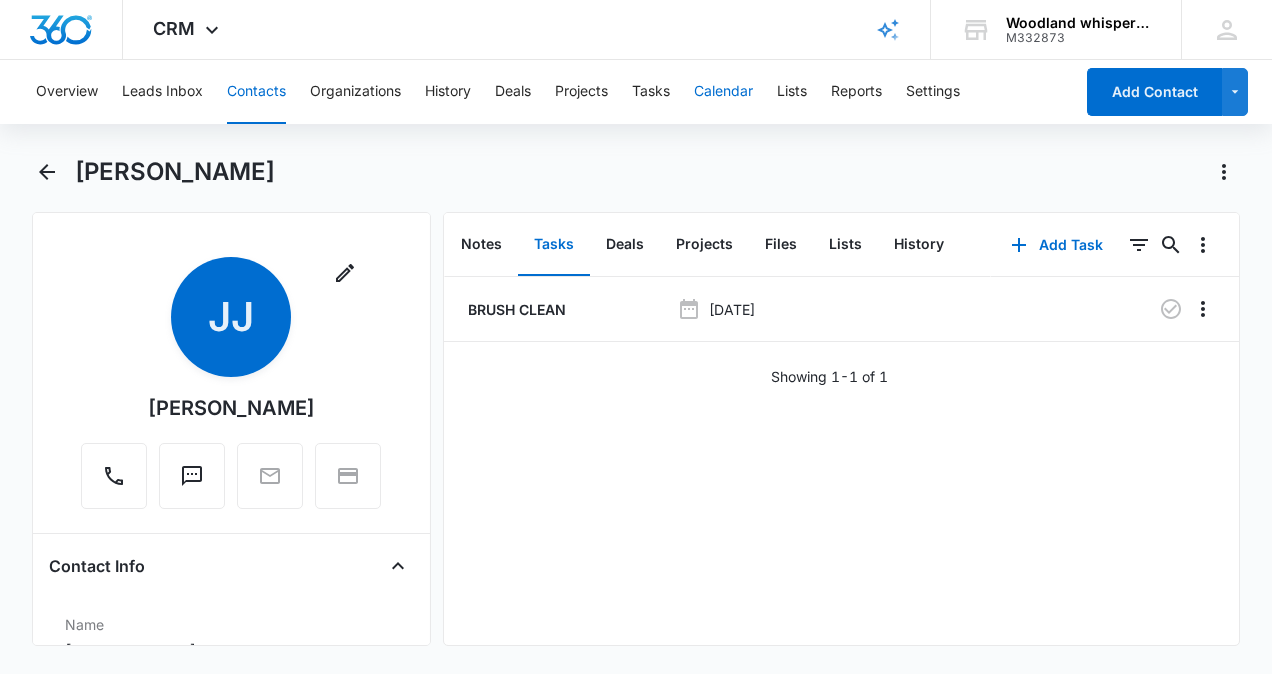 click on "Calendar" at bounding box center [723, 92] 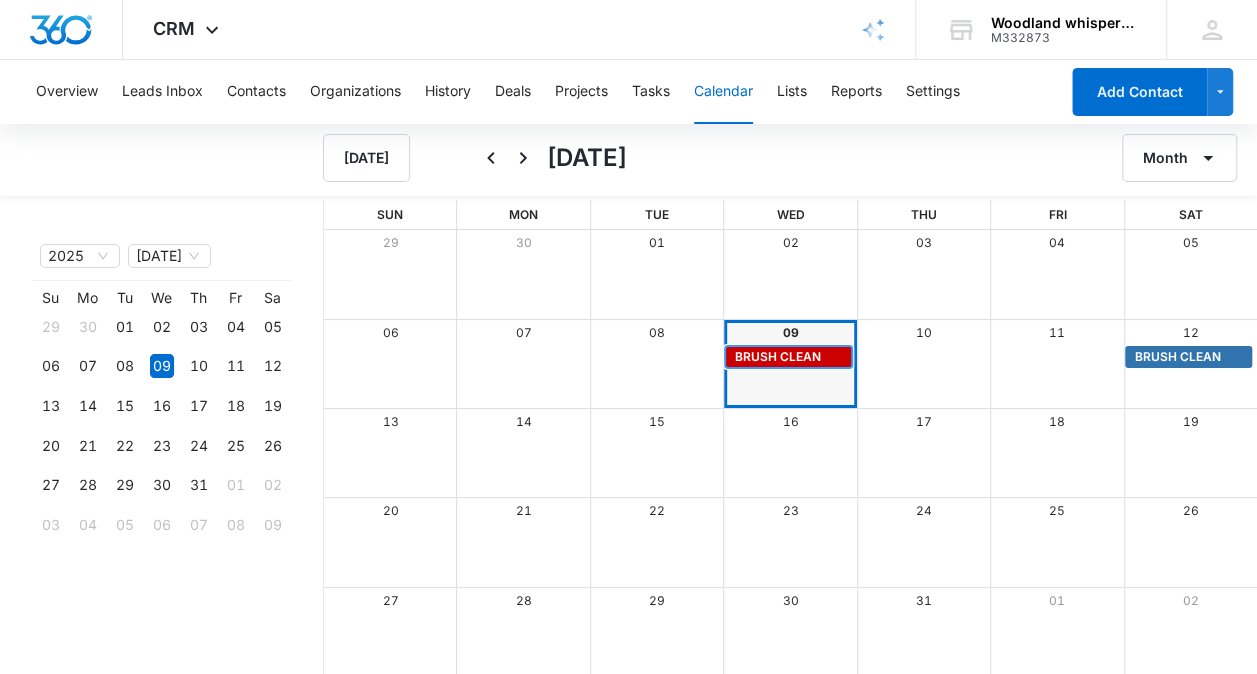 click on "BRUSH CLEAN" at bounding box center [778, 357] 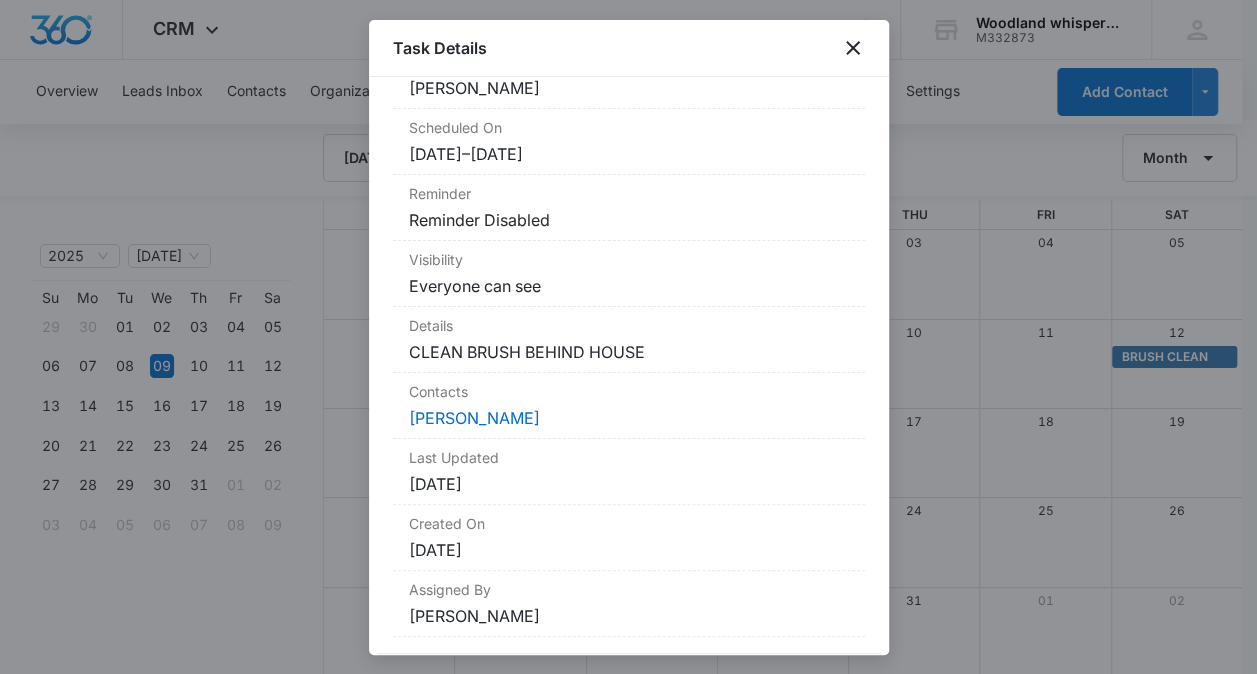 scroll, scrollTop: 214, scrollLeft: 0, axis: vertical 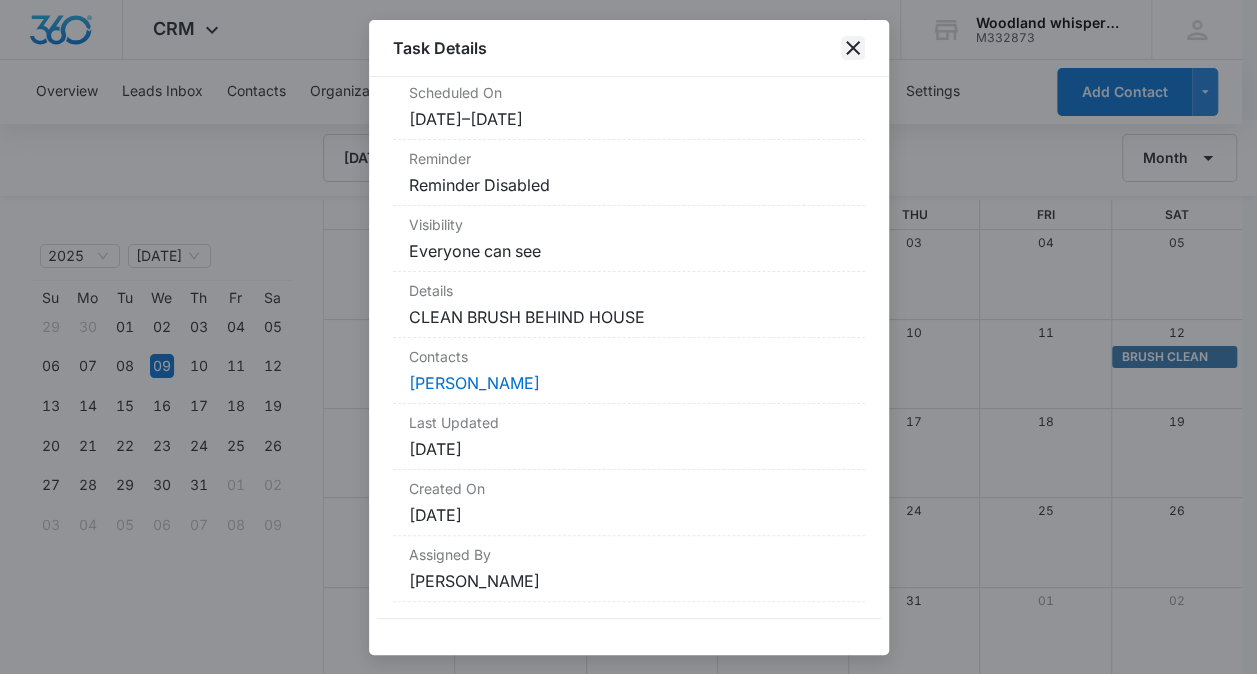 click 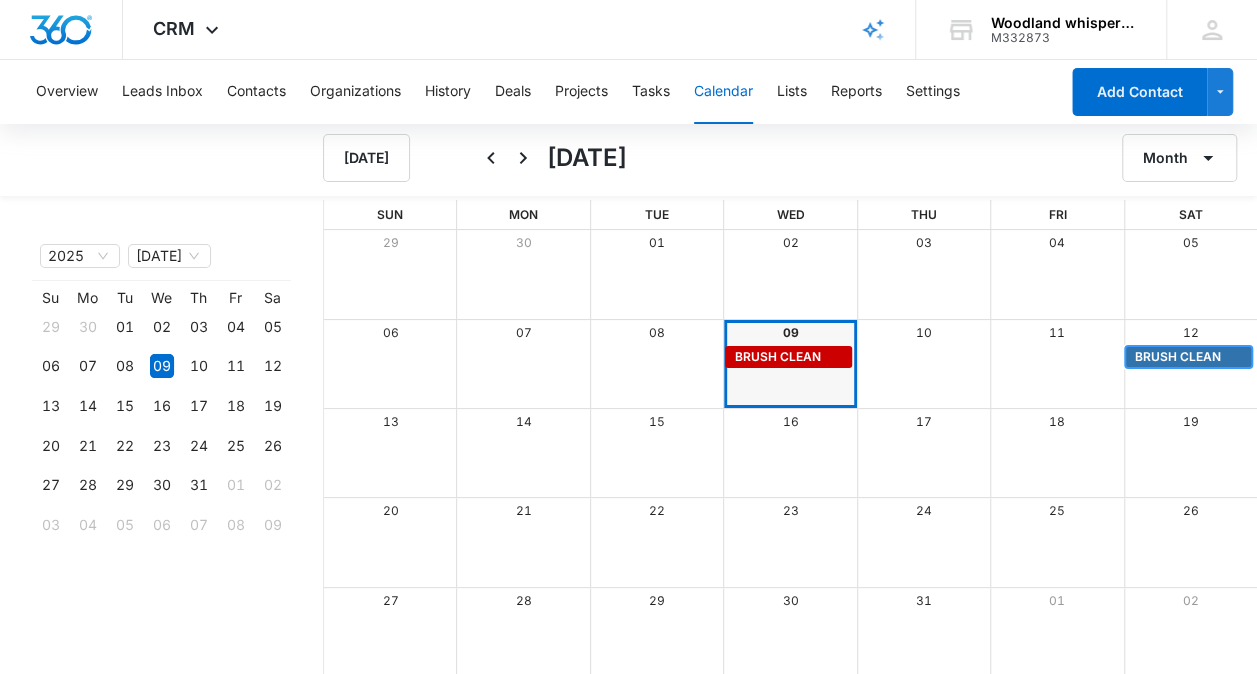 click on "BRUSH CLEAN" at bounding box center [1178, 357] 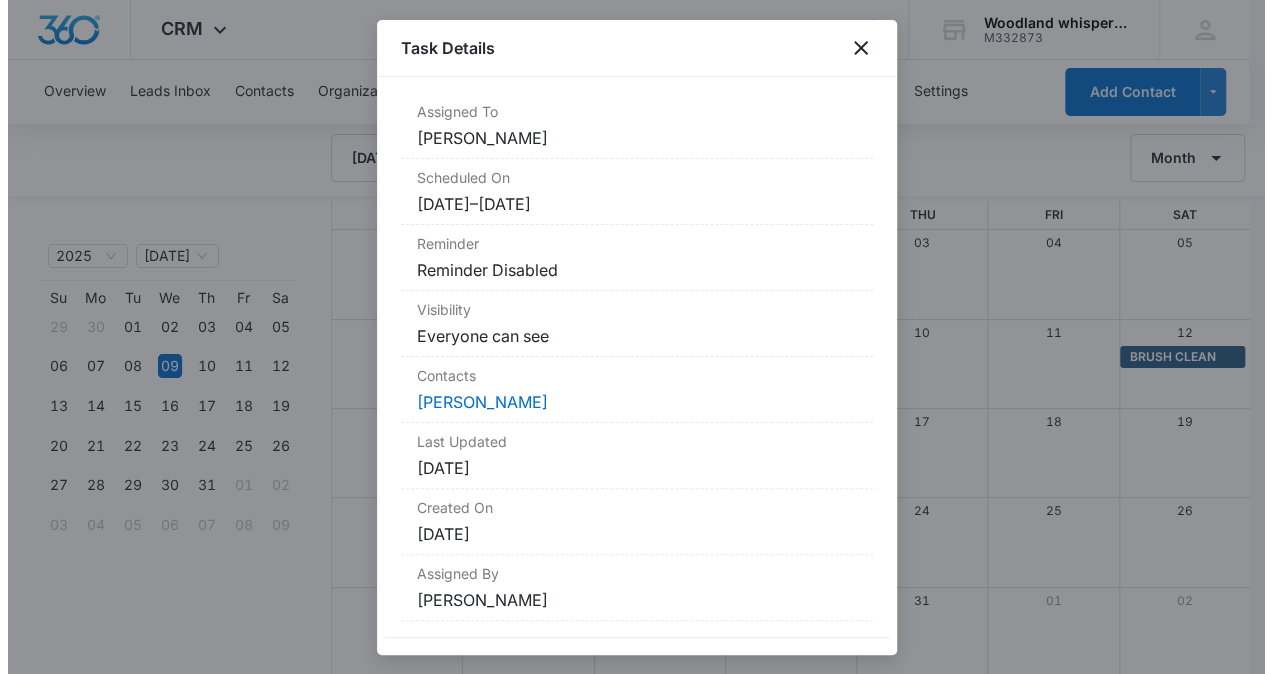 scroll, scrollTop: 148, scrollLeft: 0, axis: vertical 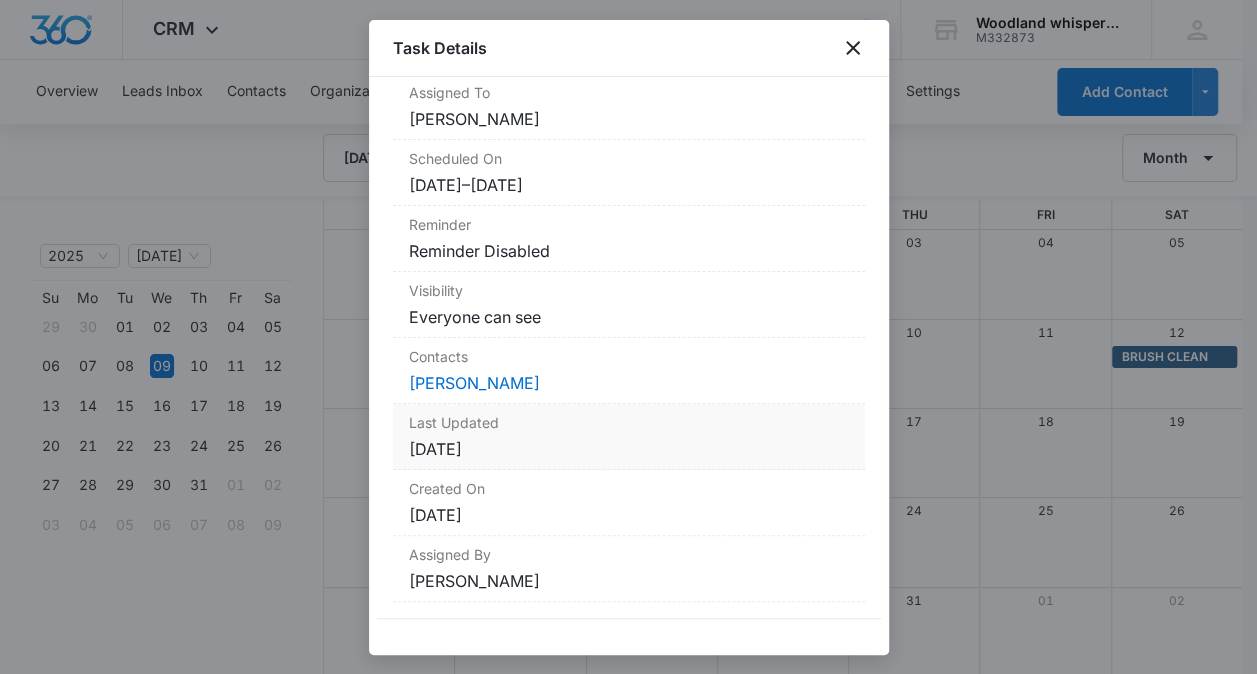 click on "Last Updated [DATE]" at bounding box center (629, 437) 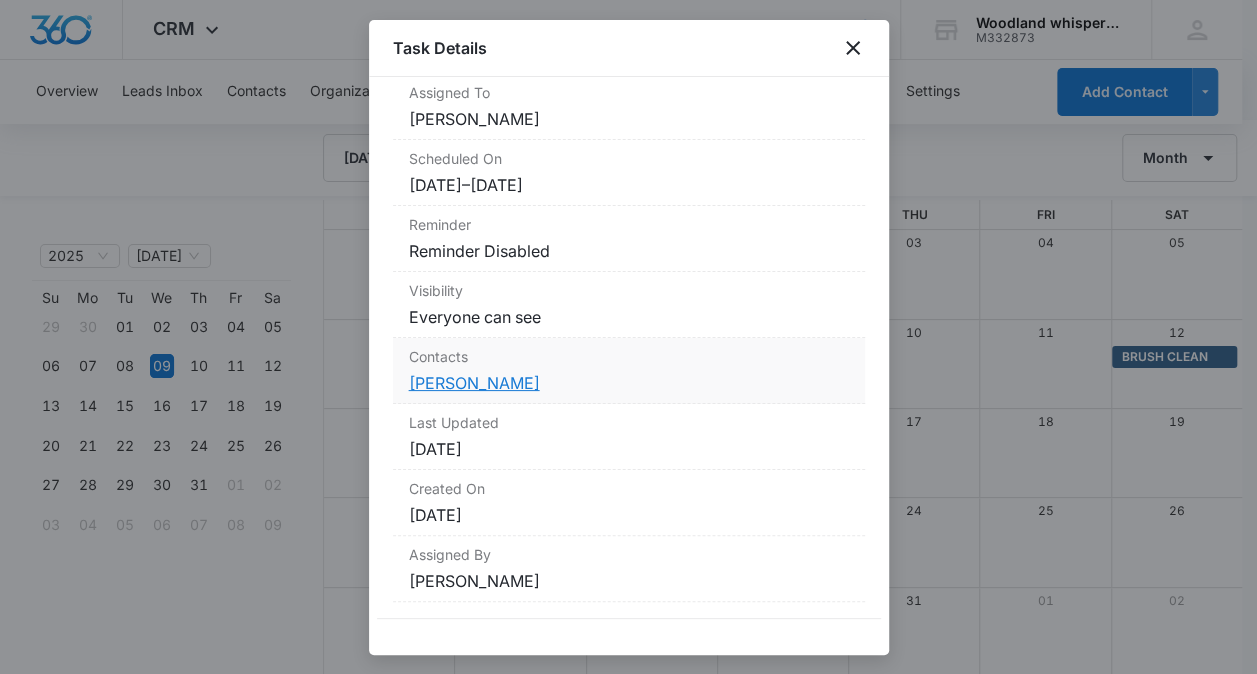 click on "[PERSON_NAME]" at bounding box center [474, 383] 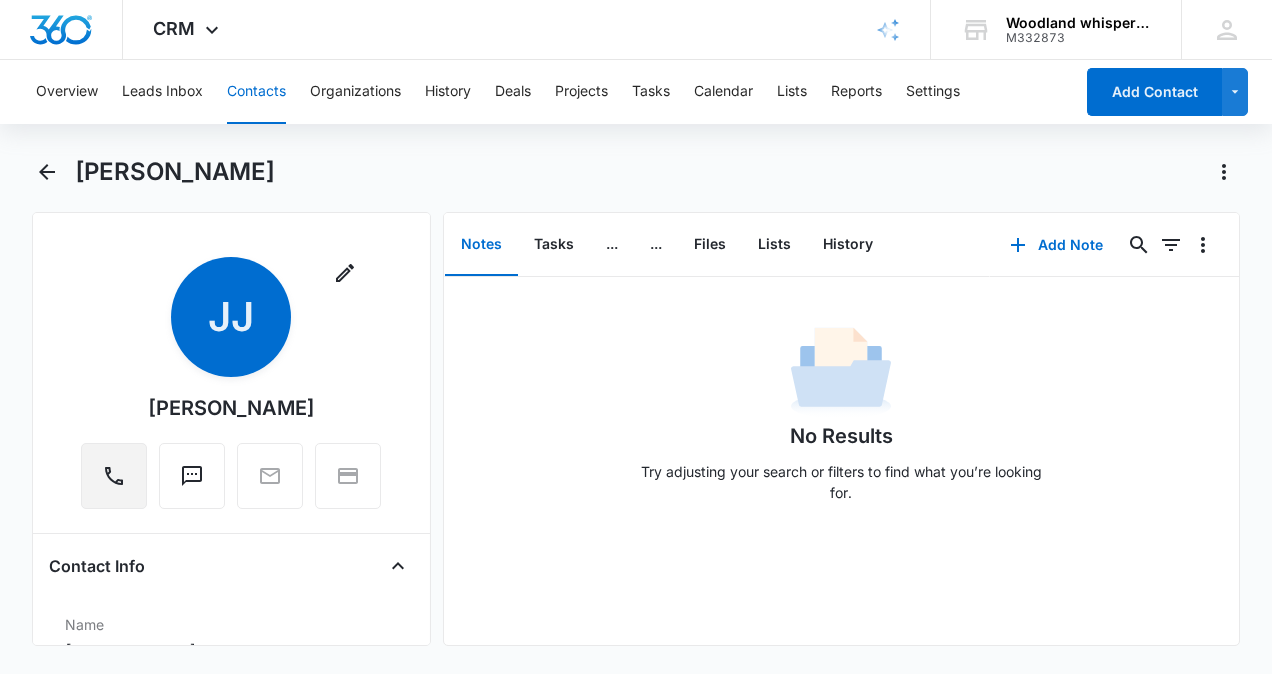 click 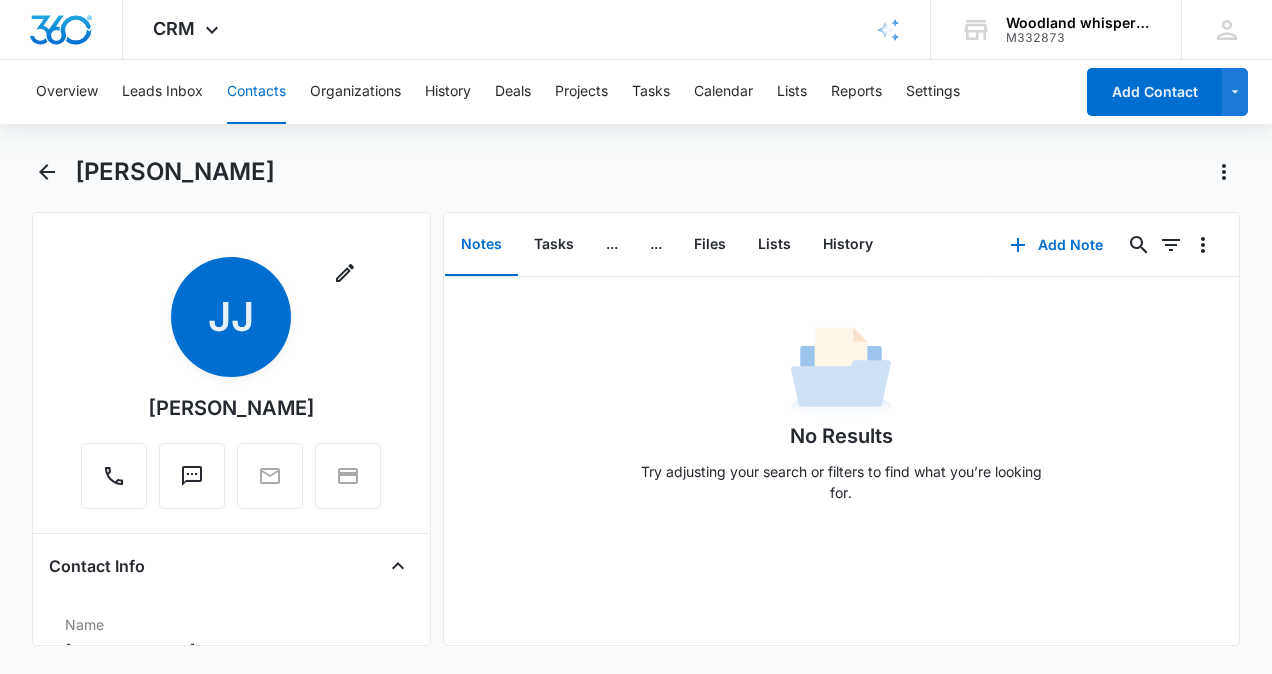 click on "No Results Try adjusting your search or filters to find what you’re looking for." at bounding box center (842, 398) 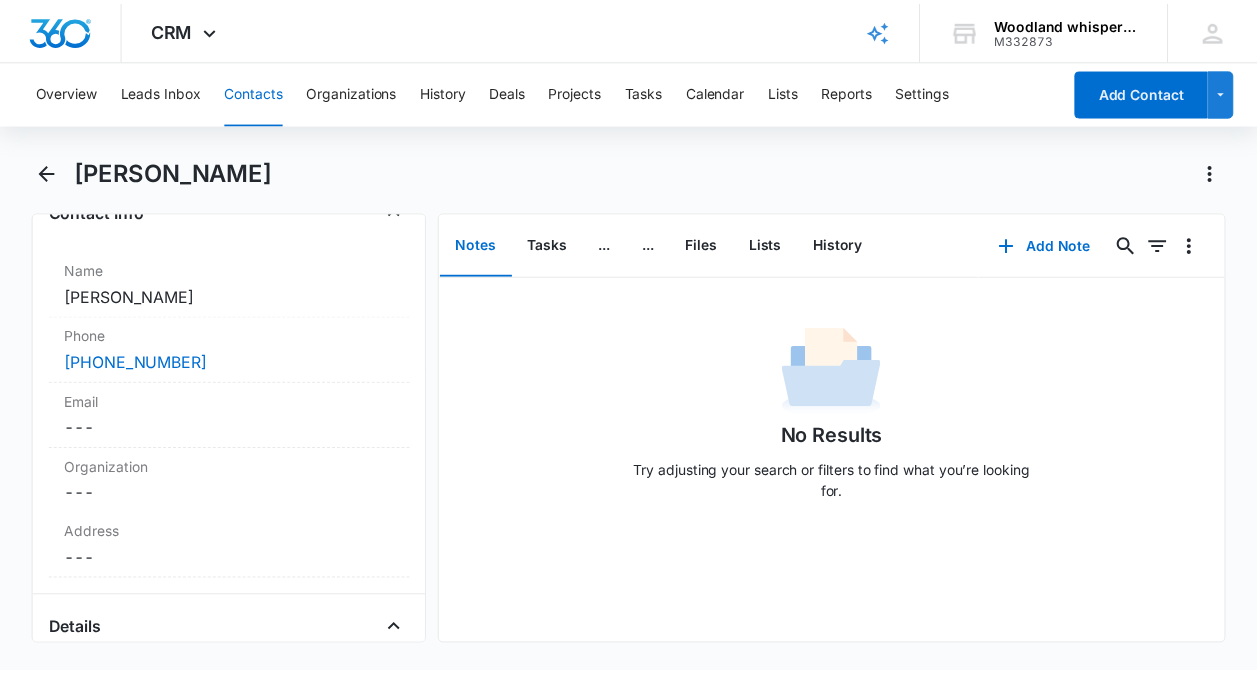 scroll, scrollTop: 364, scrollLeft: 0, axis: vertical 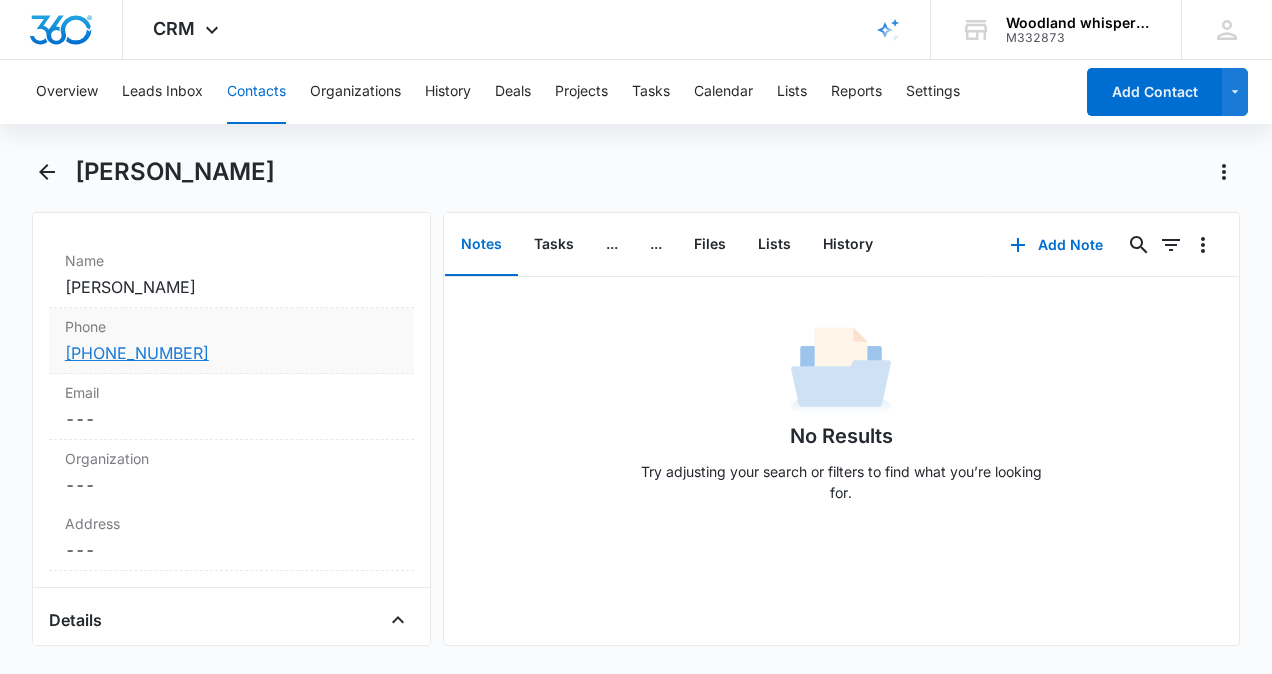 click on "[PHONE_NUMBER]" at bounding box center (137, 353) 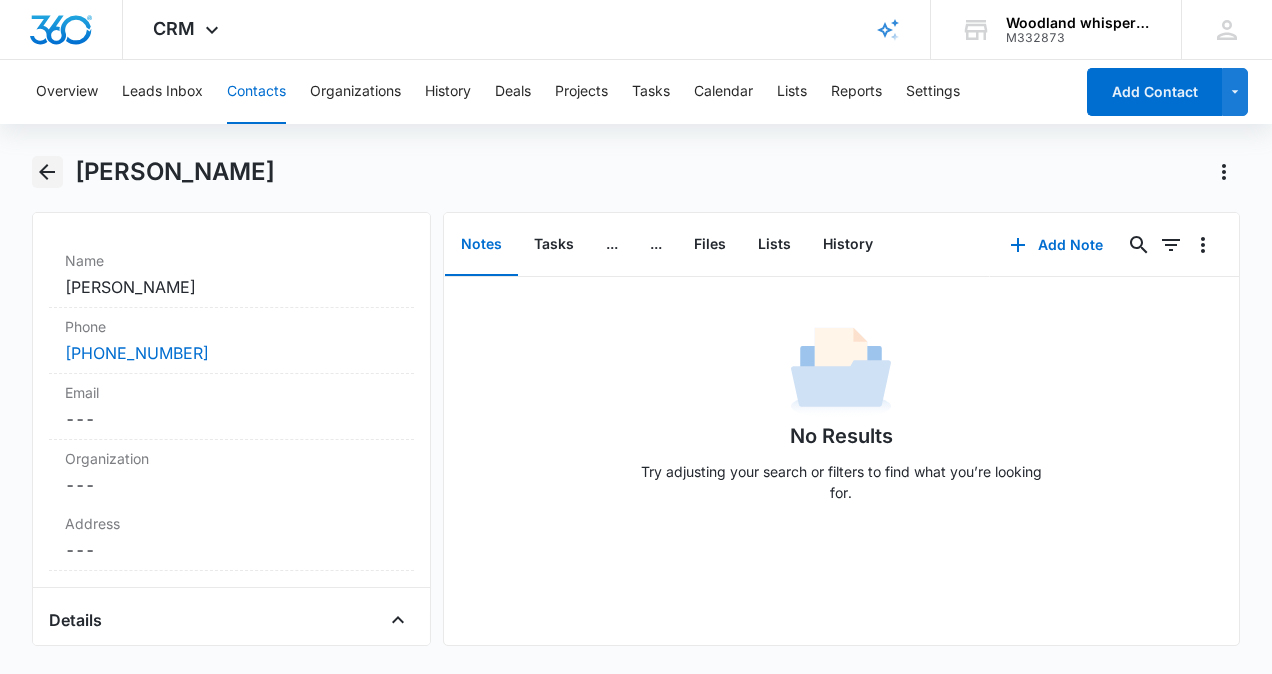 click 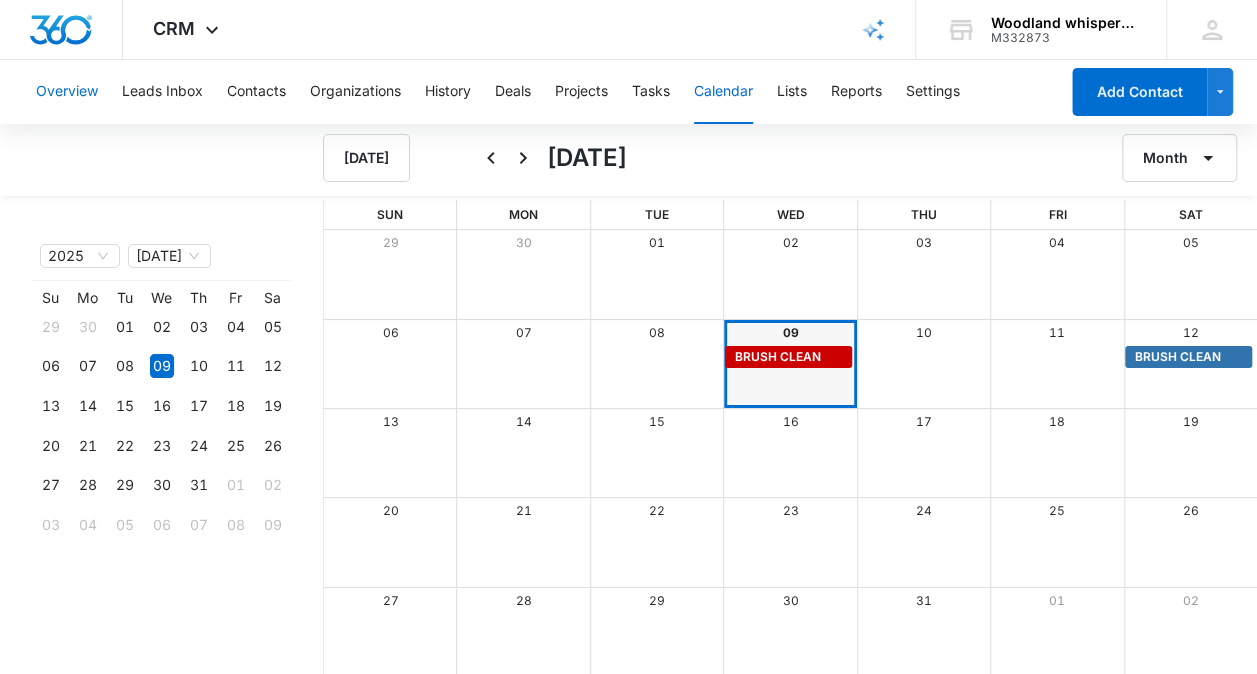 click on "Overview" at bounding box center [67, 92] 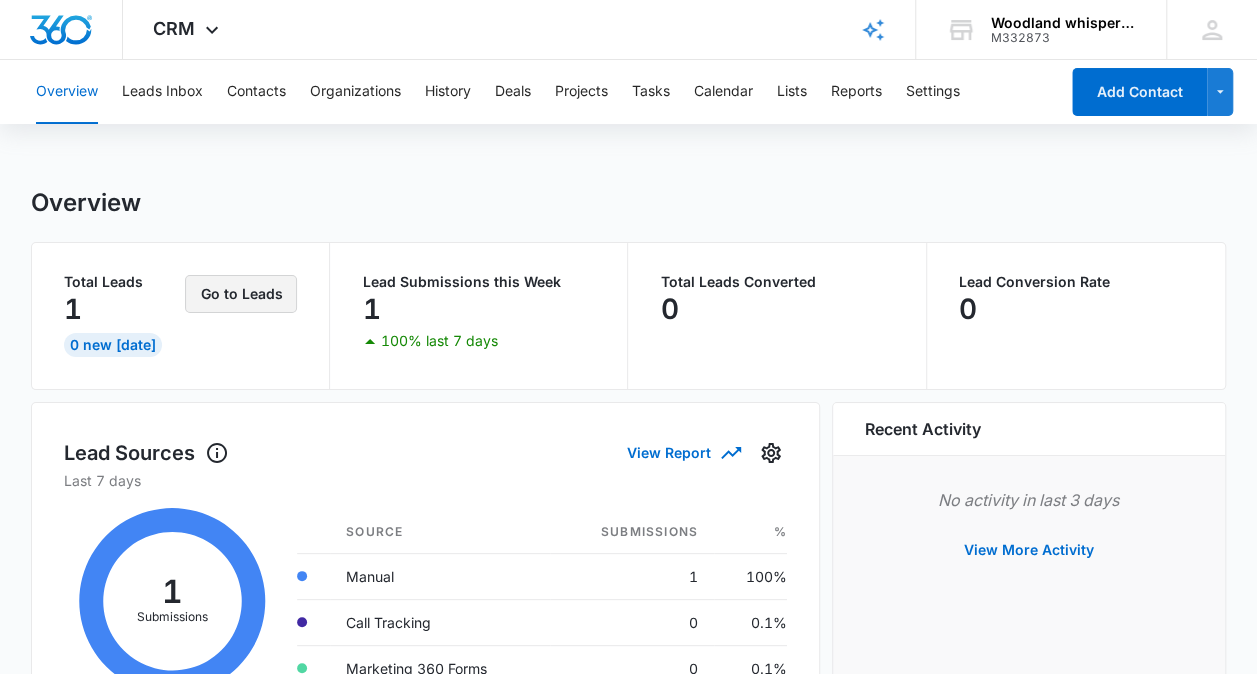 click on "Go to Leads" at bounding box center (241, 294) 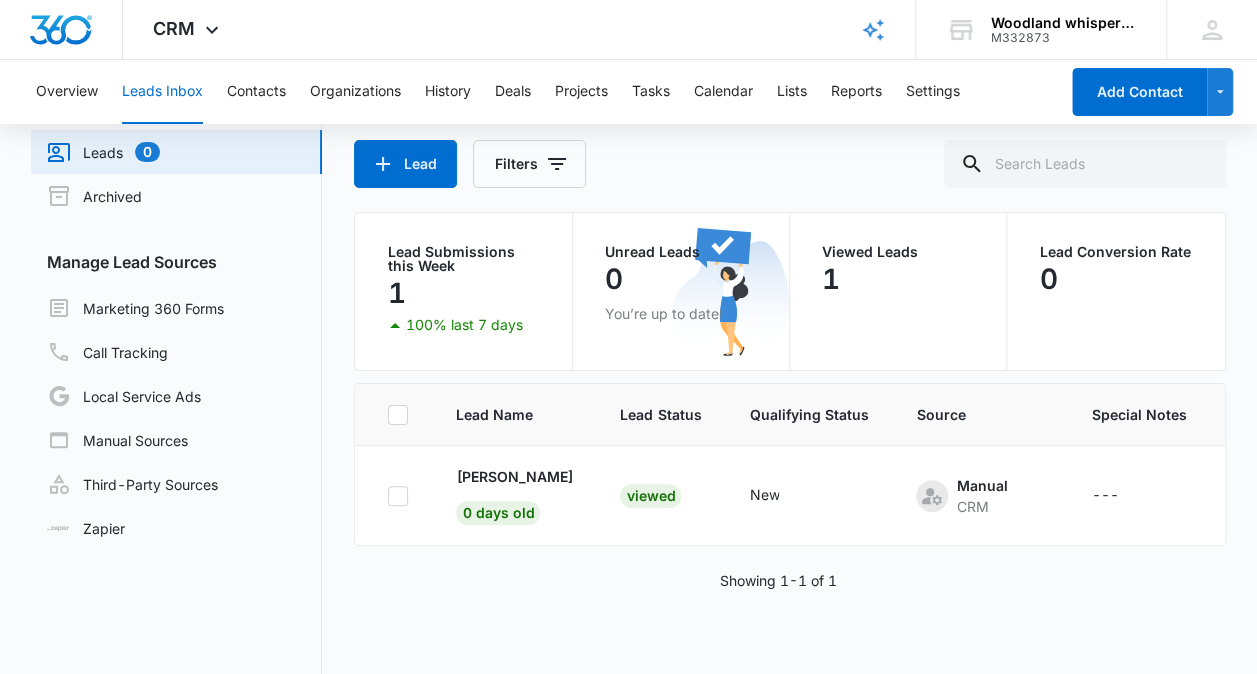 scroll, scrollTop: 74, scrollLeft: 0, axis: vertical 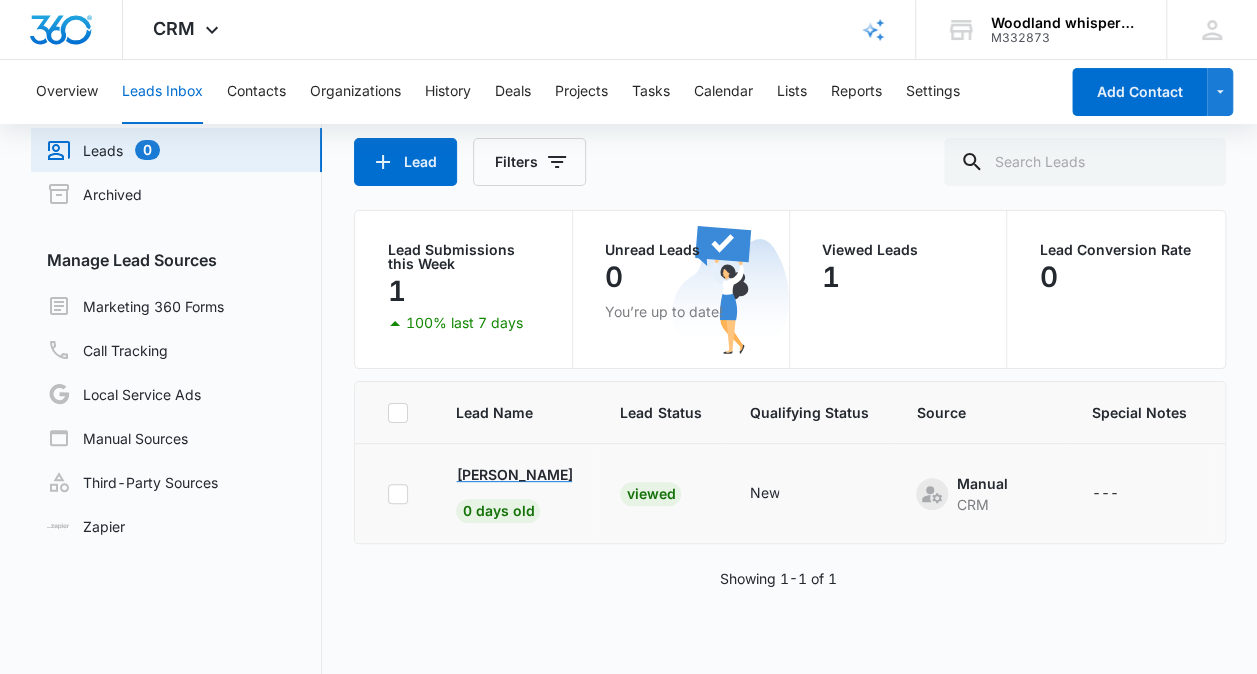 click on "[PERSON_NAME]" at bounding box center (514, 474) 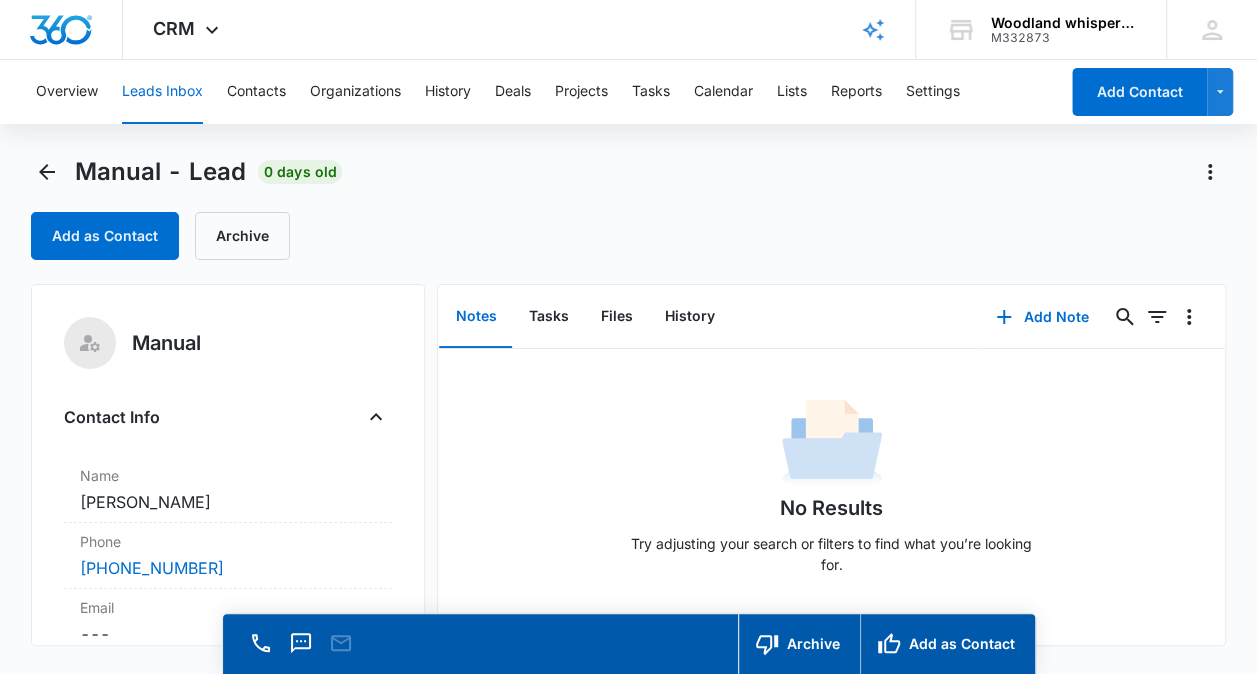 scroll, scrollTop: 56, scrollLeft: 0, axis: vertical 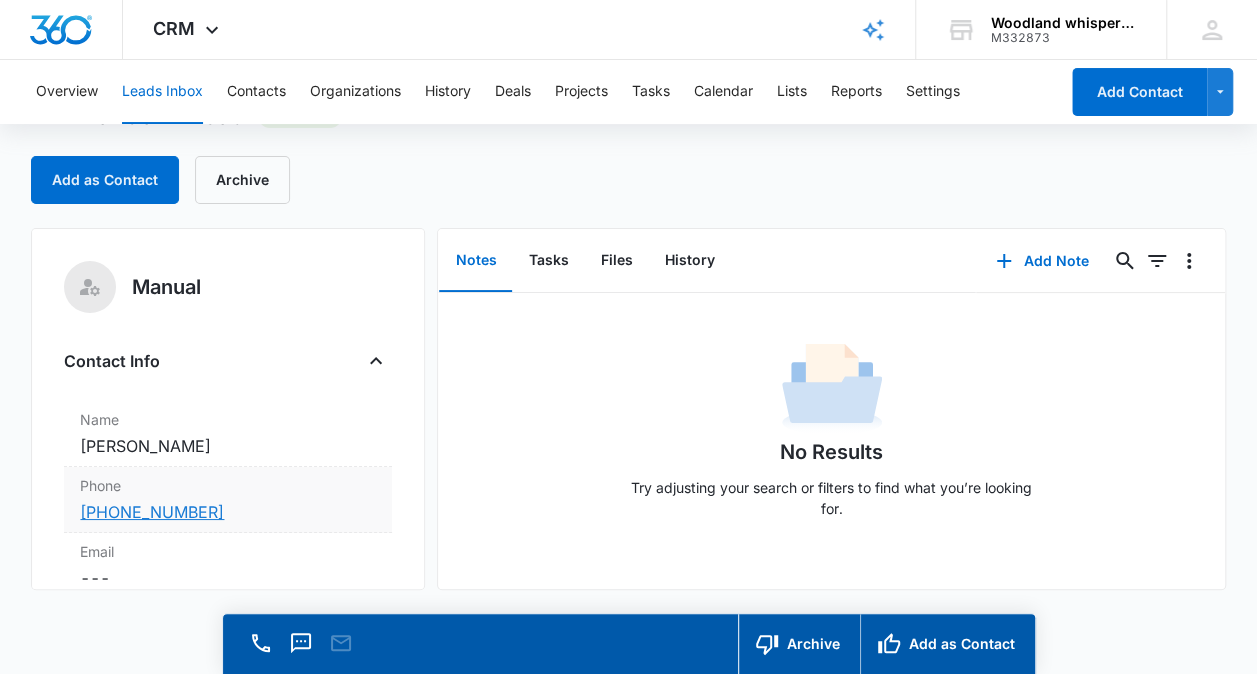 click on "[PHONE_NUMBER]" at bounding box center (152, 512) 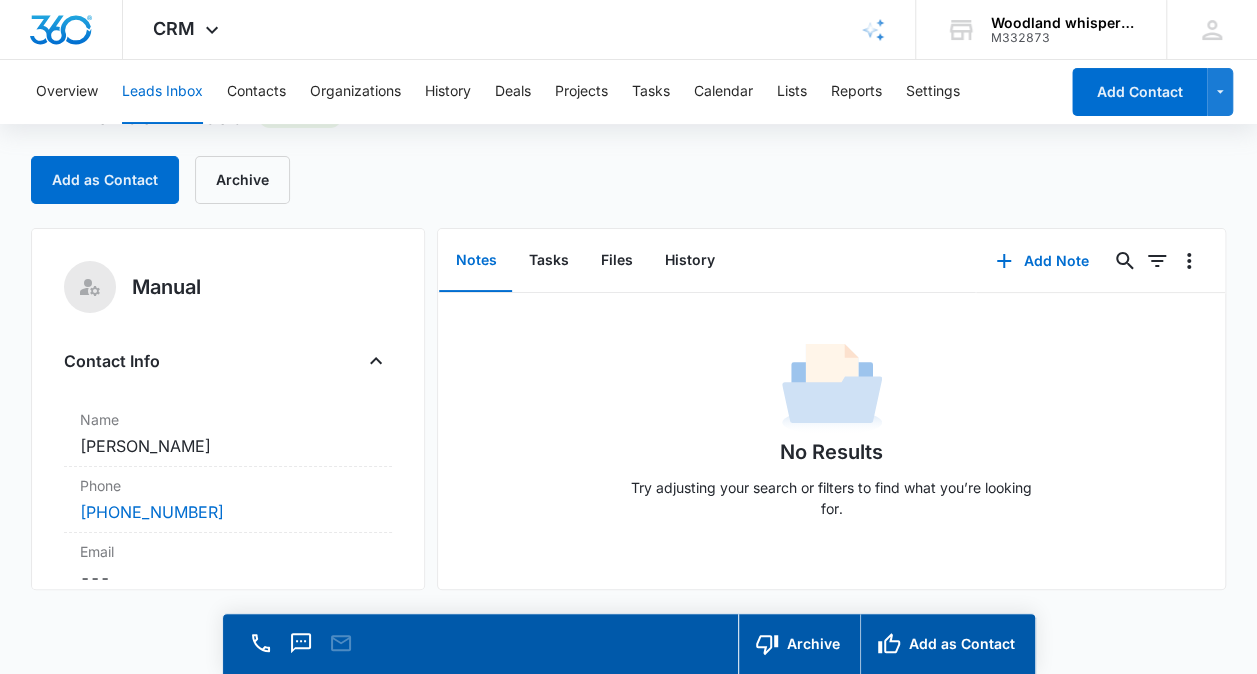 click on "Contact Info" at bounding box center [112, 361] 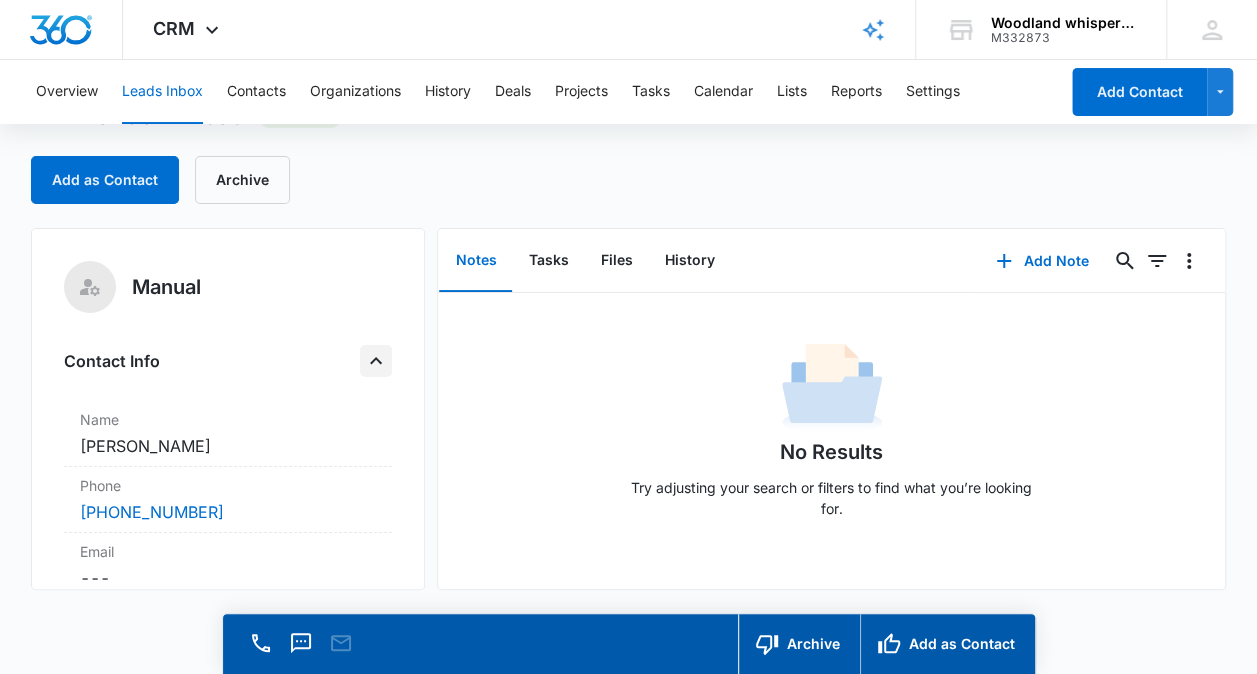 click 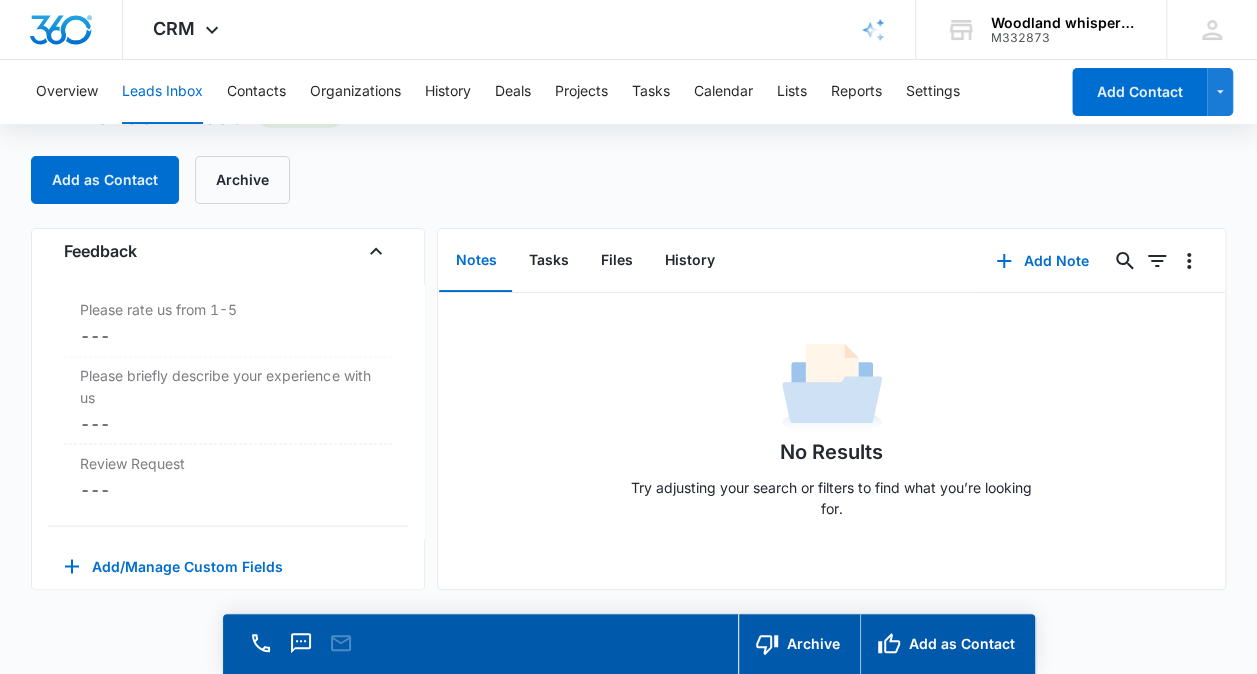 scroll, scrollTop: 1755, scrollLeft: 0, axis: vertical 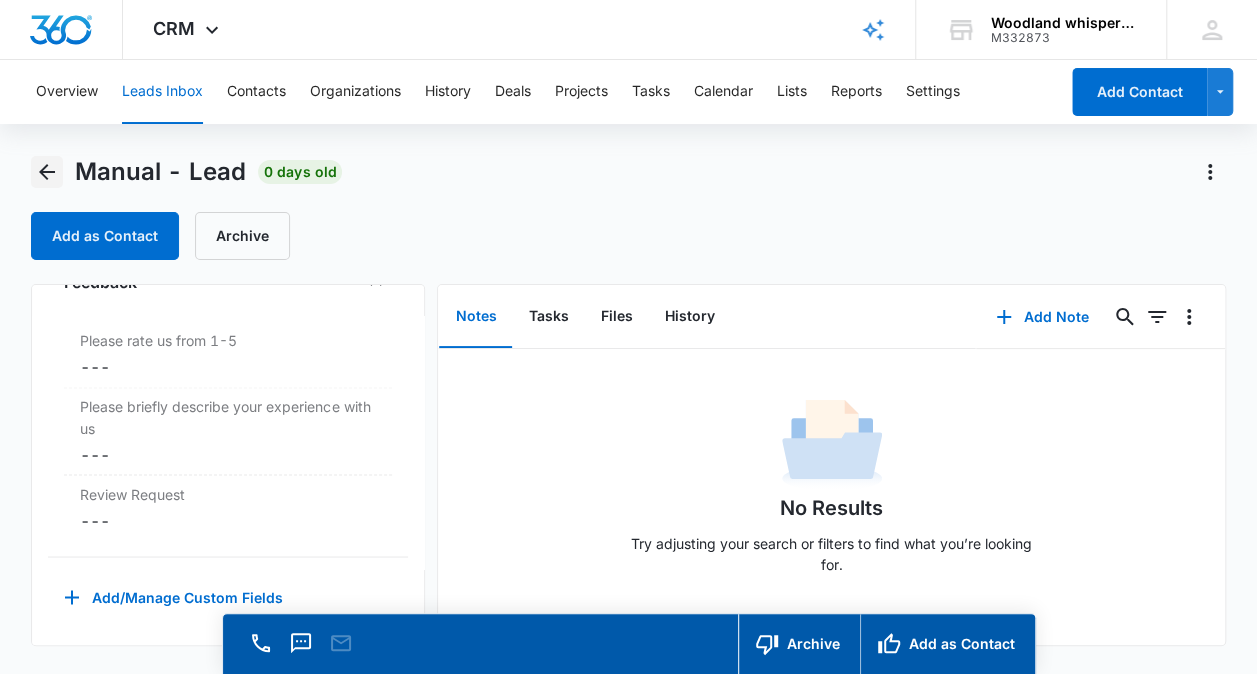 click 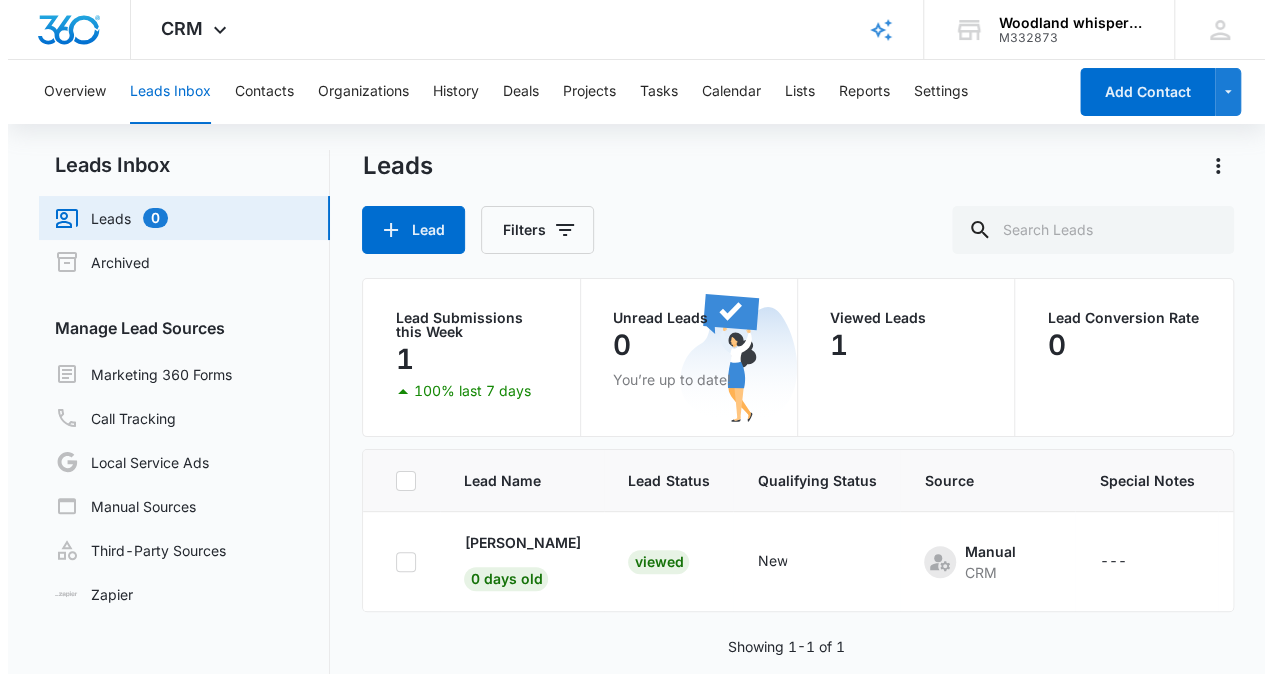 scroll, scrollTop: 0, scrollLeft: 0, axis: both 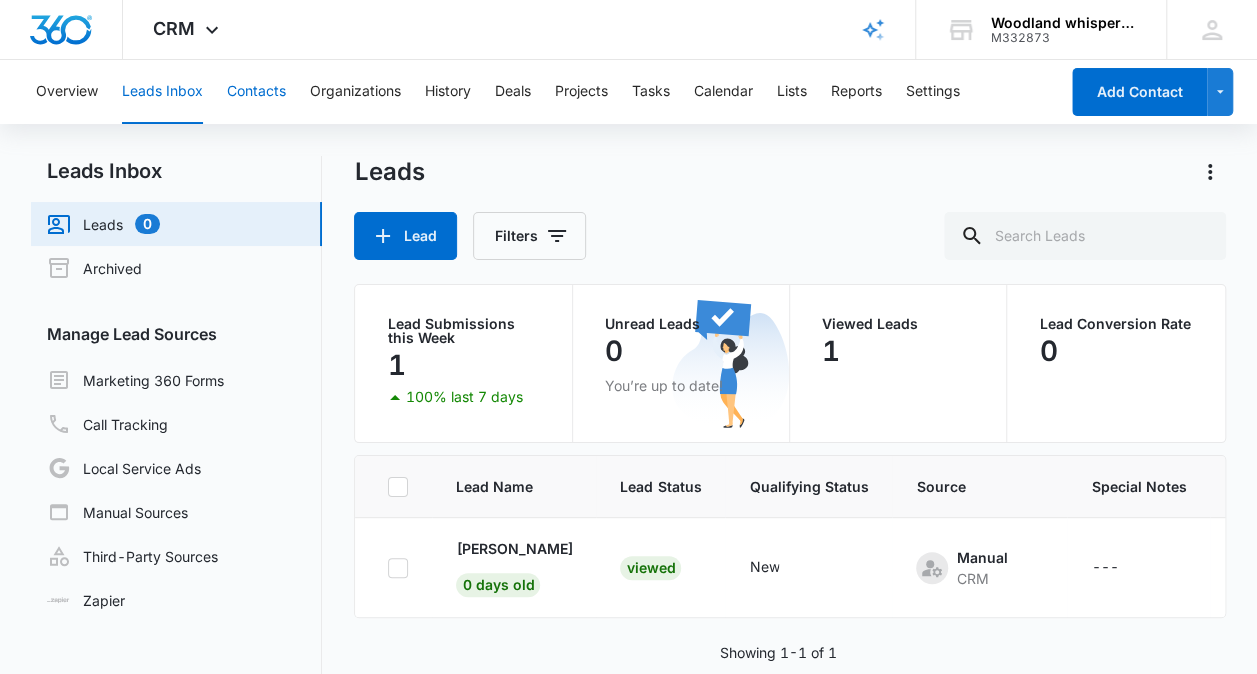 click on "Contacts" at bounding box center (256, 92) 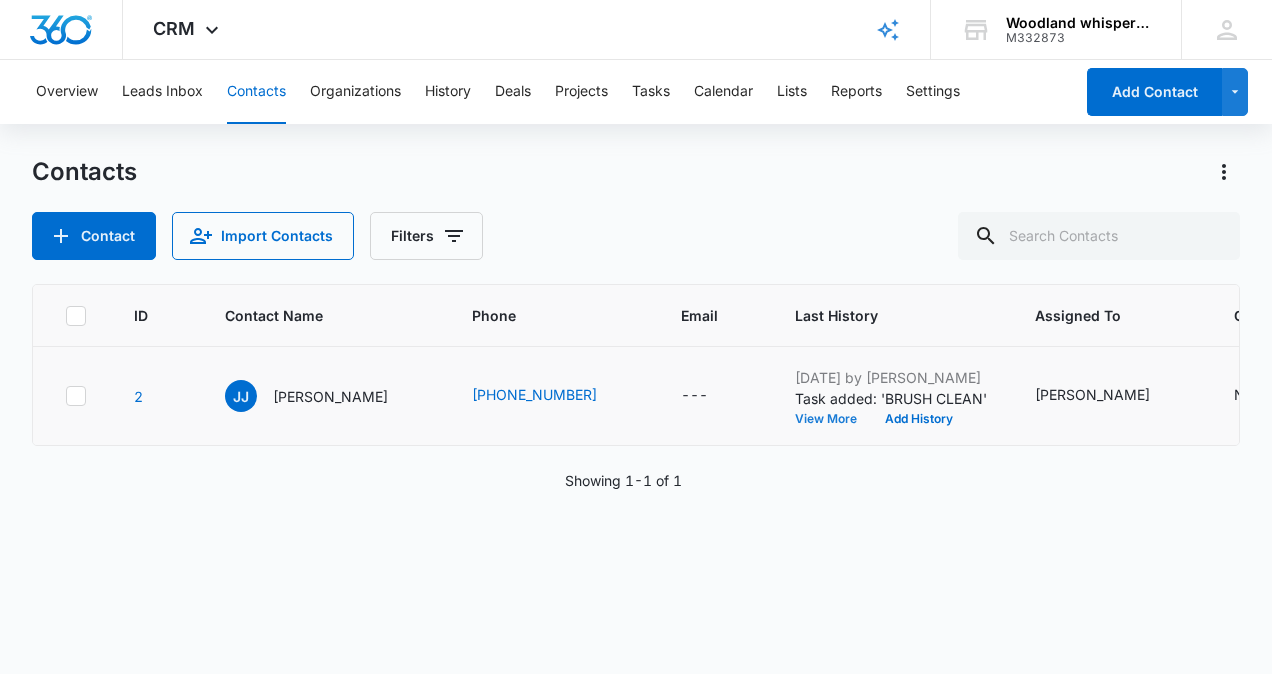 click on "View More" at bounding box center [833, 419] 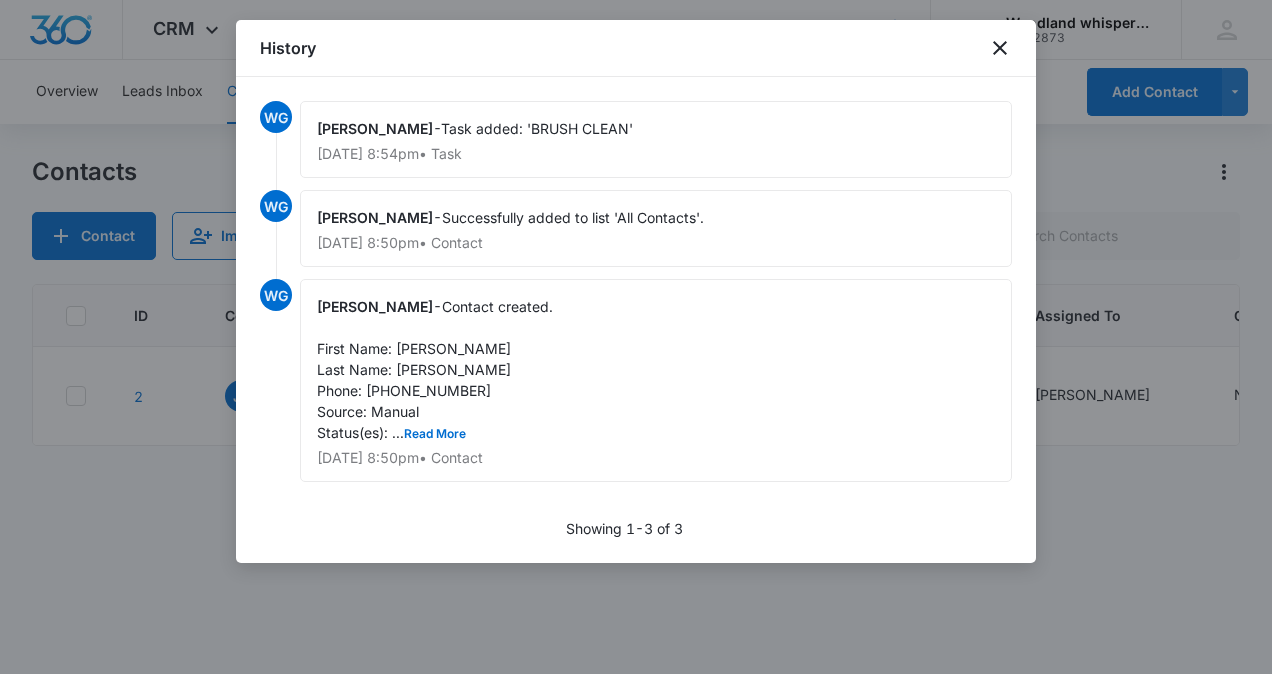 click on "[DATE] 8:54pm  • Task" at bounding box center (656, 154) 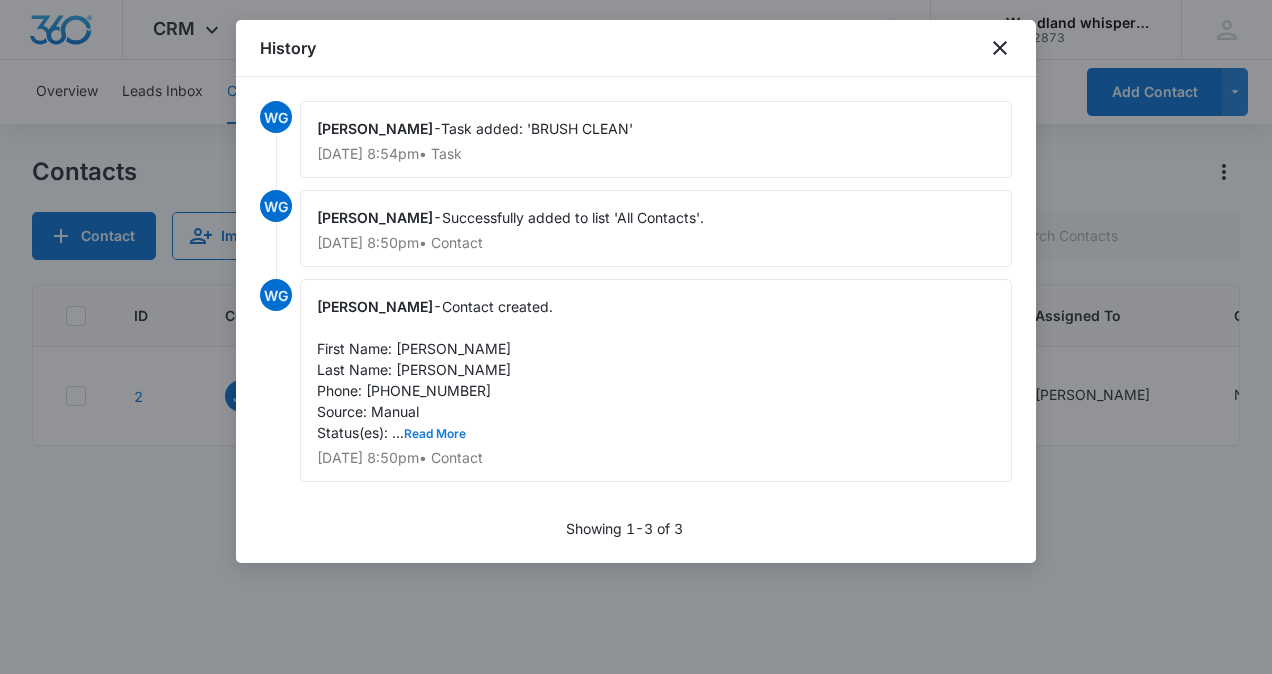 click on "Read More" at bounding box center [435, 434] 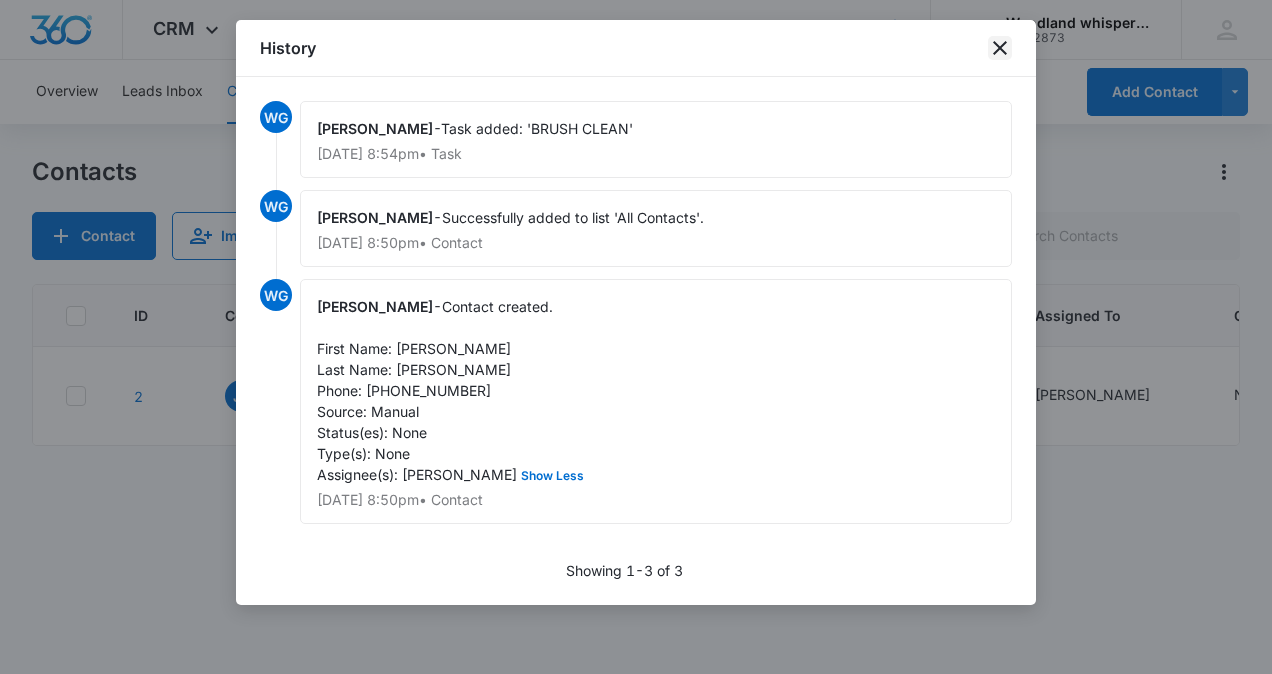 click 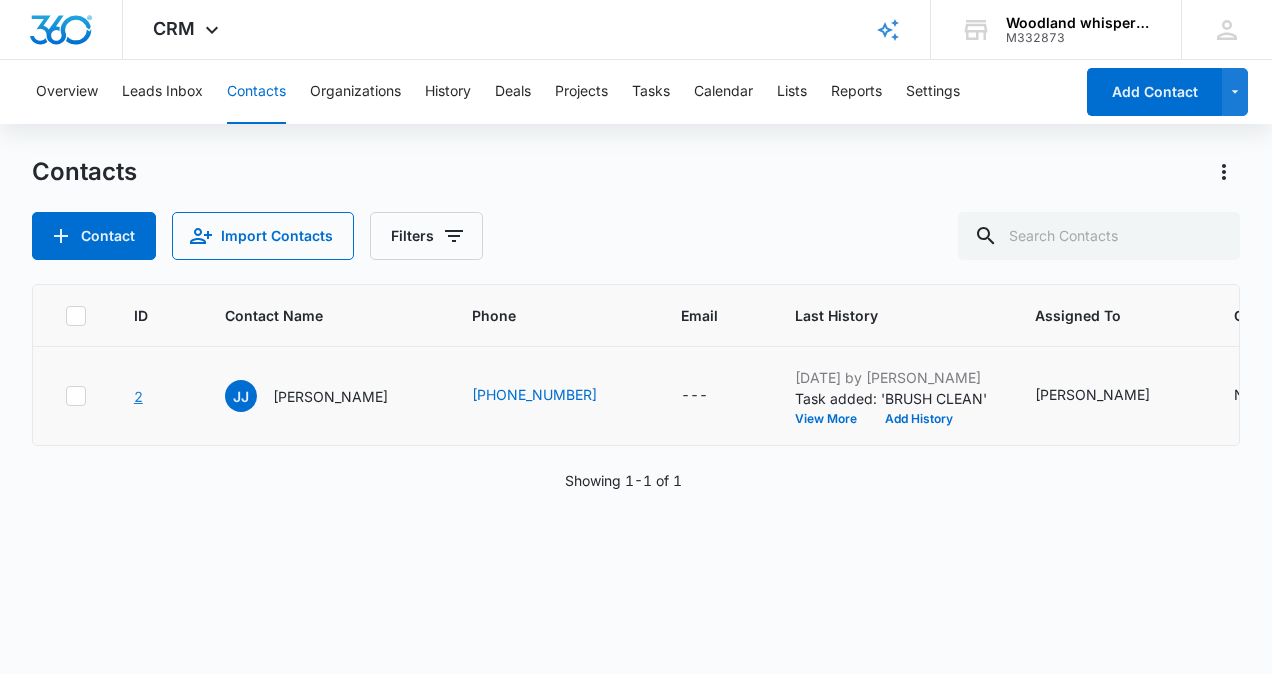 click on "2" at bounding box center (138, 396) 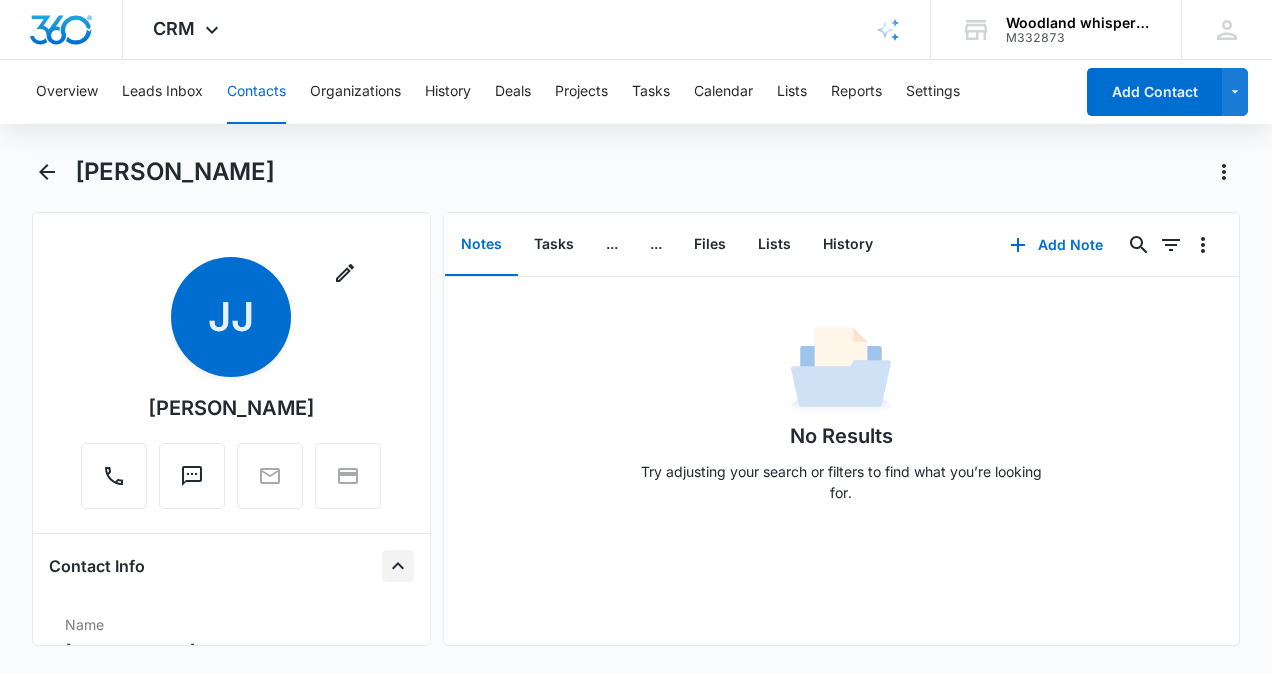 click at bounding box center [398, 566] 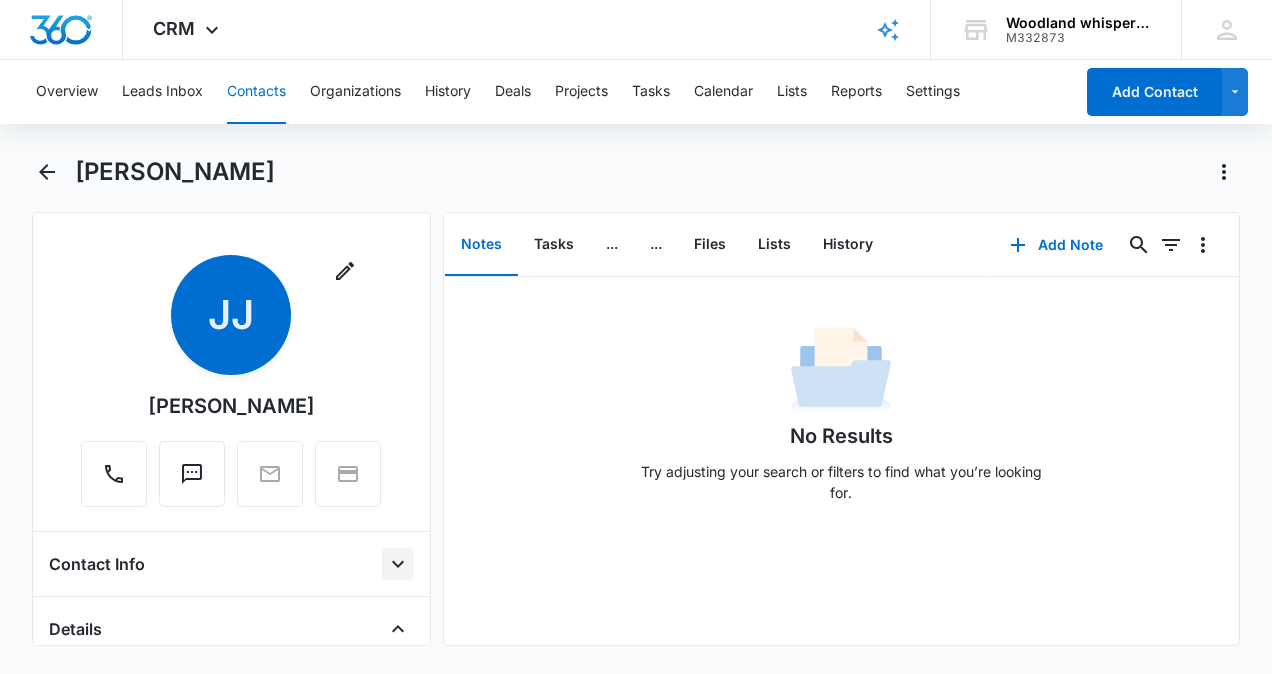 scroll, scrollTop: 0, scrollLeft: 0, axis: both 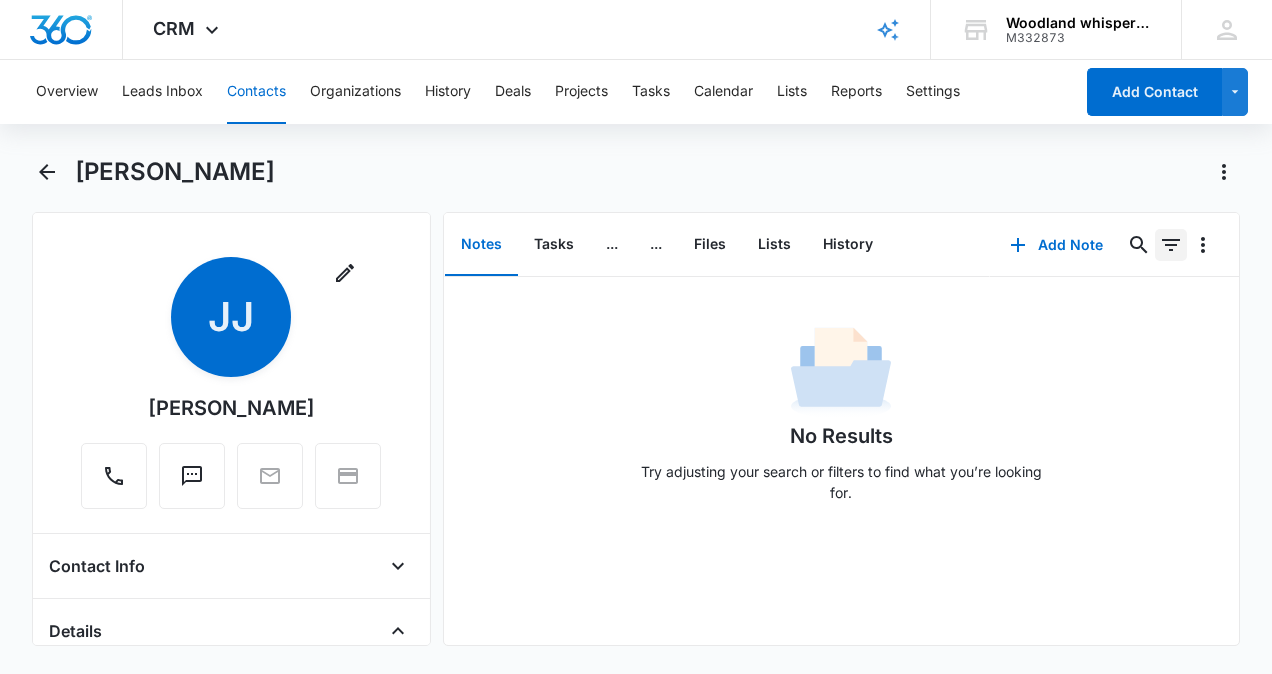 click 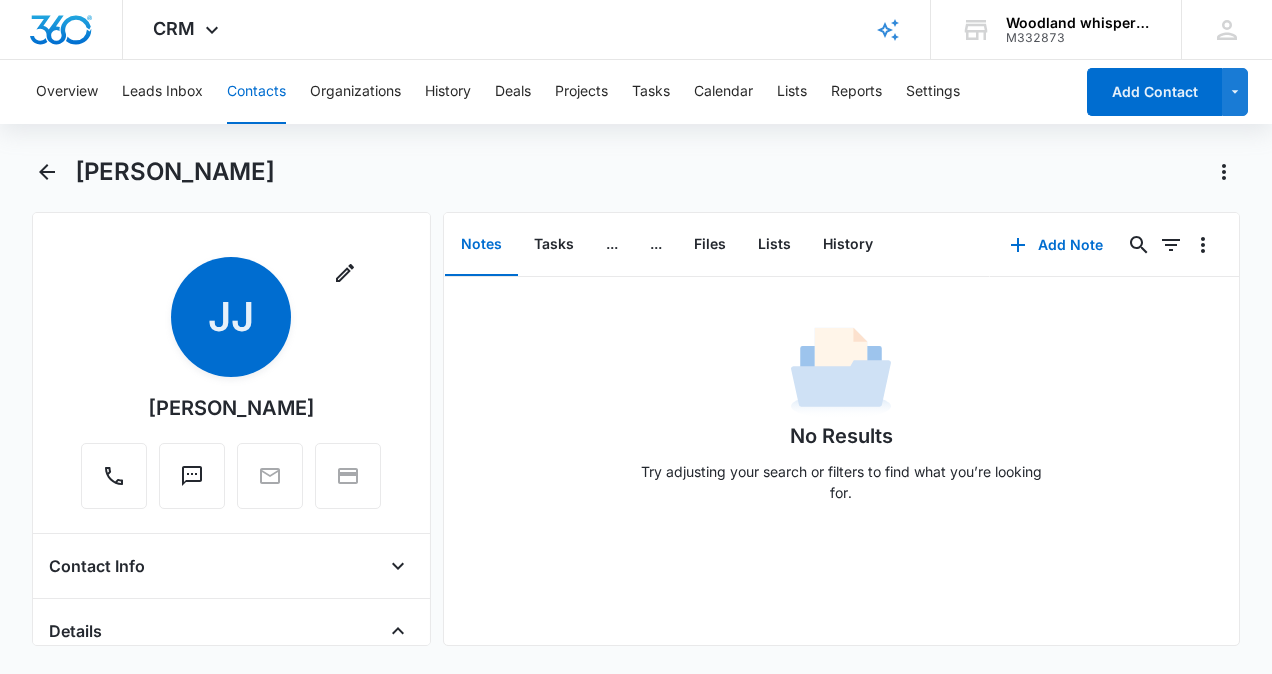 click on "No Results Try adjusting your search or filters to find what you’re looking for." at bounding box center (842, 420) 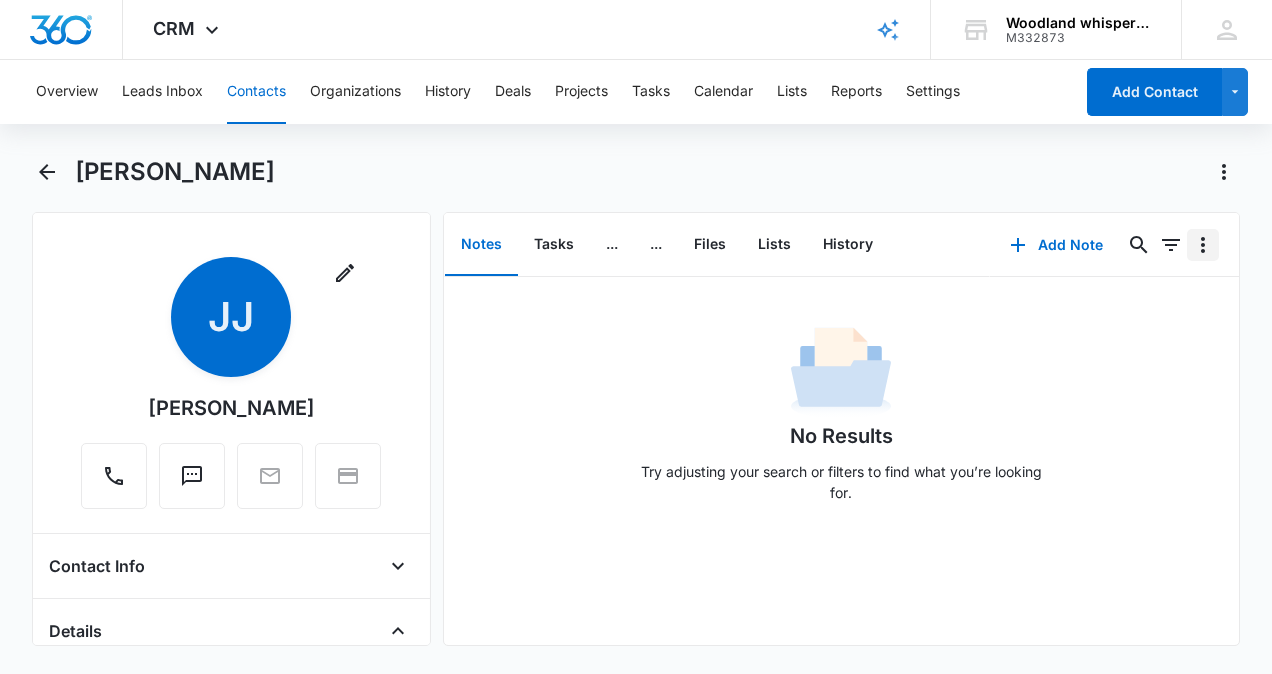click 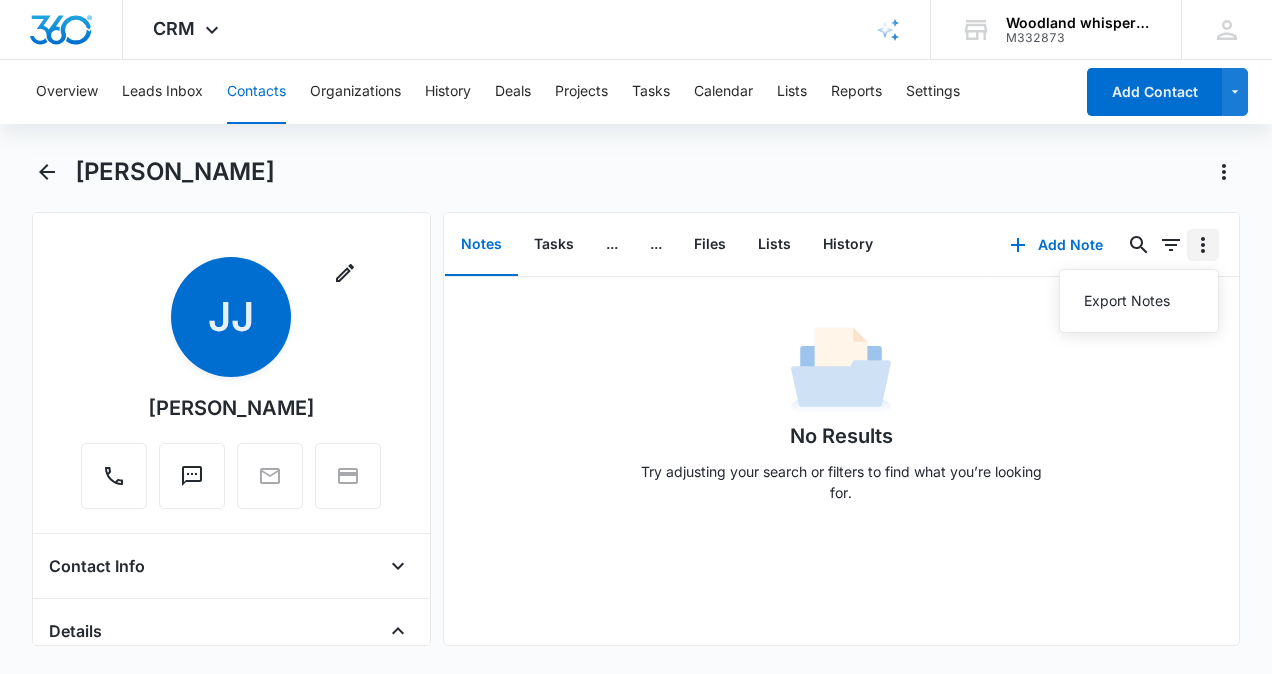 click at bounding box center (1203, 245) 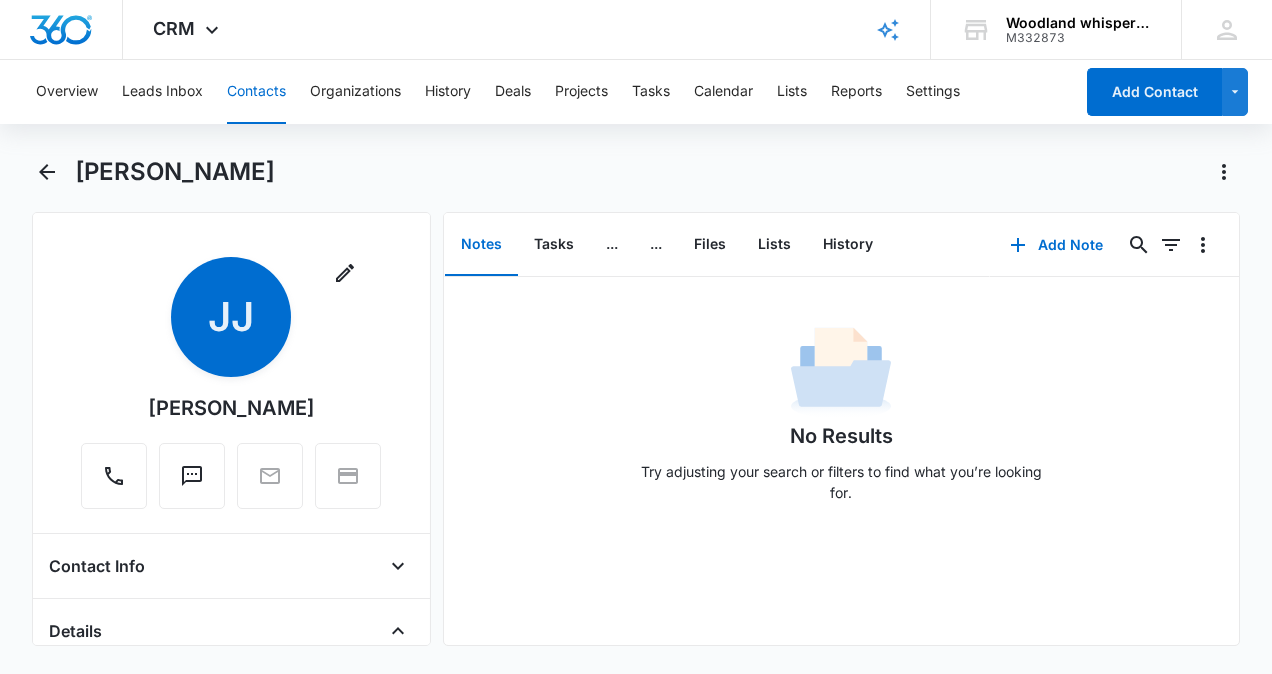 click on "Contacts" at bounding box center [256, 92] 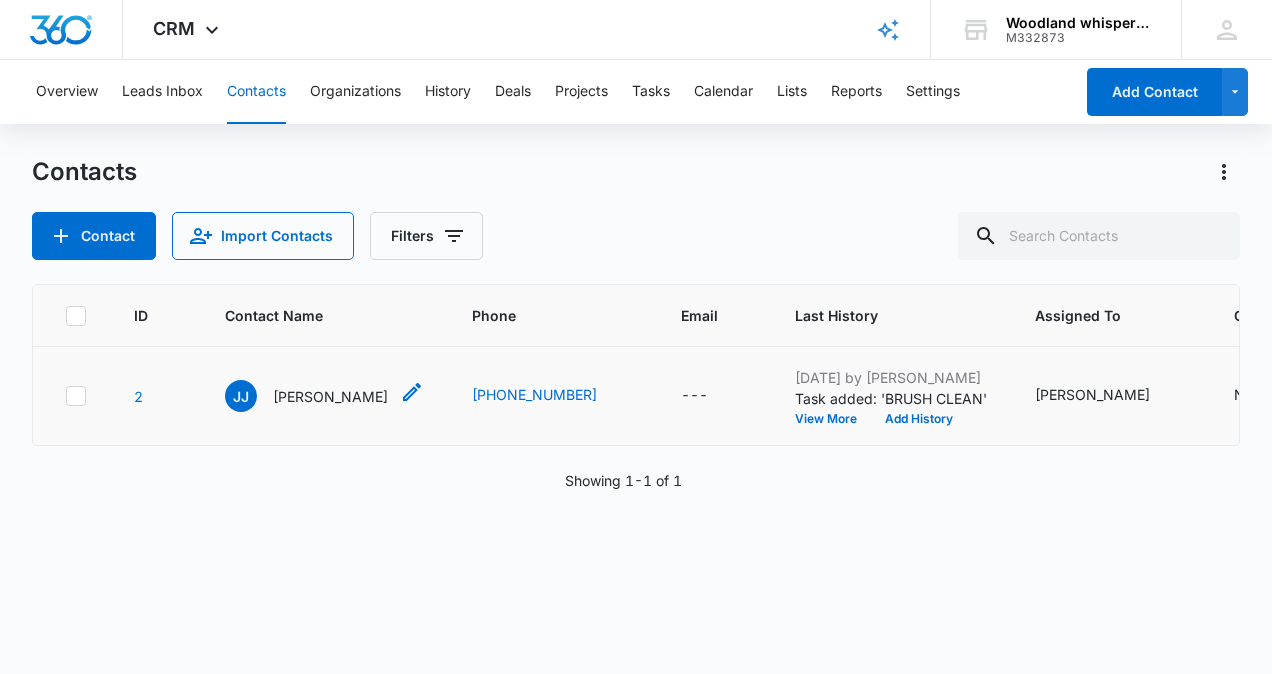 click on "JJ" at bounding box center (241, 396) 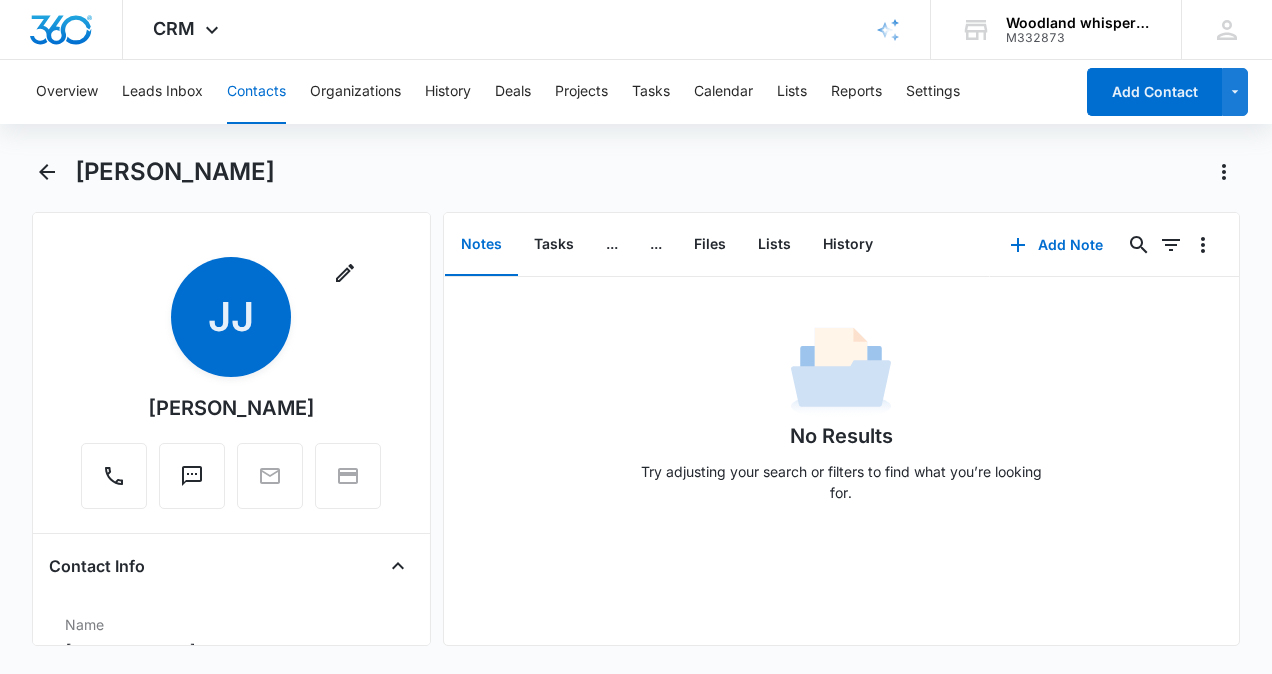 click on "Contact Info" at bounding box center [231, 566] 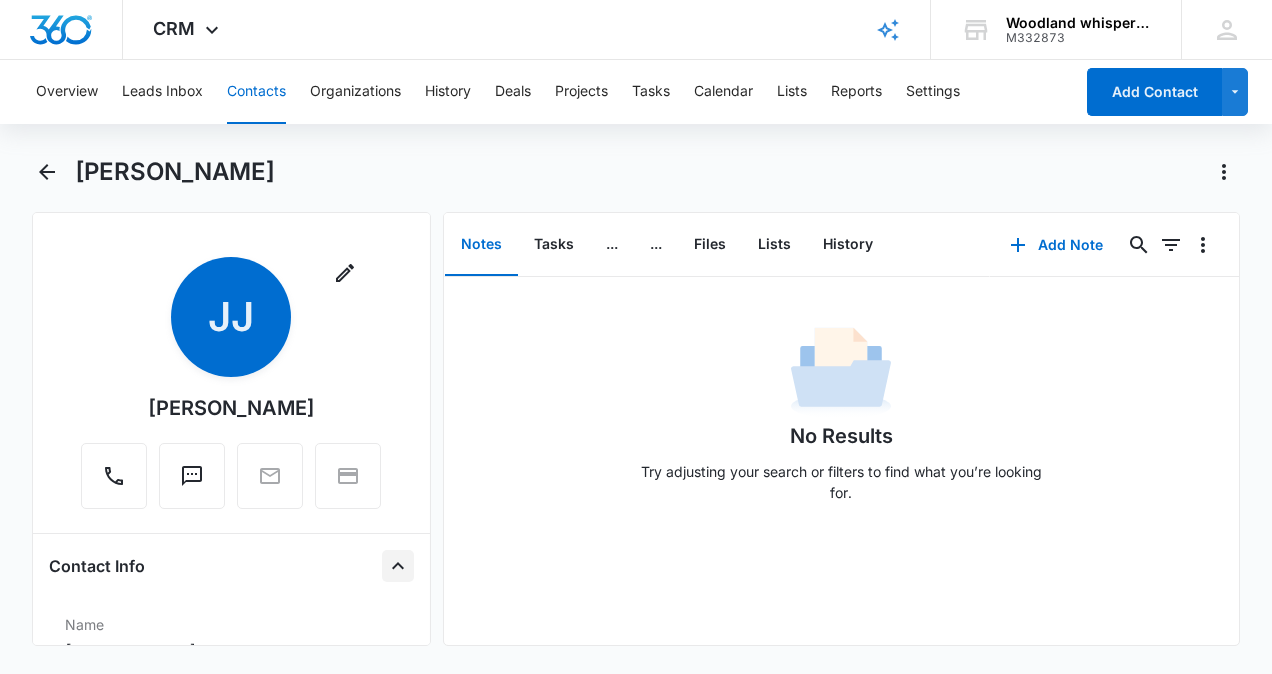 click at bounding box center (398, 566) 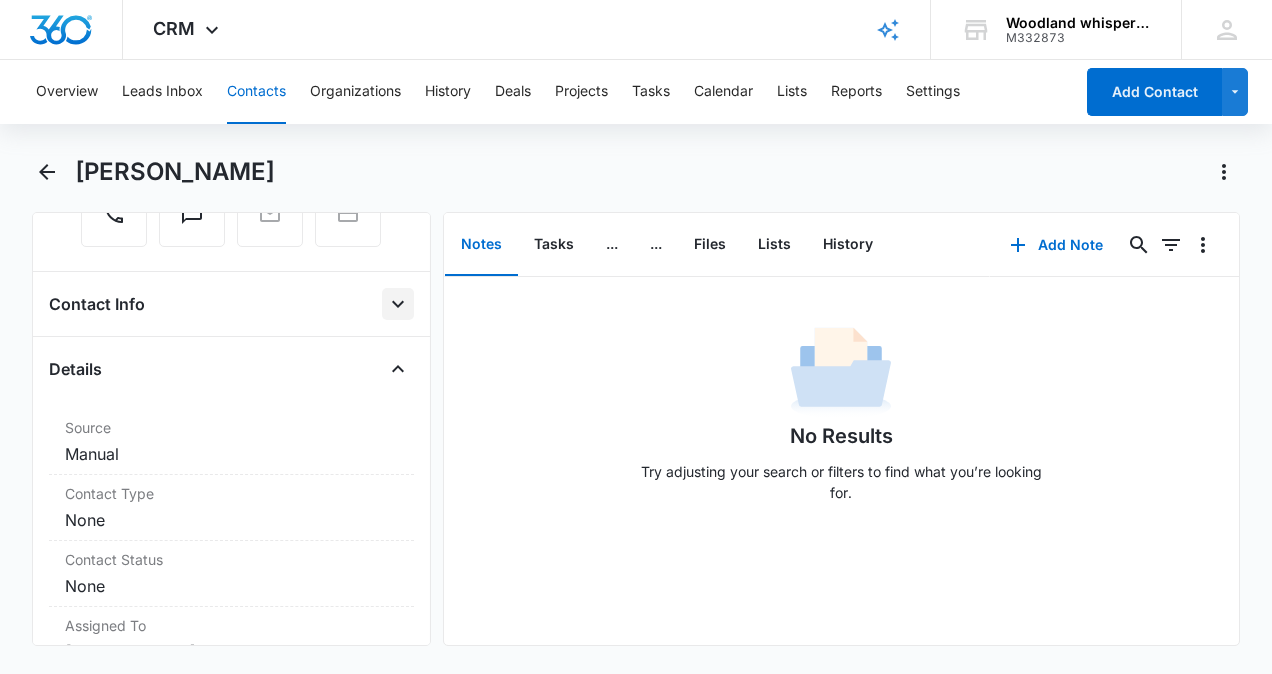 scroll, scrollTop: 196, scrollLeft: 0, axis: vertical 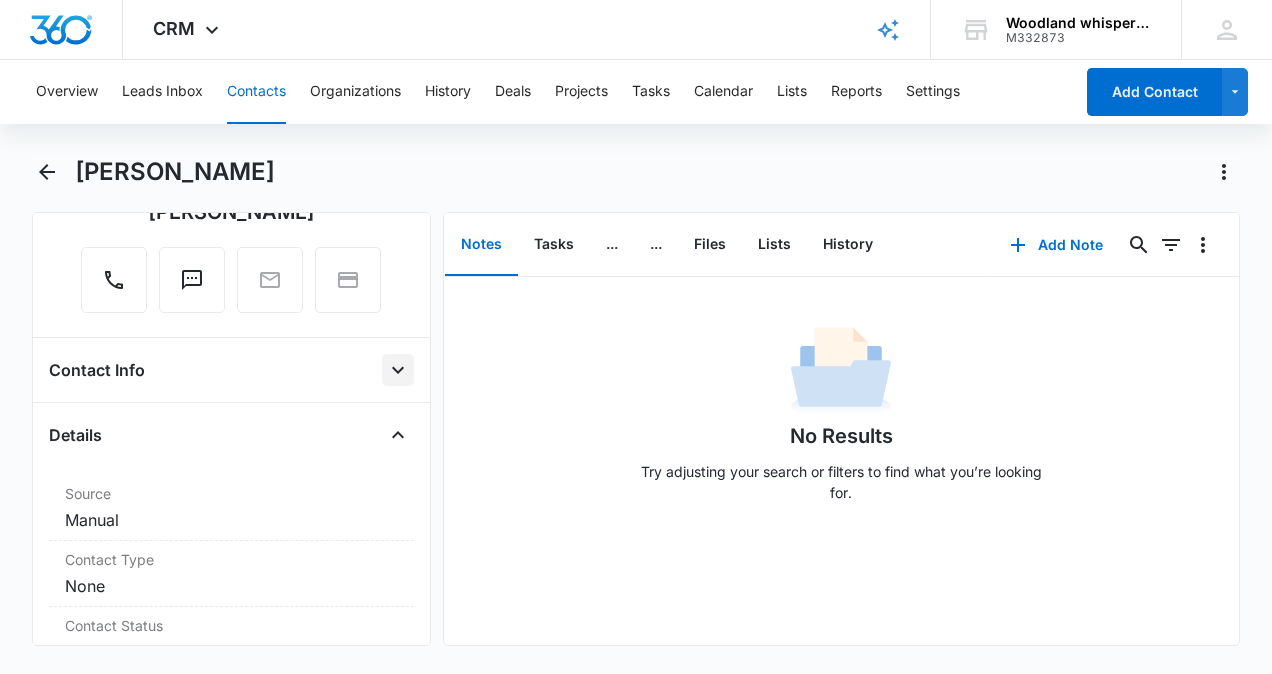 click 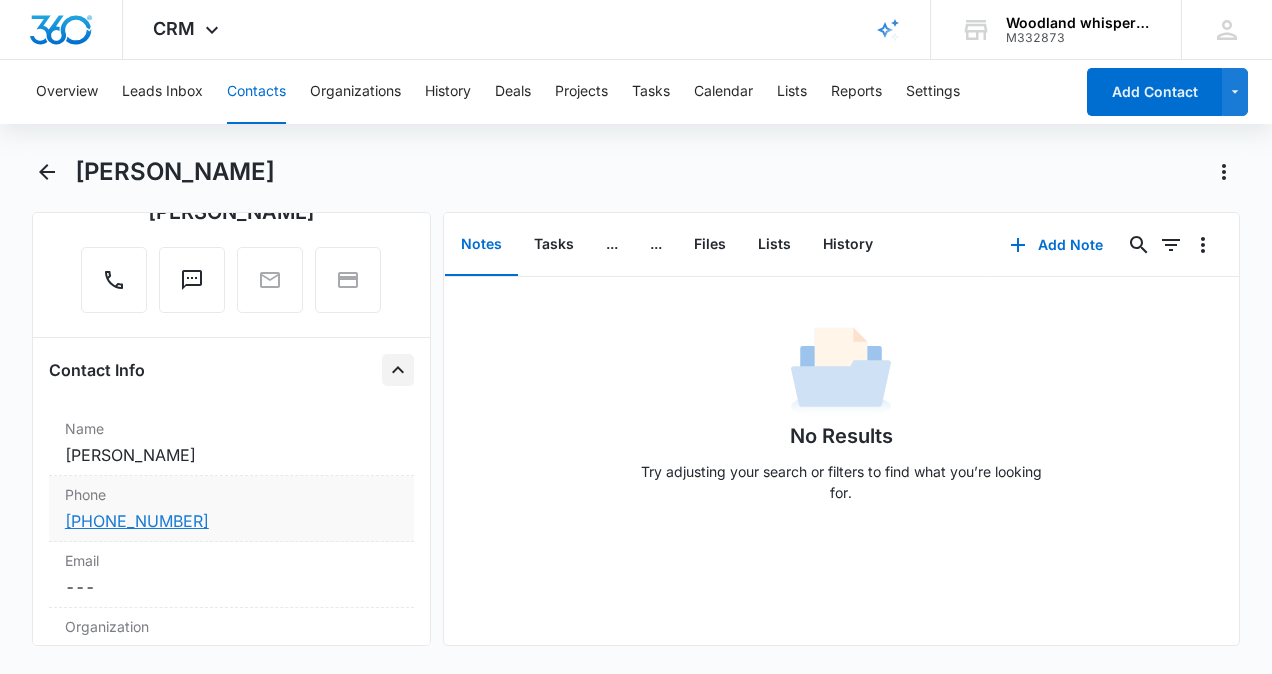 click on "[PHONE_NUMBER]" at bounding box center (137, 521) 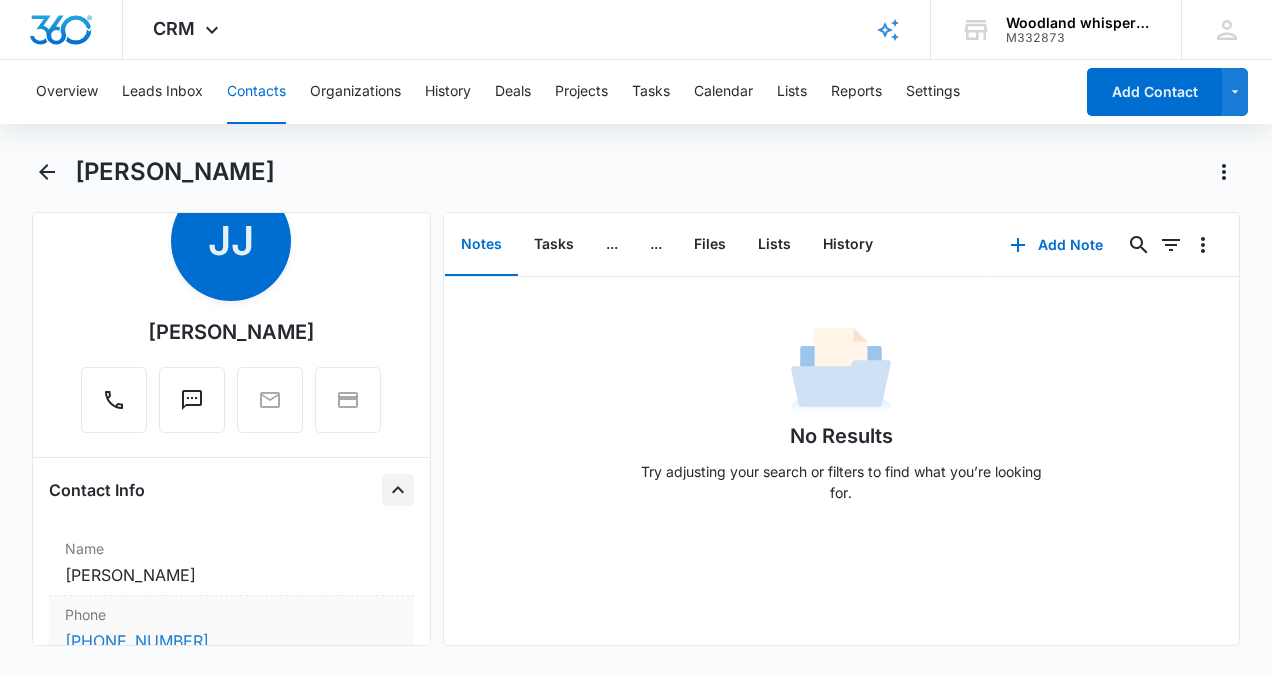 scroll, scrollTop: 60, scrollLeft: 0, axis: vertical 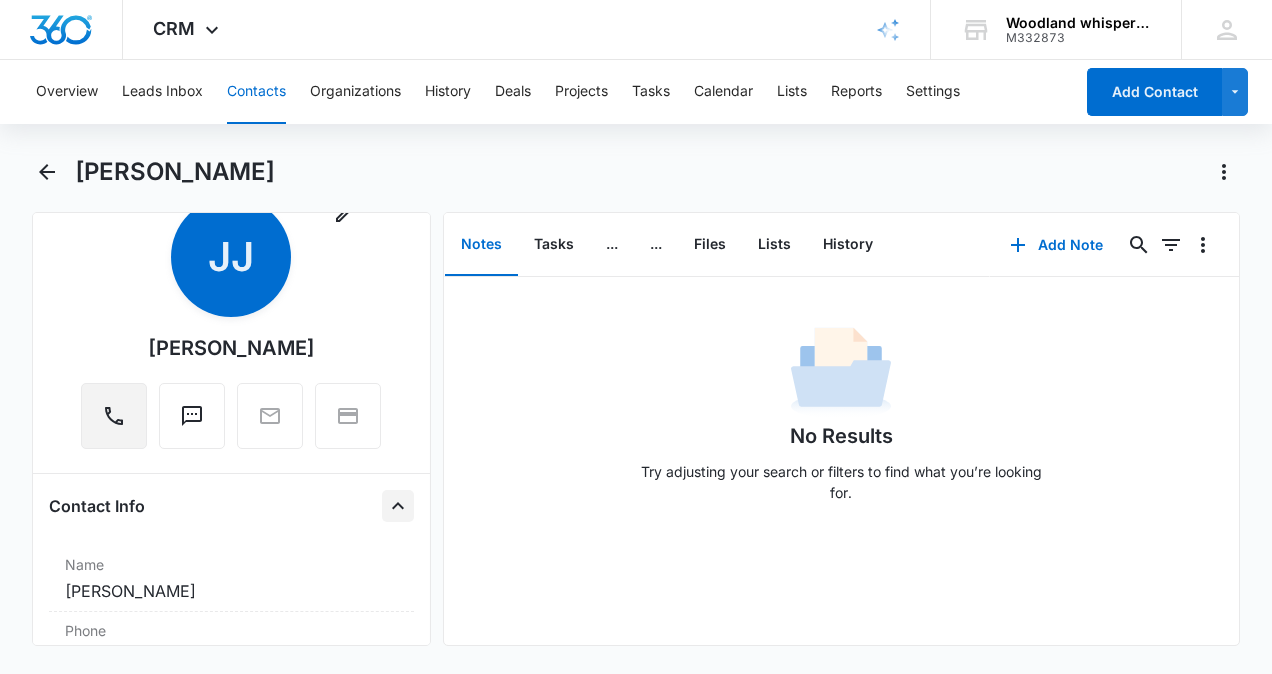 click at bounding box center (114, 416) 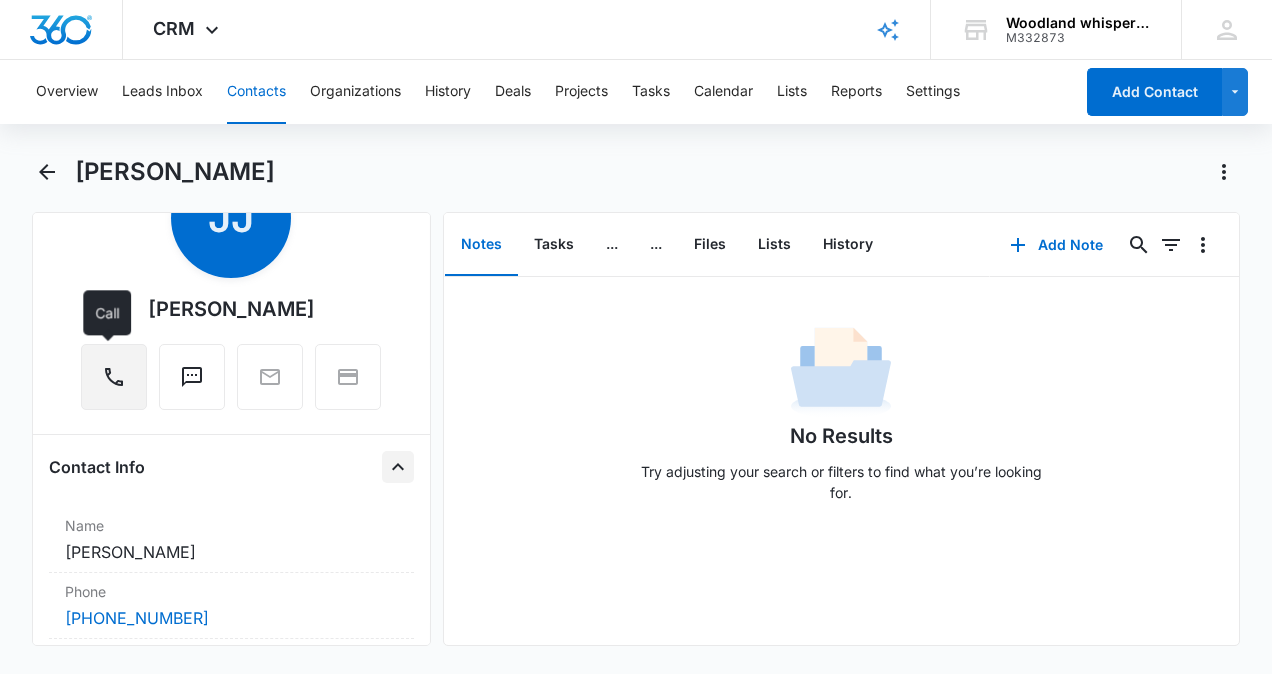 scroll, scrollTop: 100, scrollLeft: 0, axis: vertical 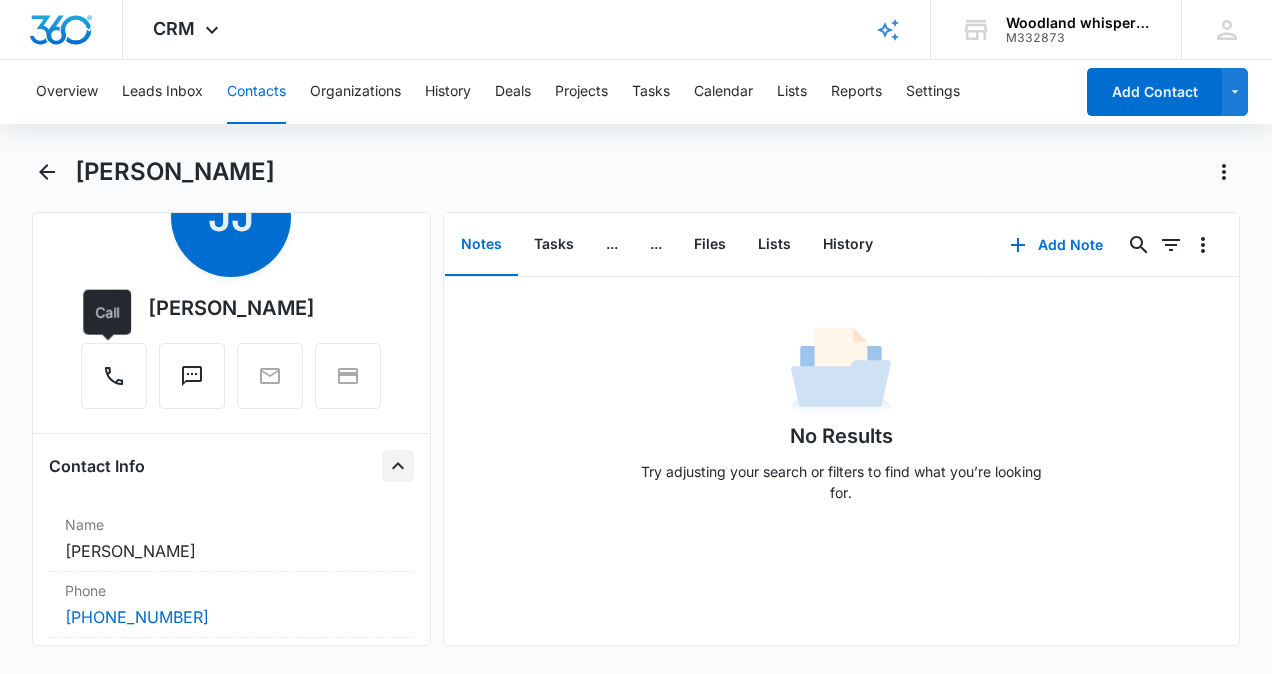 click at bounding box center [398, 466] 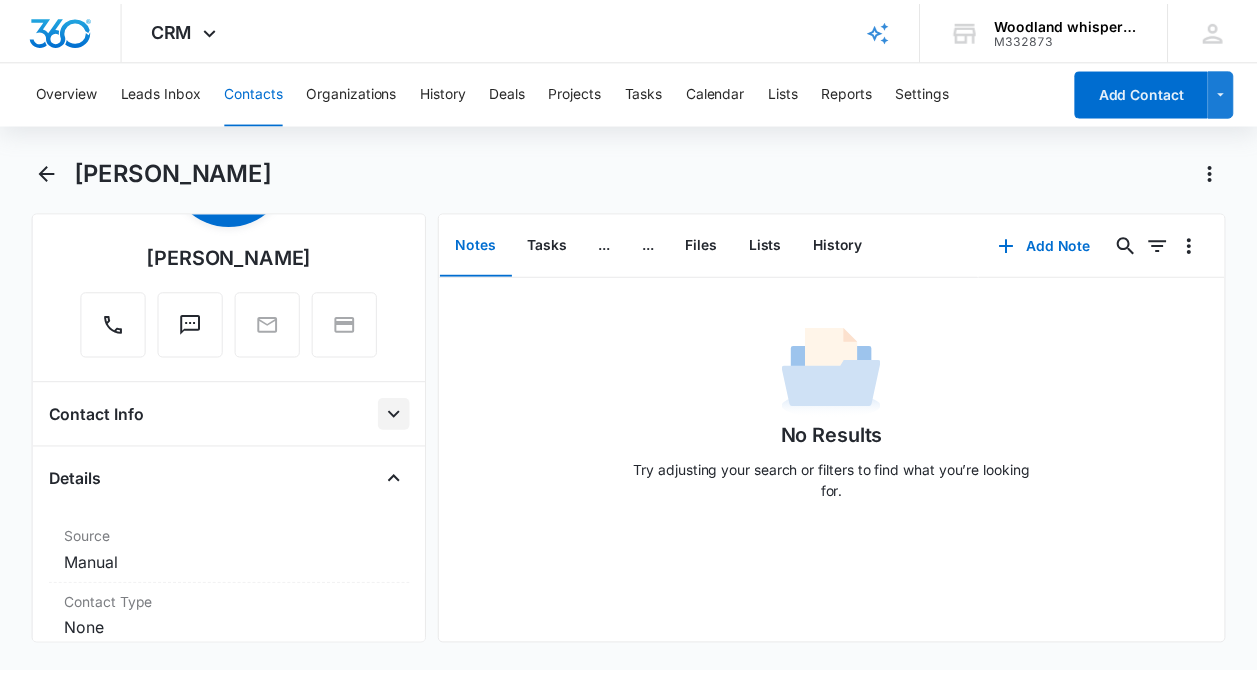 scroll, scrollTop: 0, scrollLeft: 0, axis: both 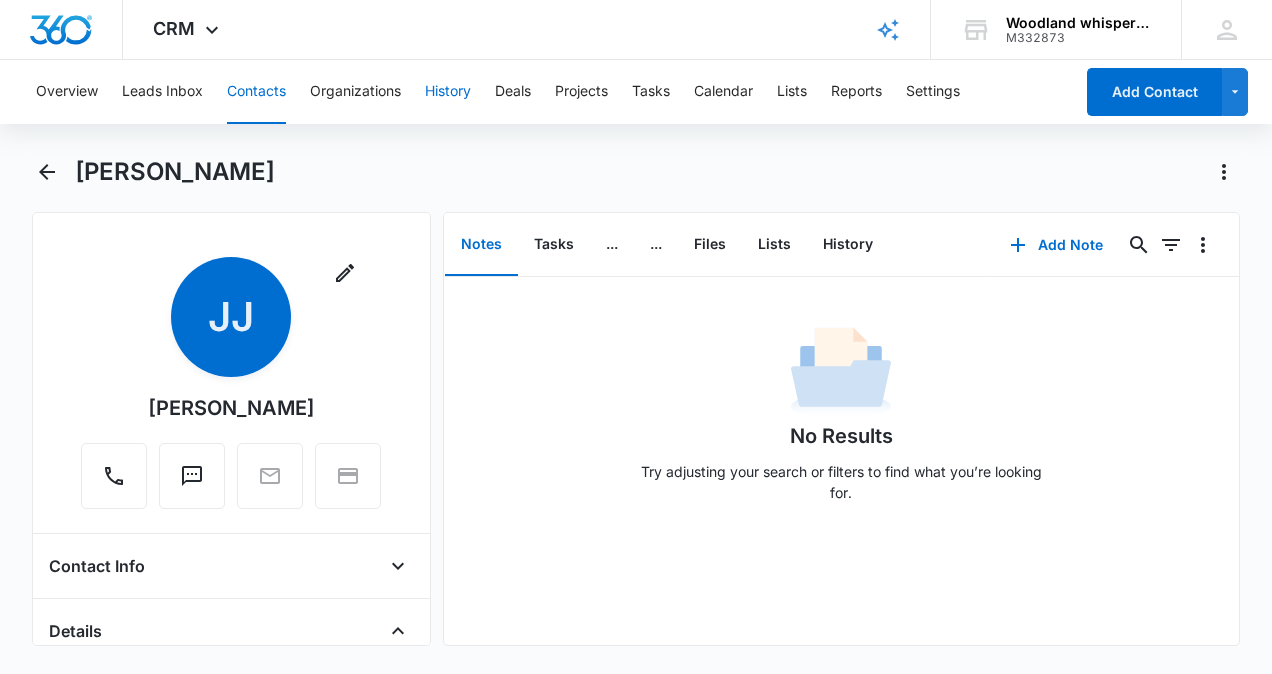 click on "History" at bounding box center [448, 92] 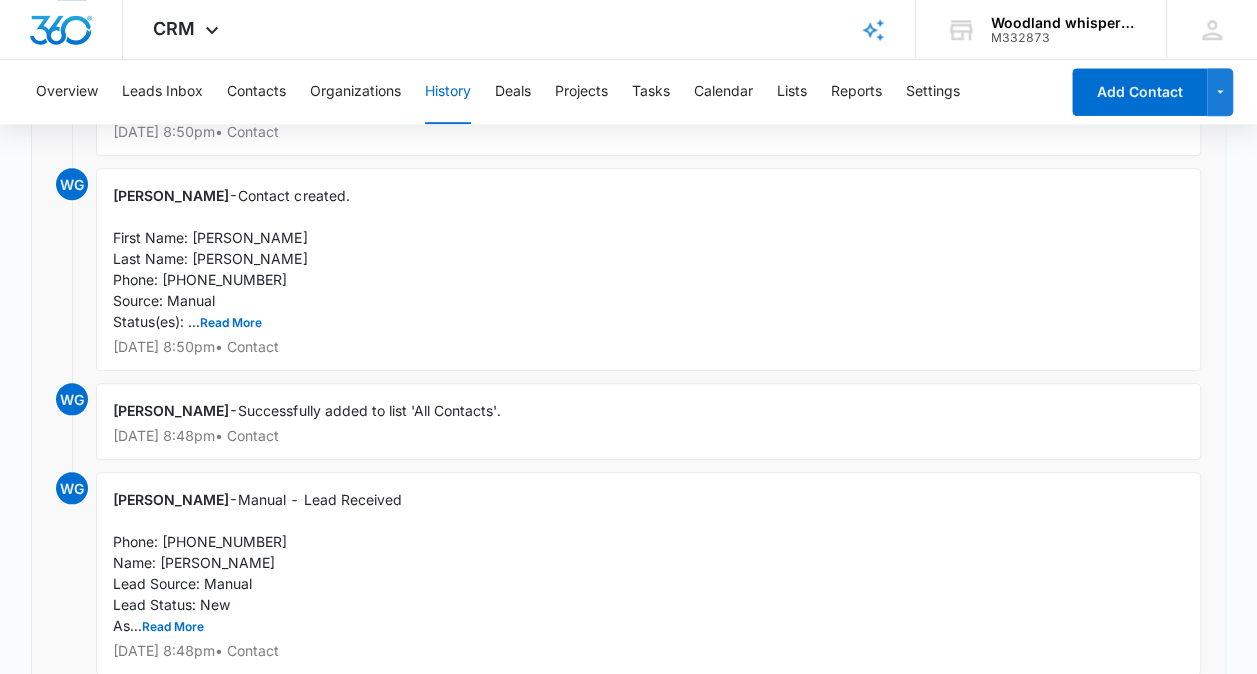 scroll, scrollTop: 761, scrollLeft: 0, axis: vertical 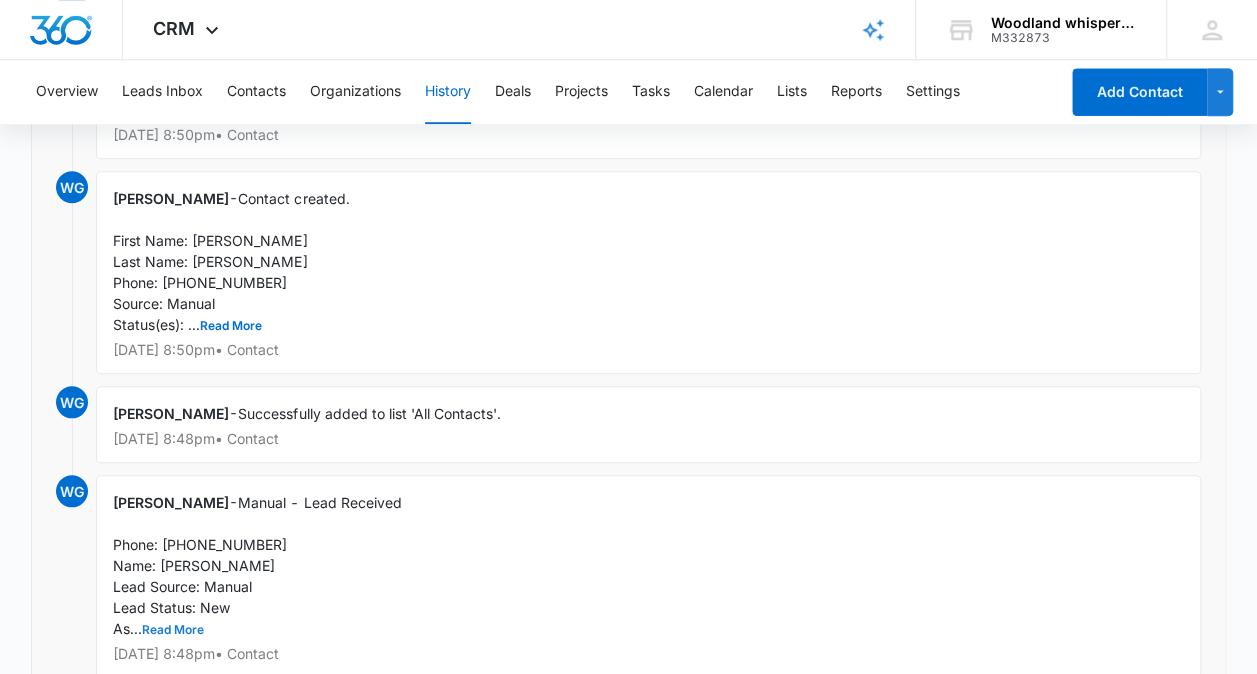 click on "Read More" at bounding box center [173, 630] 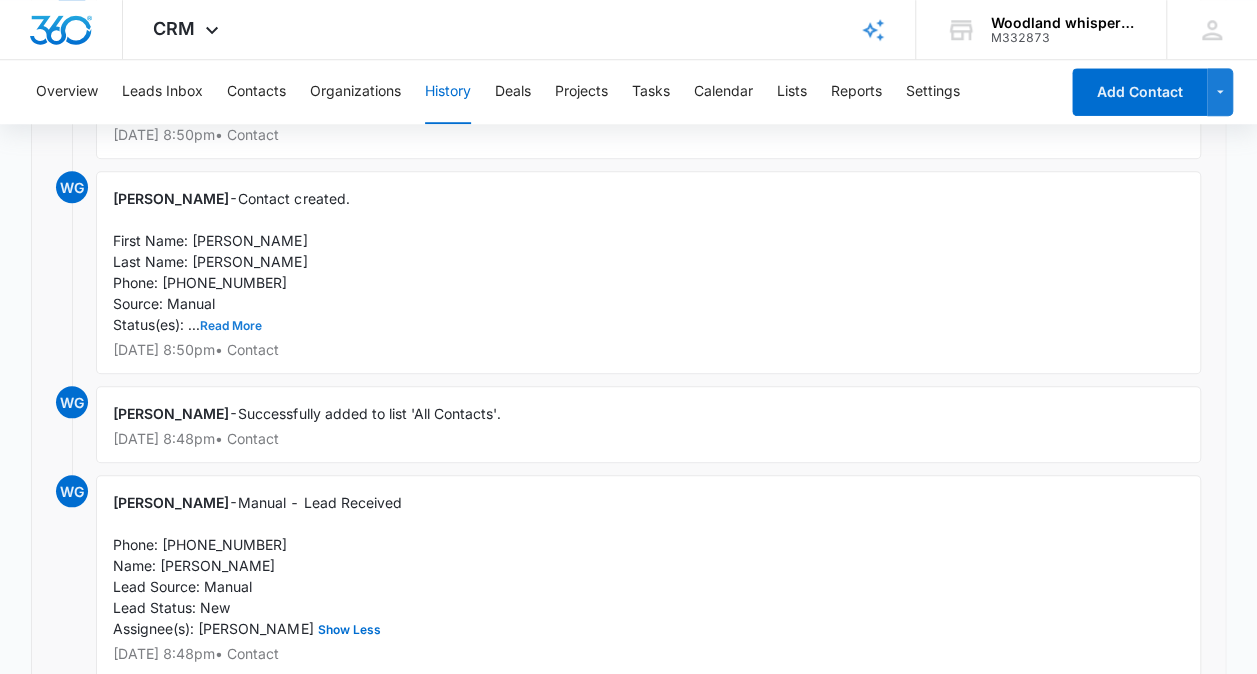 click on "Read More" at bounding box center (231, 326) 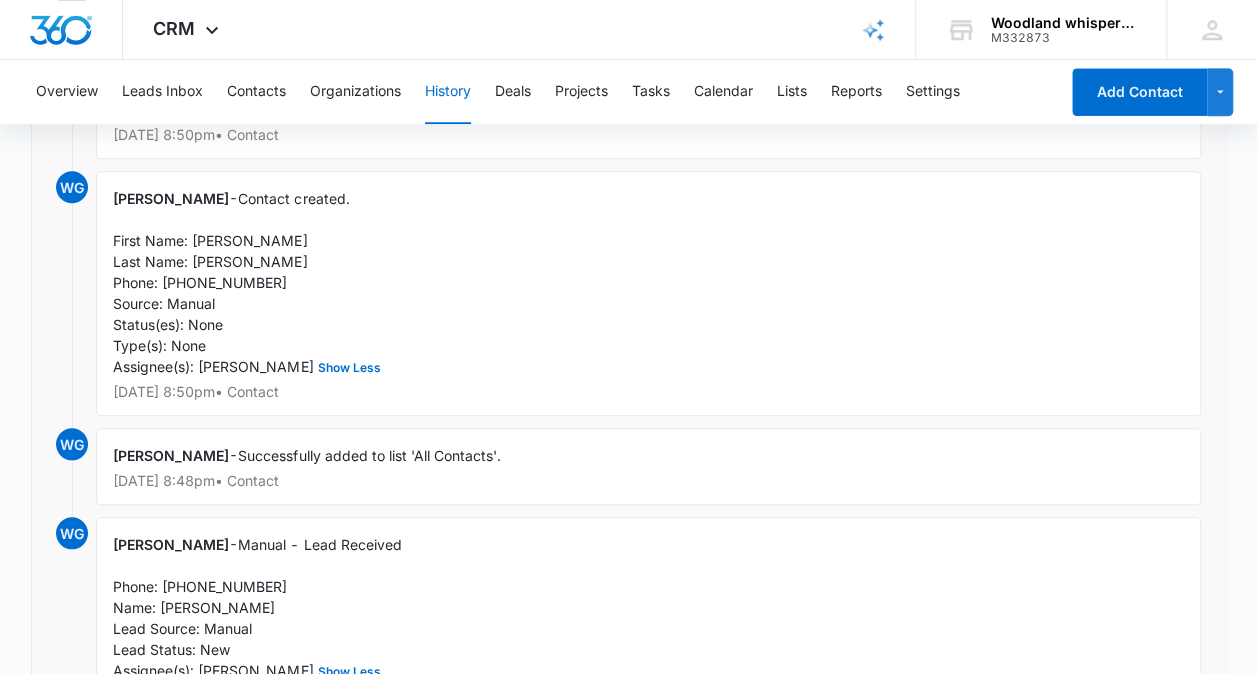 click on "Contact created.
First Name: [PERSON_NAME]
Last Name: [PERSON_NAME]
Phone: [PHONE_NUMBER]
Source: Manual
Status(es): None
Type(s): None
Assignee(s): [PERSON_NAME] Show Less" at bounding box center (248, 282) 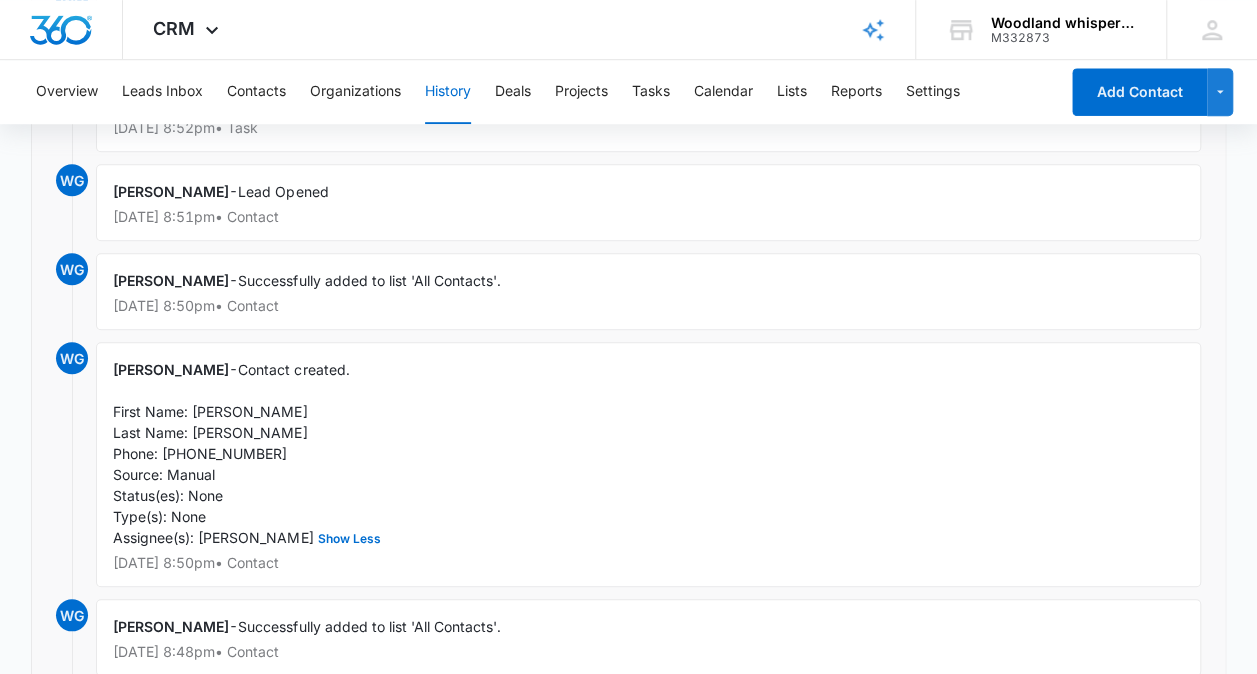 scroll, scrollTop: 568, scrollLeft: 0, axis: vertical 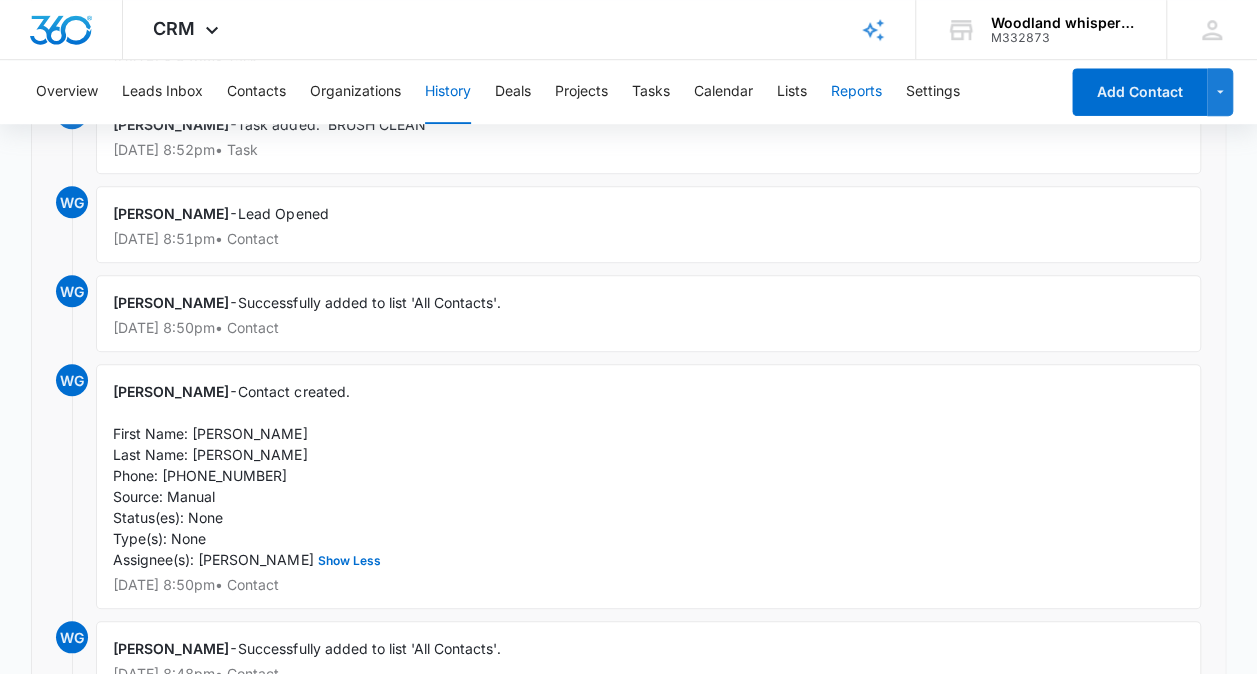 click on "Reports" at bounding box center (856, 92) 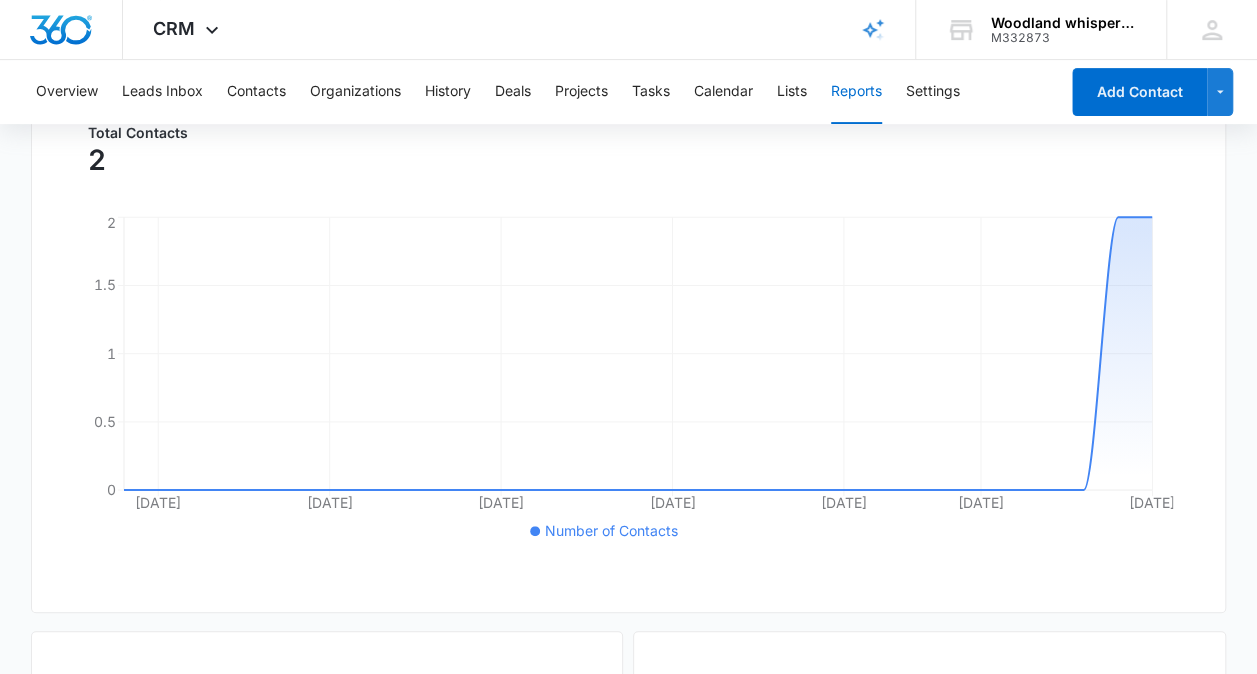 scroll, scrollTop: 246, scrollLeft: 0, axis: vertical 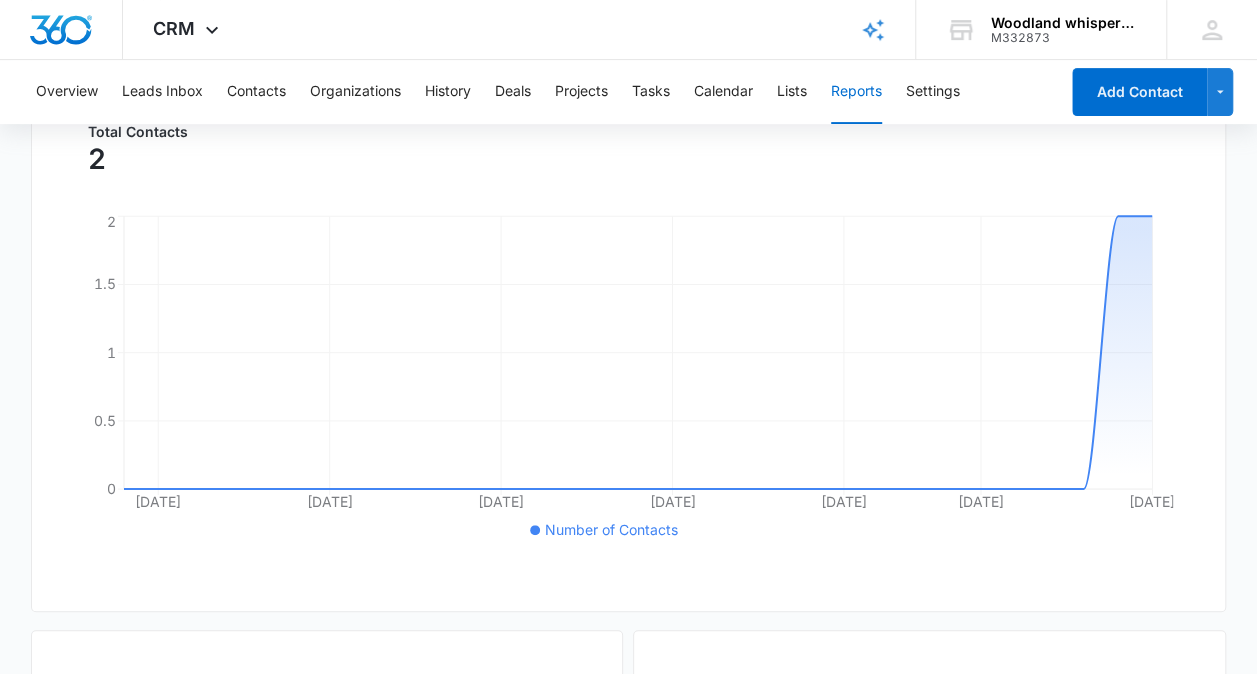 click on "Number of Contacts" at bounding box center (610, 529) 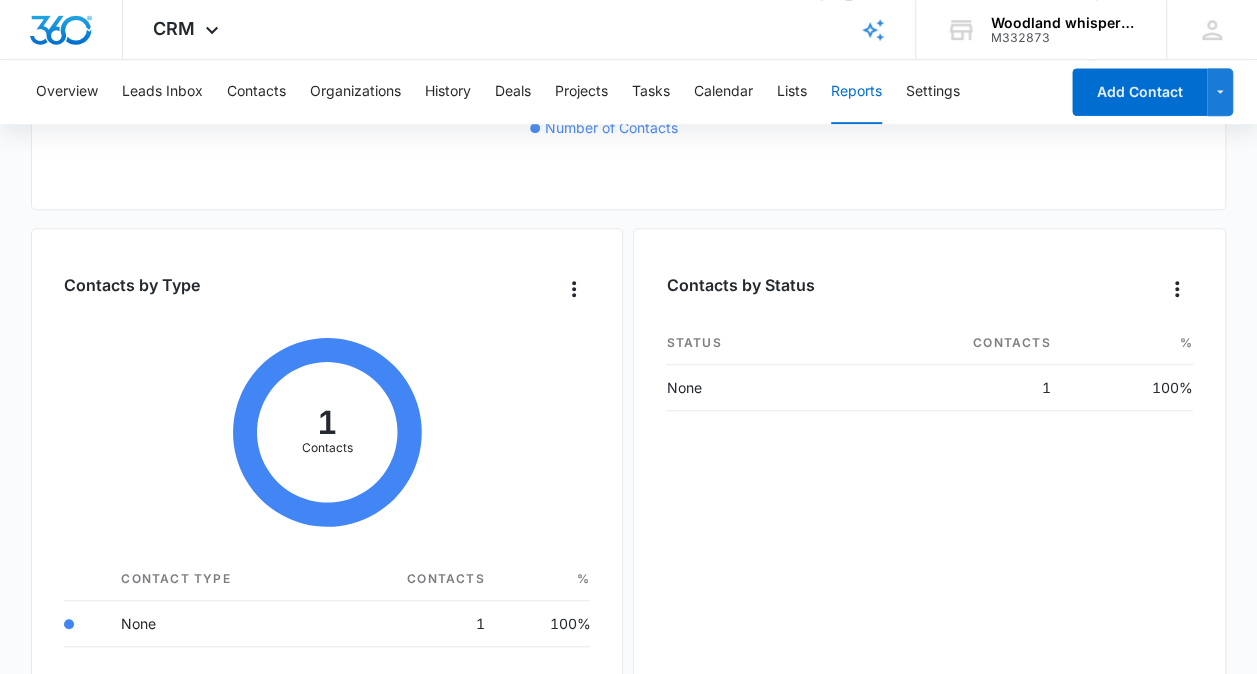 scroll, scrollTop: 0, scrollLeft: 0, axis: both 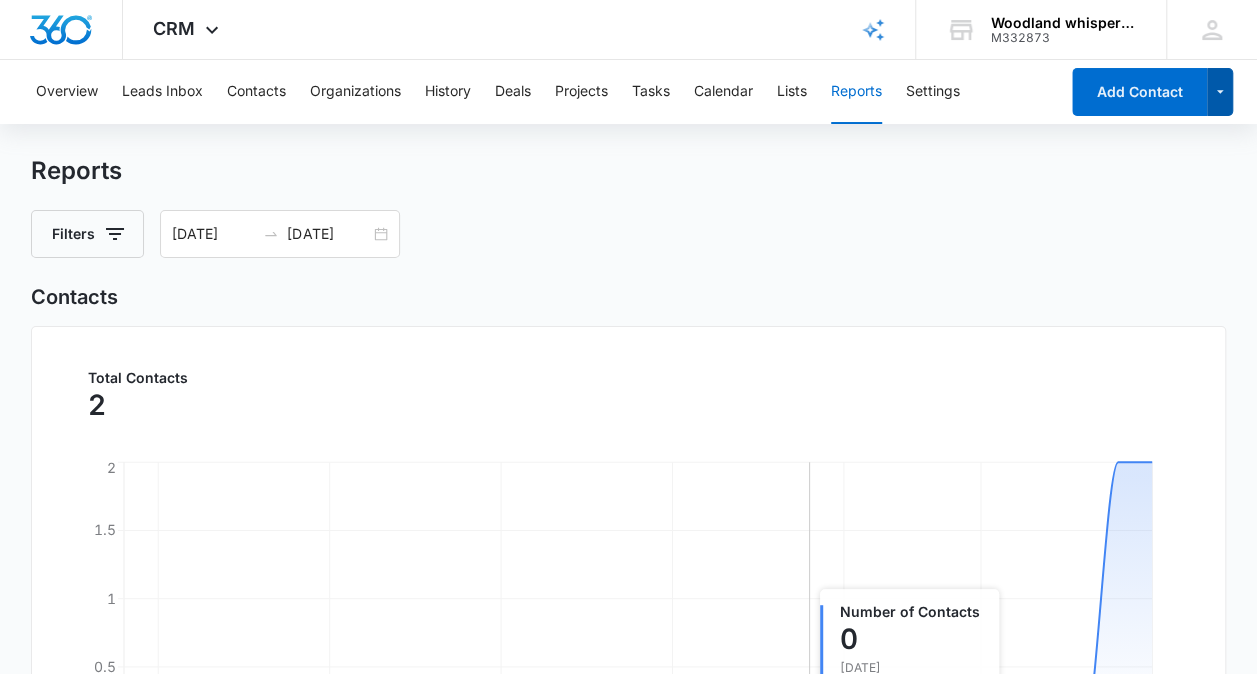 click 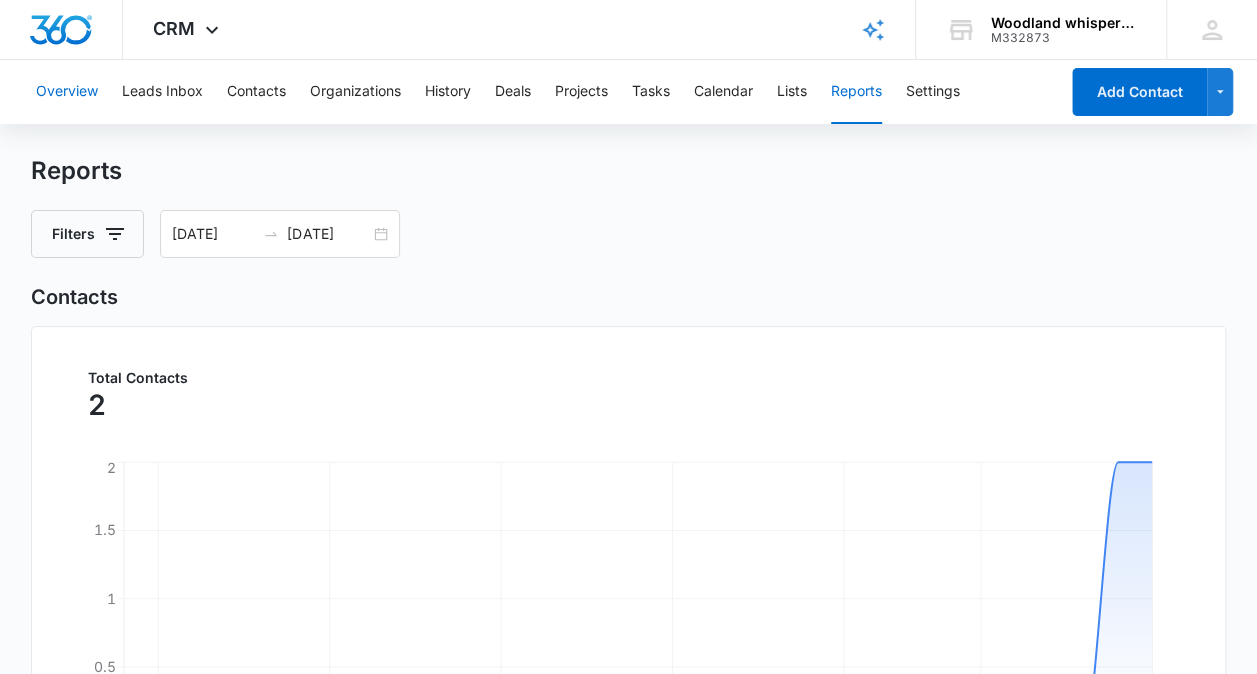 click on "Overview" at bounding box center [67, 92] 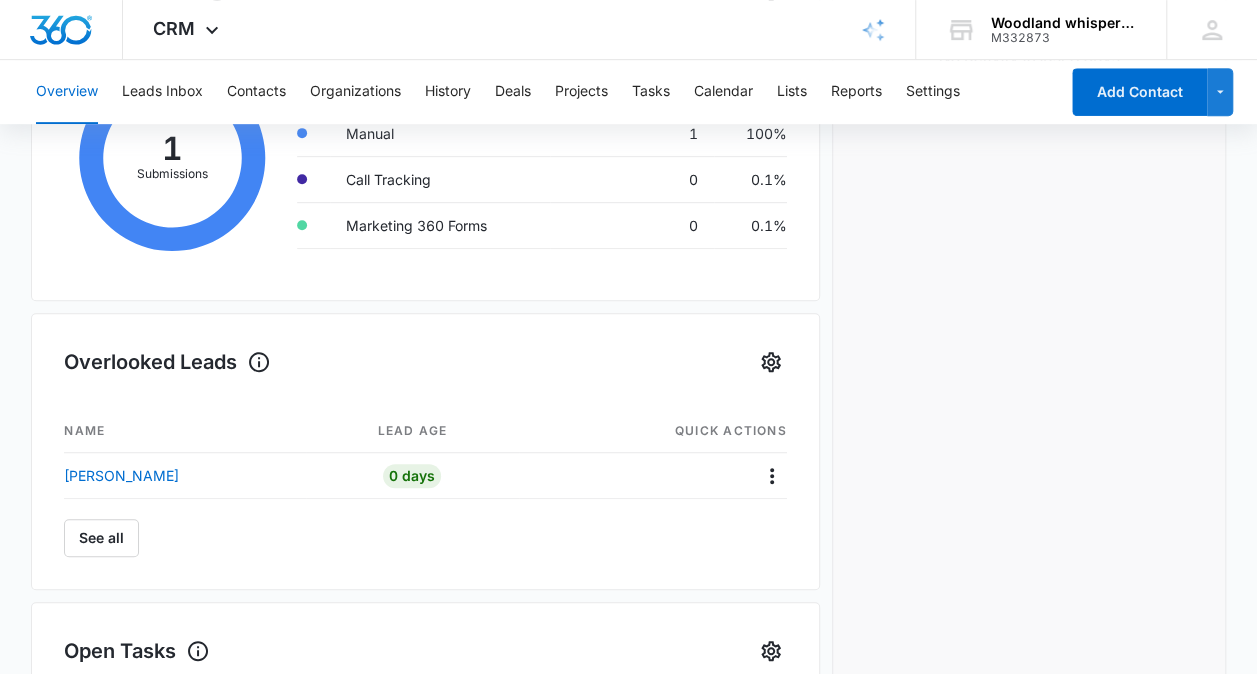 scroll, scrollTop: 444, scrollLeft: 0, axis: vertical 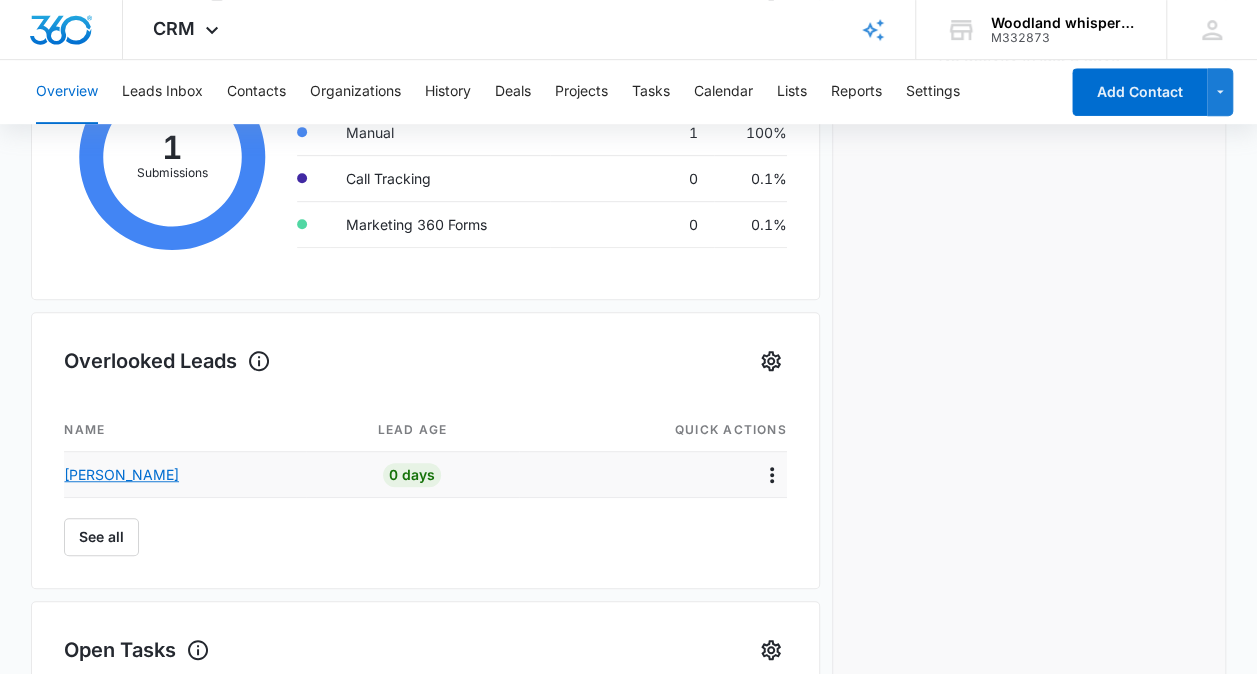 click on "[PERSON_NAME]" at bounding box center [121, 474] 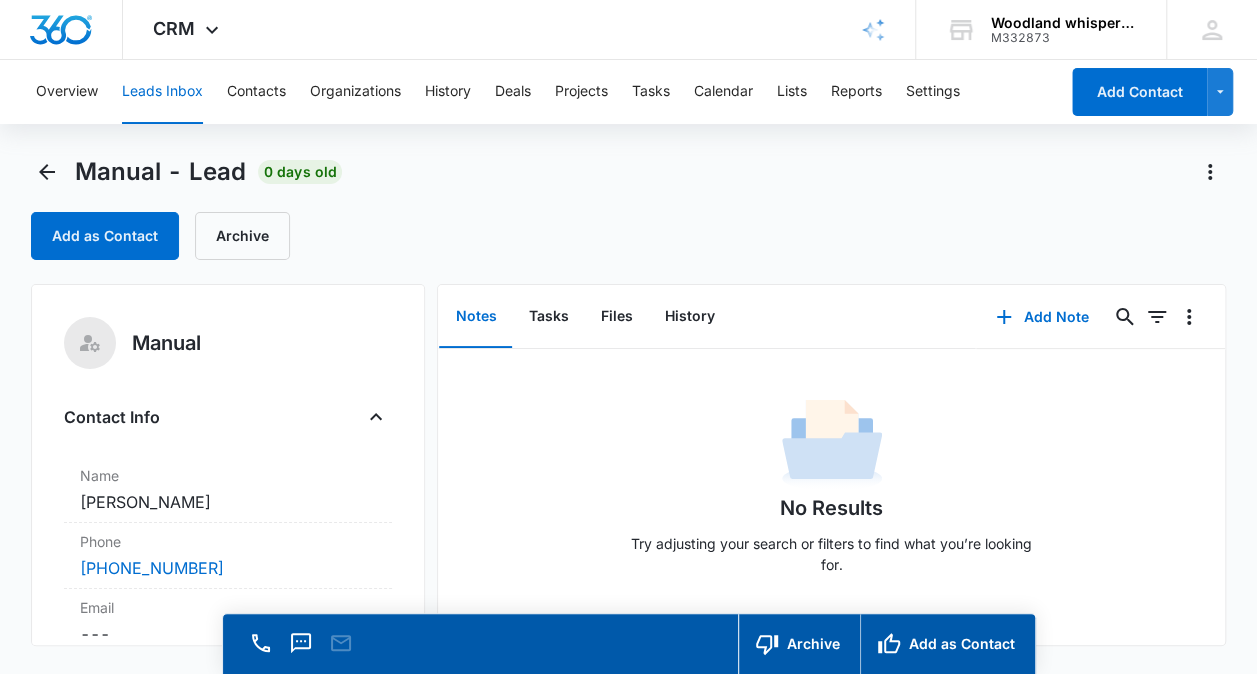 scroll, scrollTop: 56, scrollLeft: 0, axis: vertical 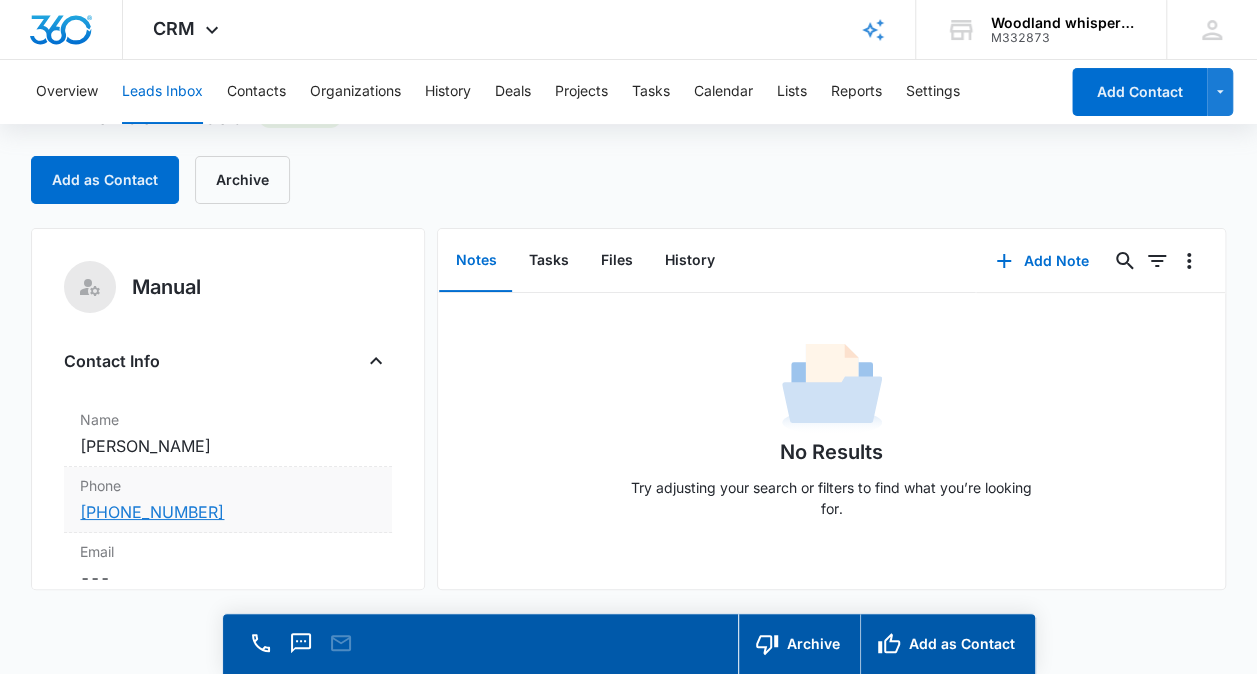 click on "[PHONE_NUMBER]" at bounding box center (152, 512) 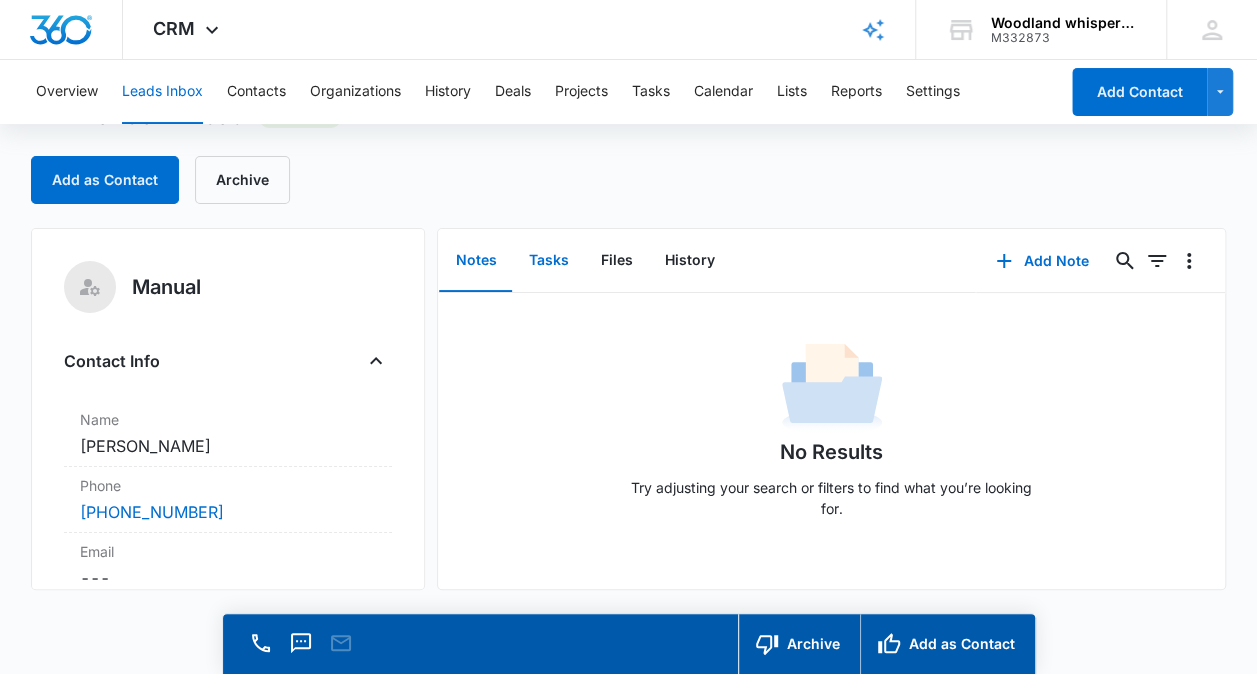 click on "Tasks" at bounding box center (548, 261) 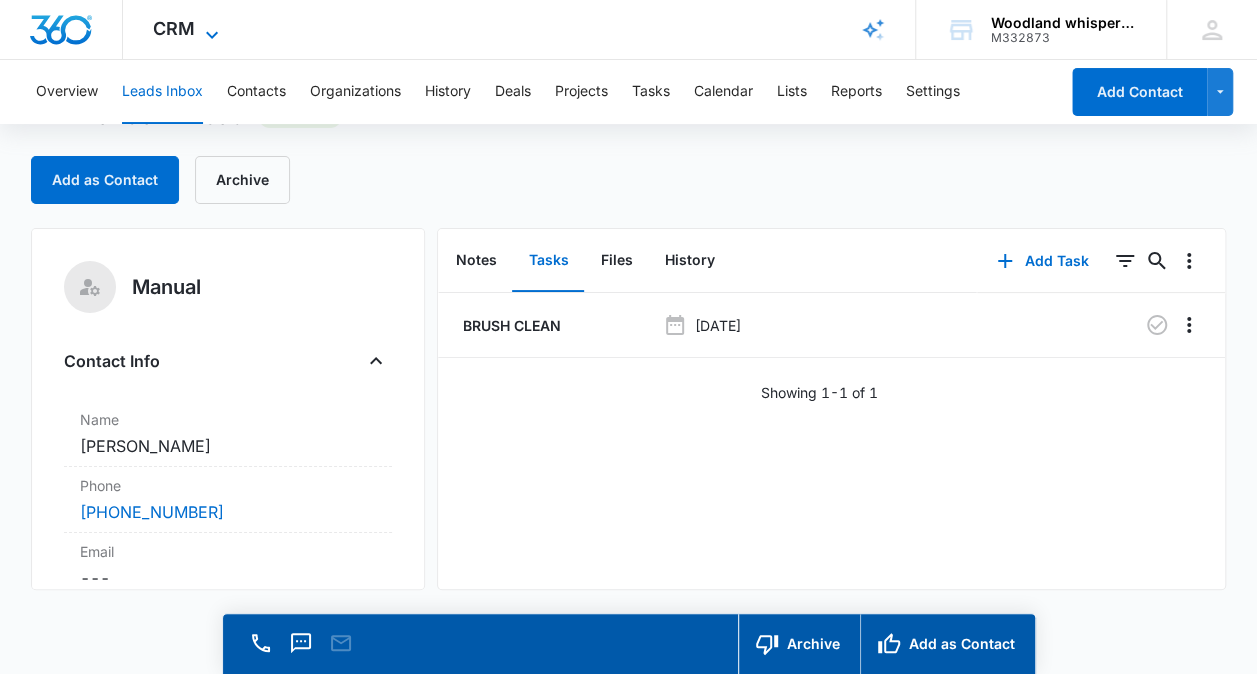 click on "CRM" at bounding box center [174, 28] 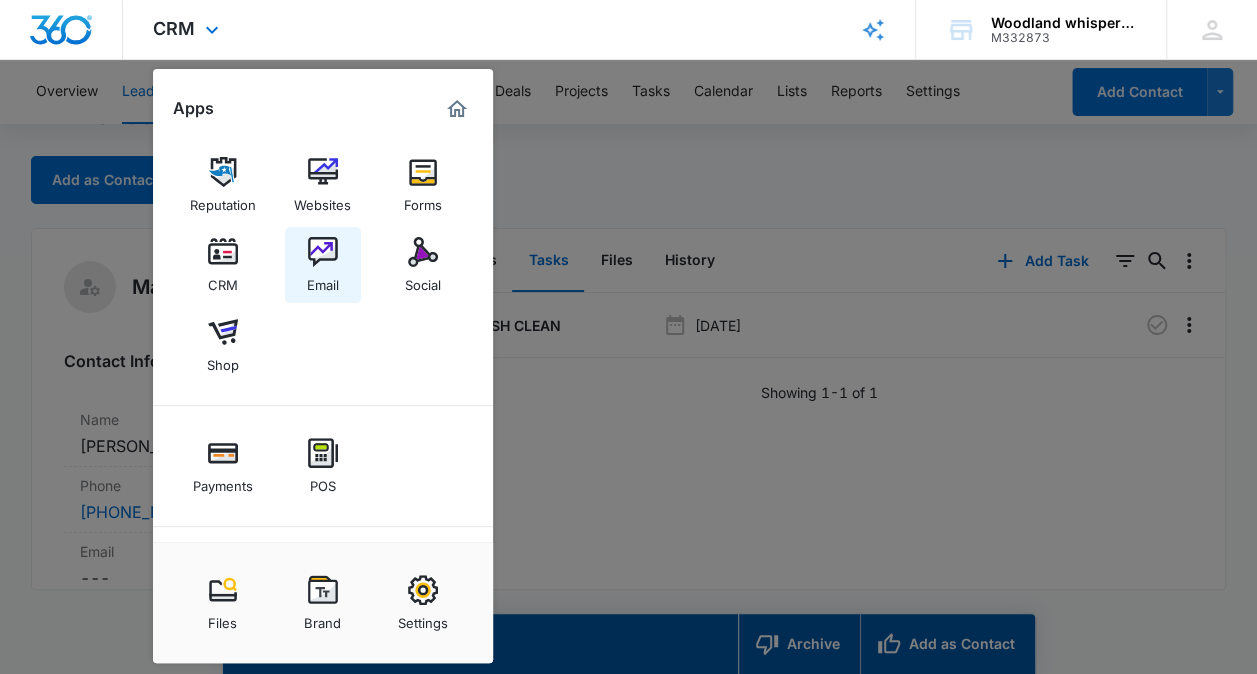 click at bounding box center [323, 252] 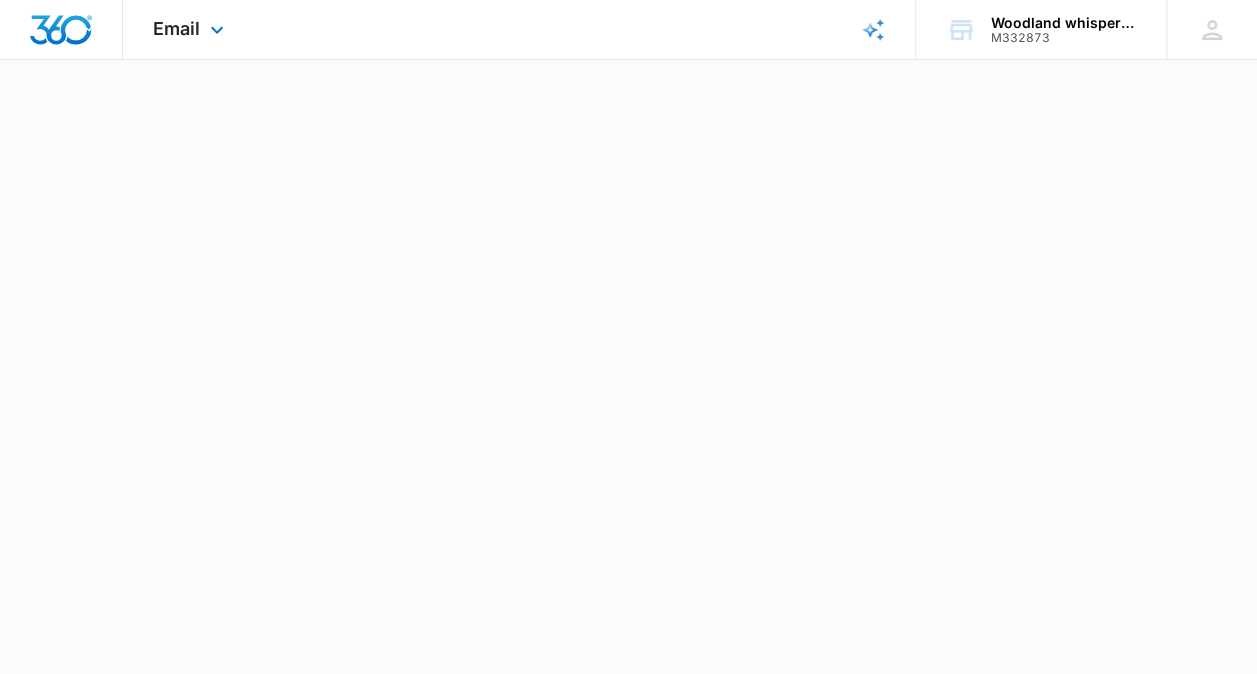 scroll, scrollTop: 0, scrollLeft: 0, axis: both 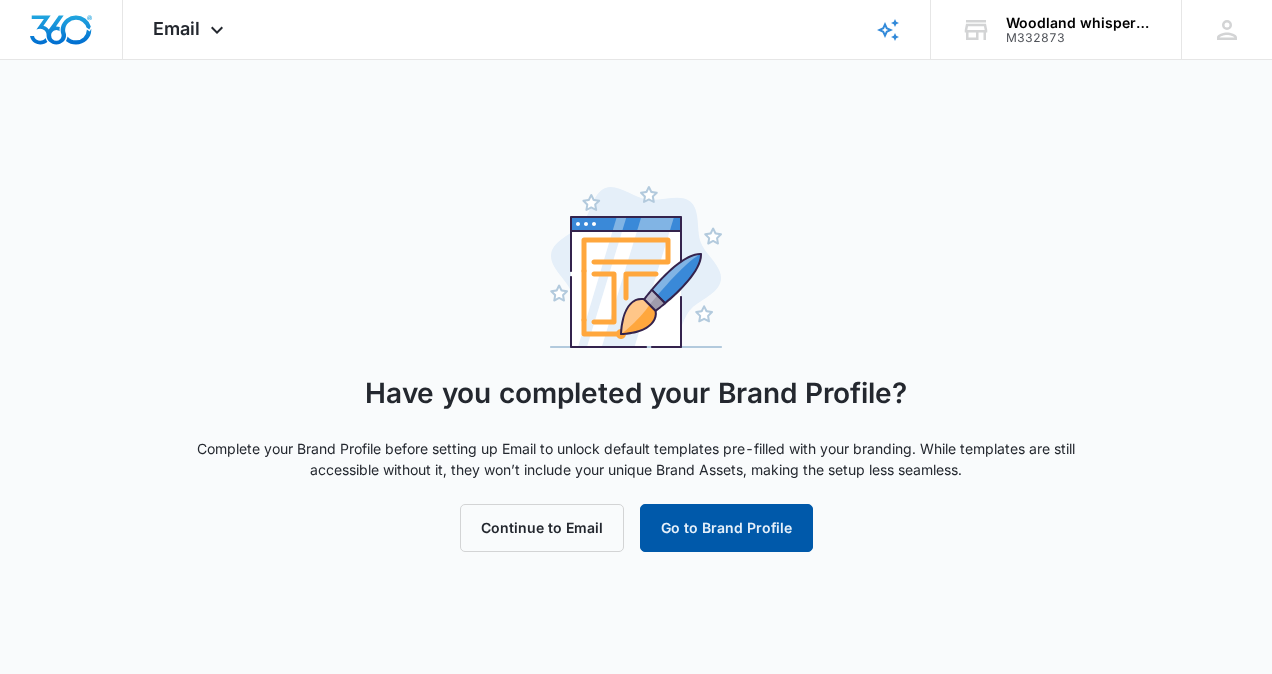 click on "Go to Brand Profile" at bounding box center (726, 528) 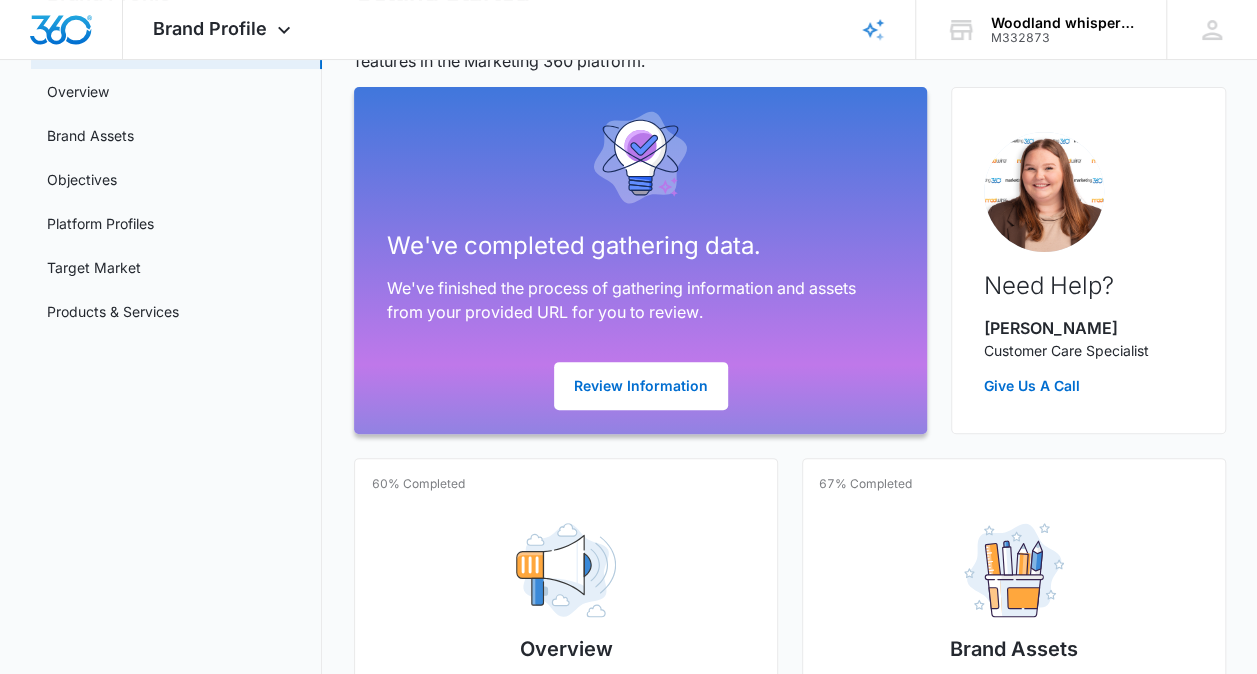 scroll, scrollTop: 0, scrollLeft: 0, axis: both 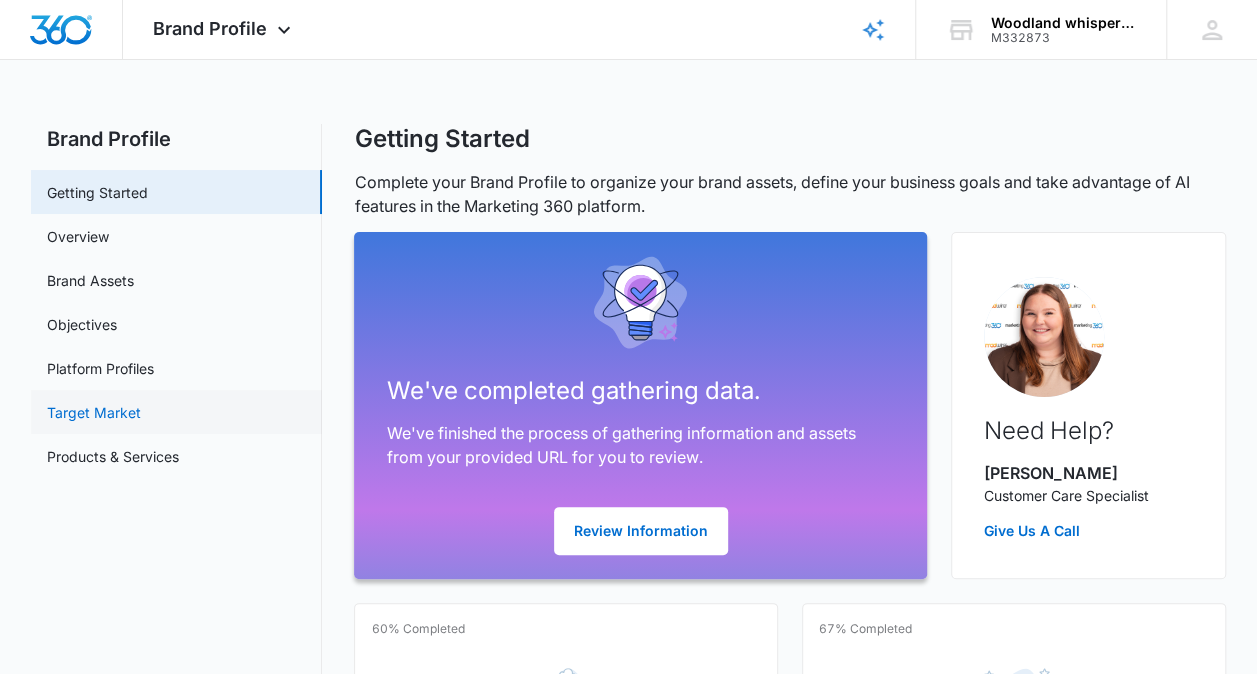 click on "Target Market" at bounding box center (94, 412) 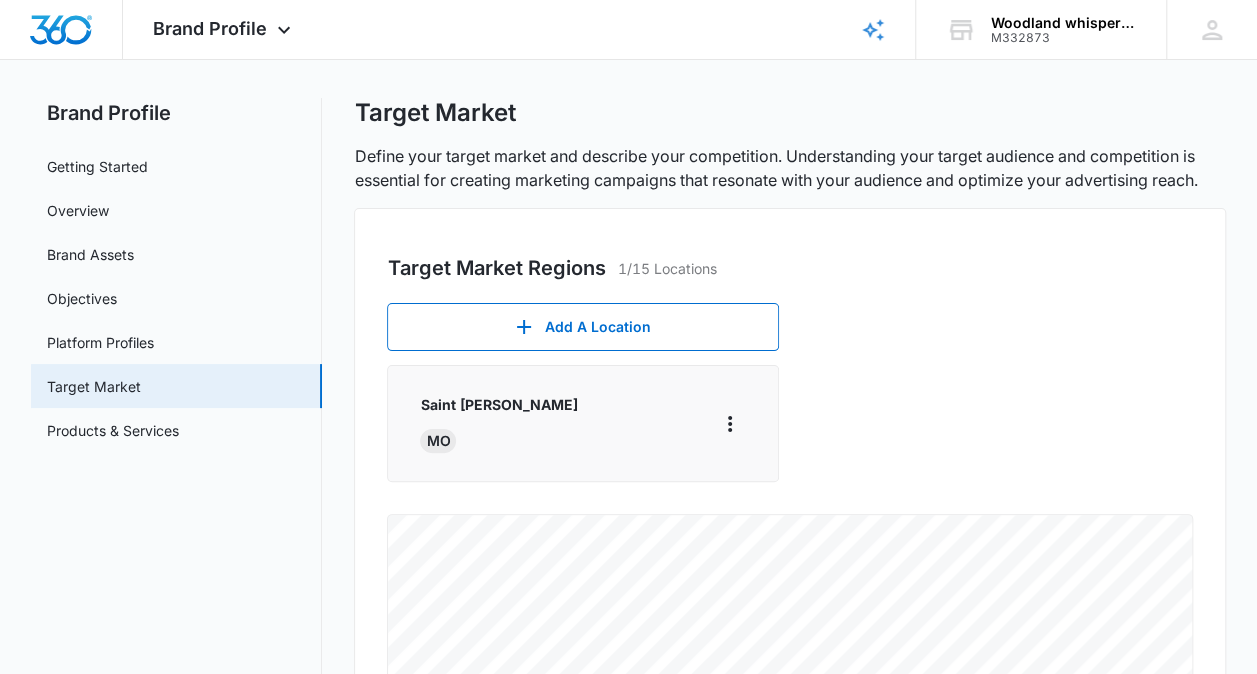 scroll, scrollTop: 0, scrollLeft: 0, axis: both 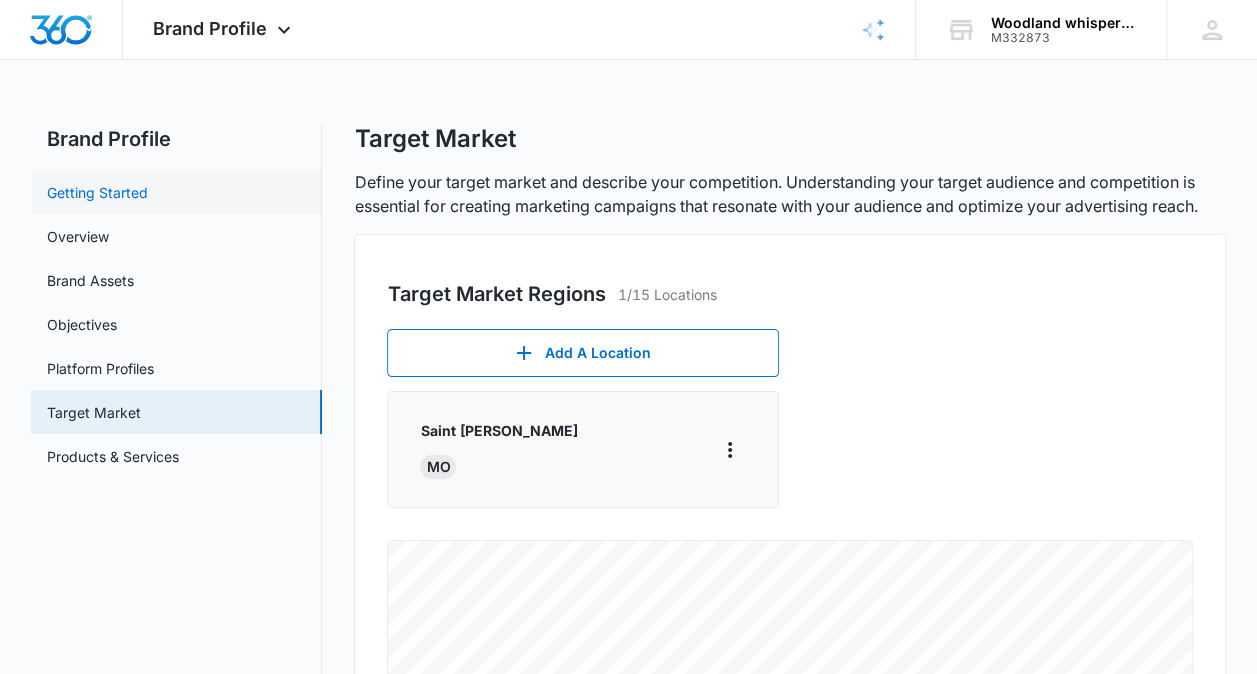 click on "Getting Started" at bounding box center (97, 192) 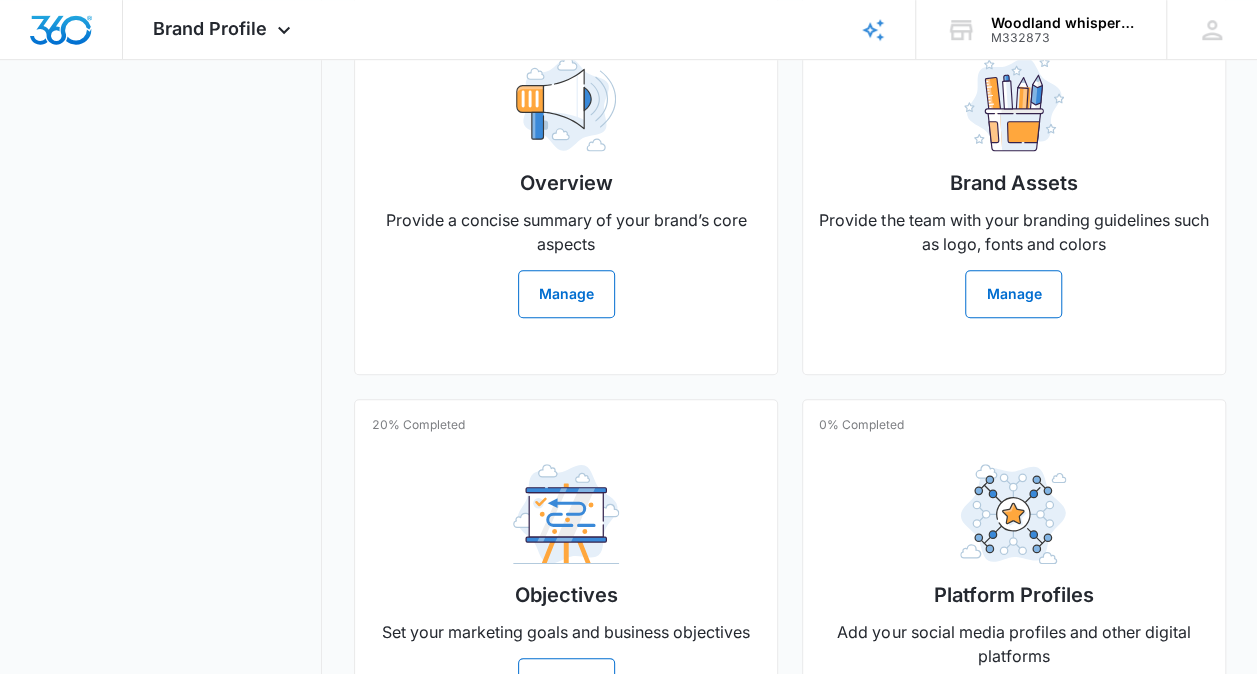 scroll, scrollTop: 618, scrollLeft: 0, axis: vertical 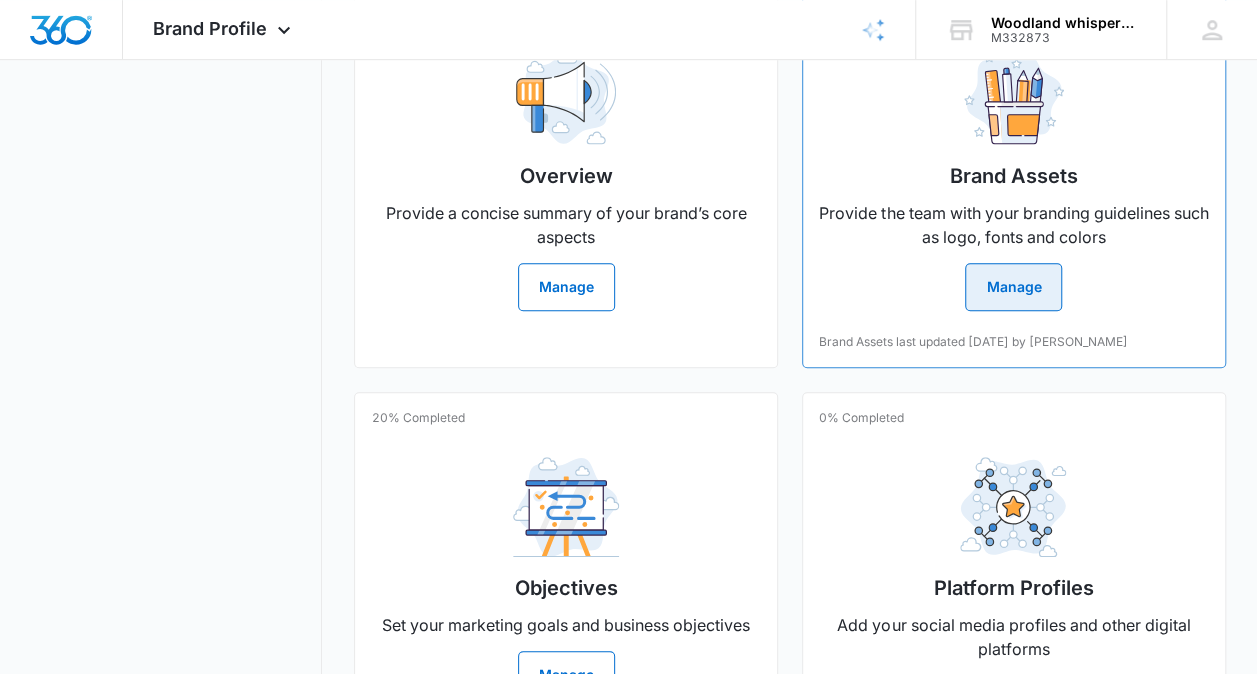 click on "Manage" at bounding box center (1013, 287) 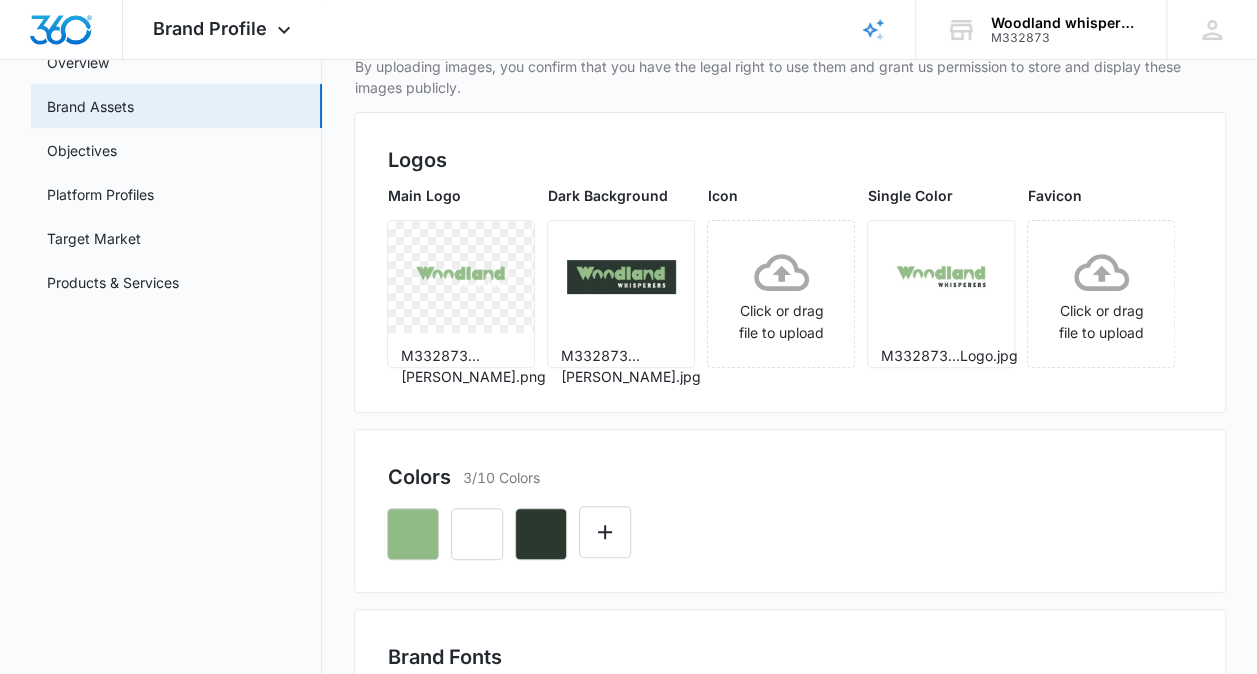 scroll, scrollTop: 0, scrollLeft: 0, axis: both 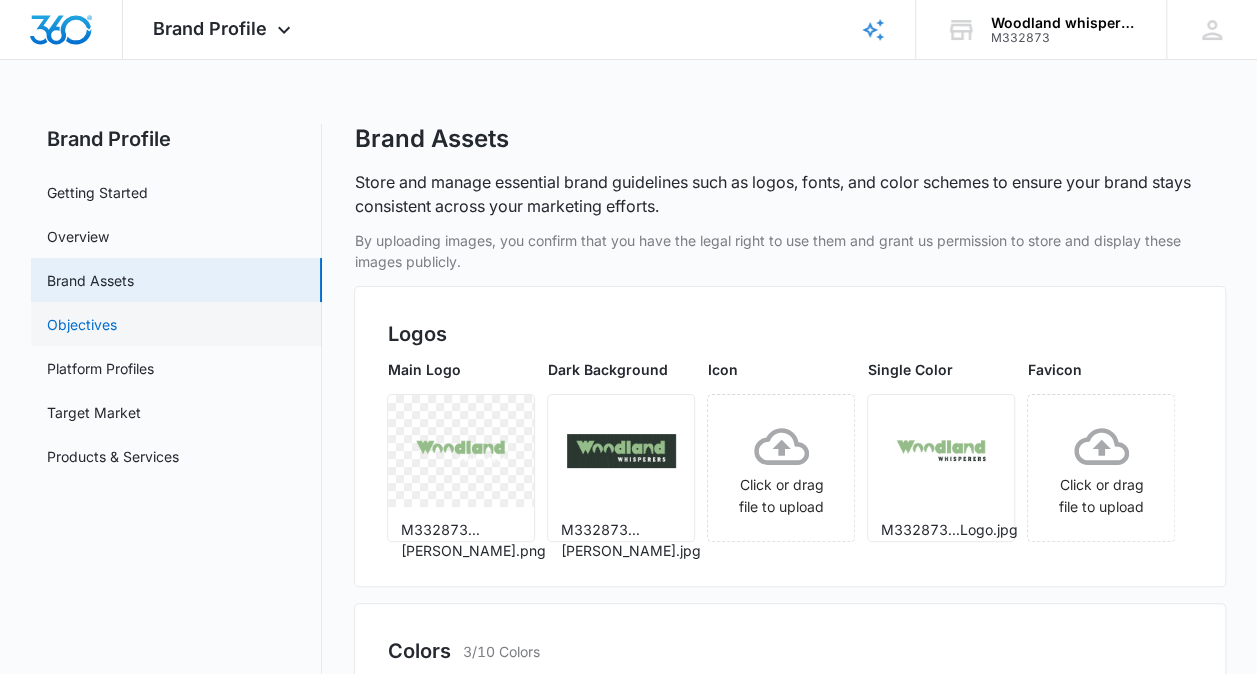 click on "Objectives" at bounding box center [82, 324] 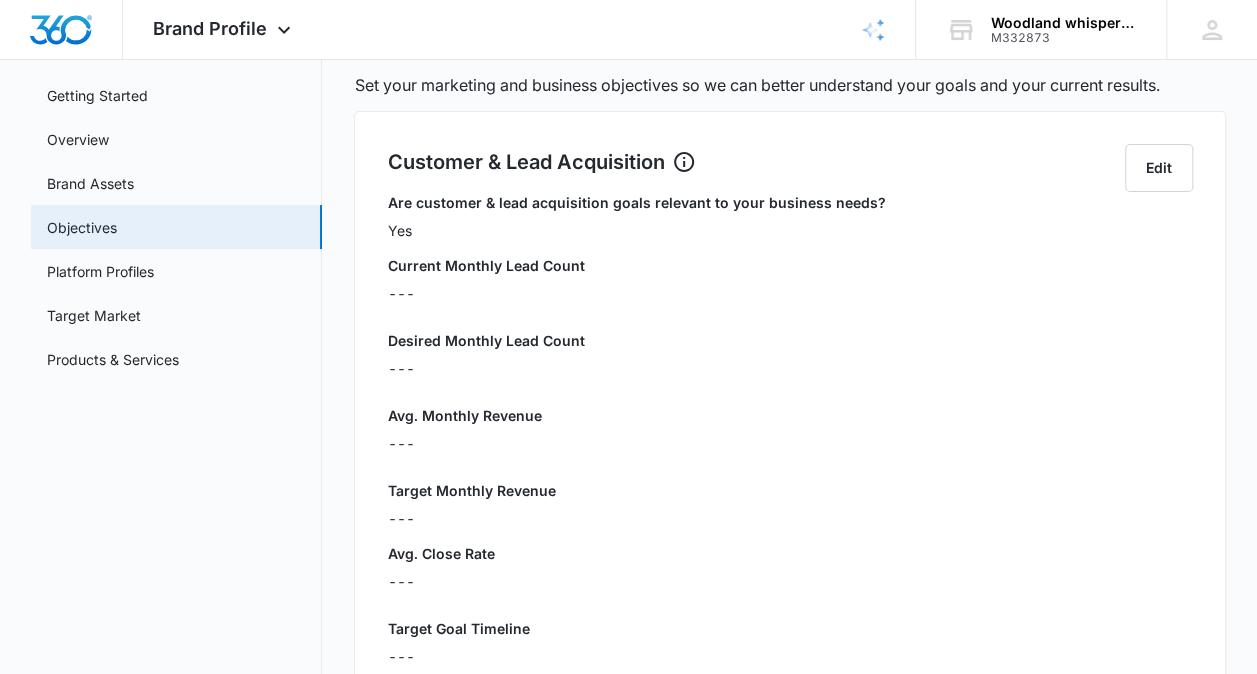 scroll, scrollTop: 116, scrollLeft: 0, axis: vertical 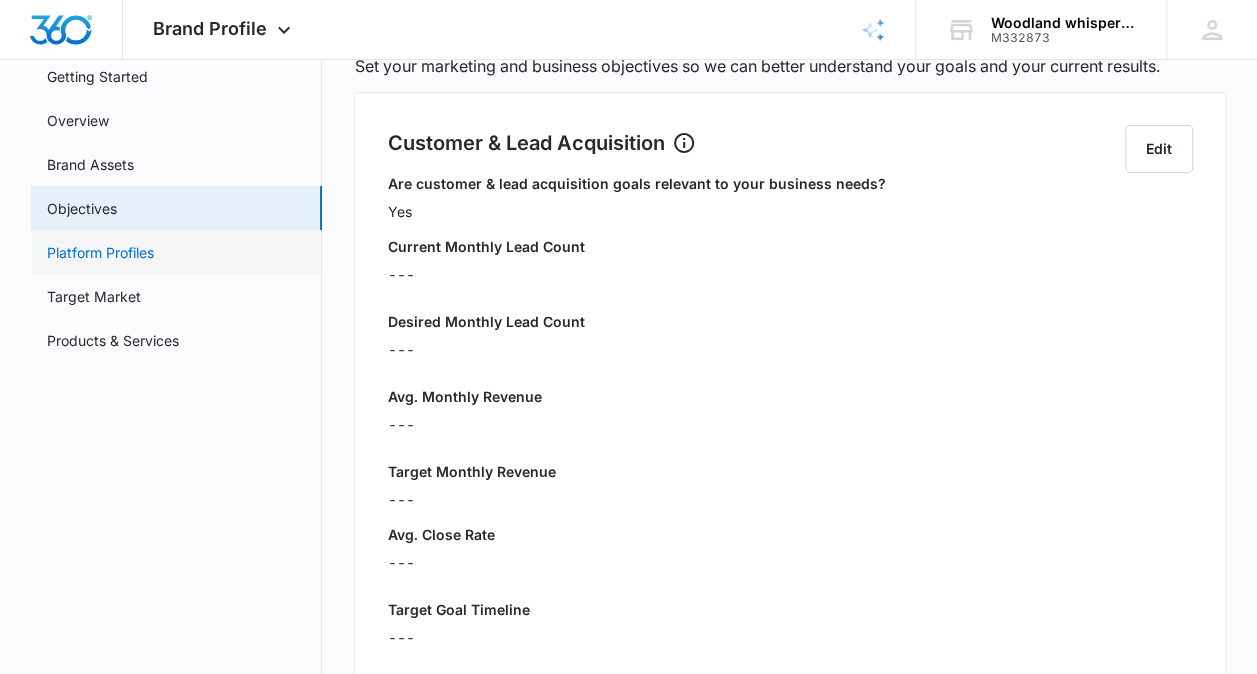 click on "Platform Profiles" at bounding box center (100, 252) 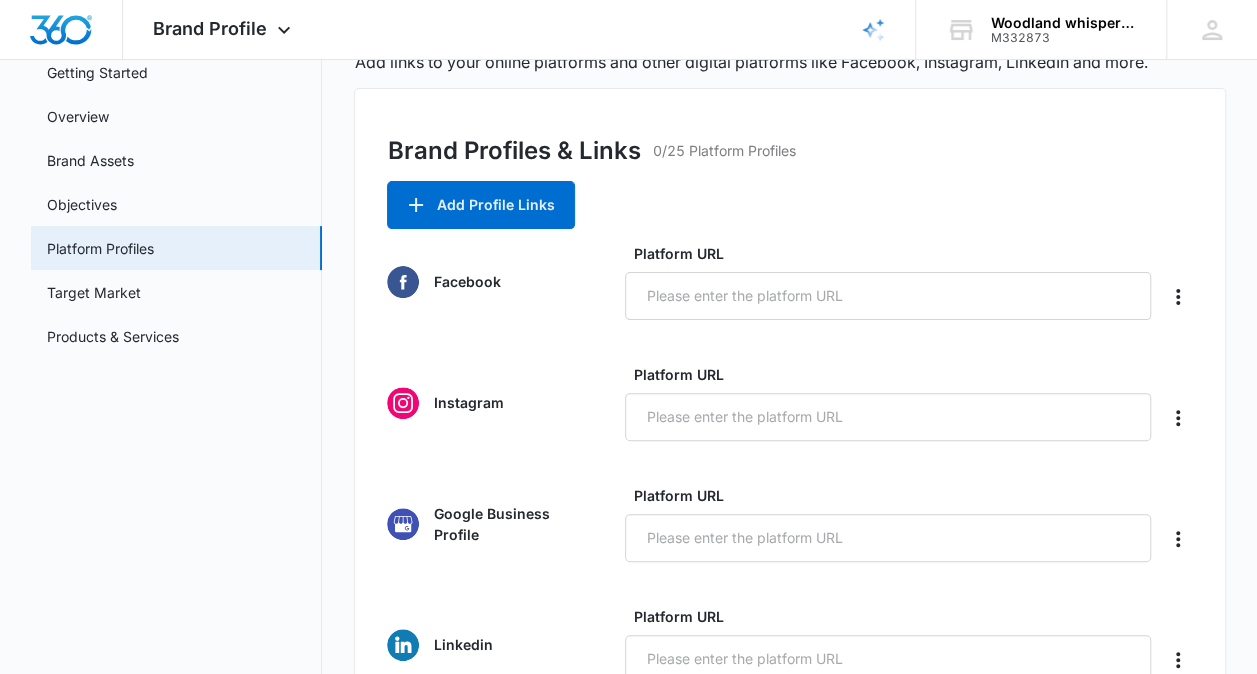 scroll, scrollTop: 0, scrollLeft: 0, axis: both 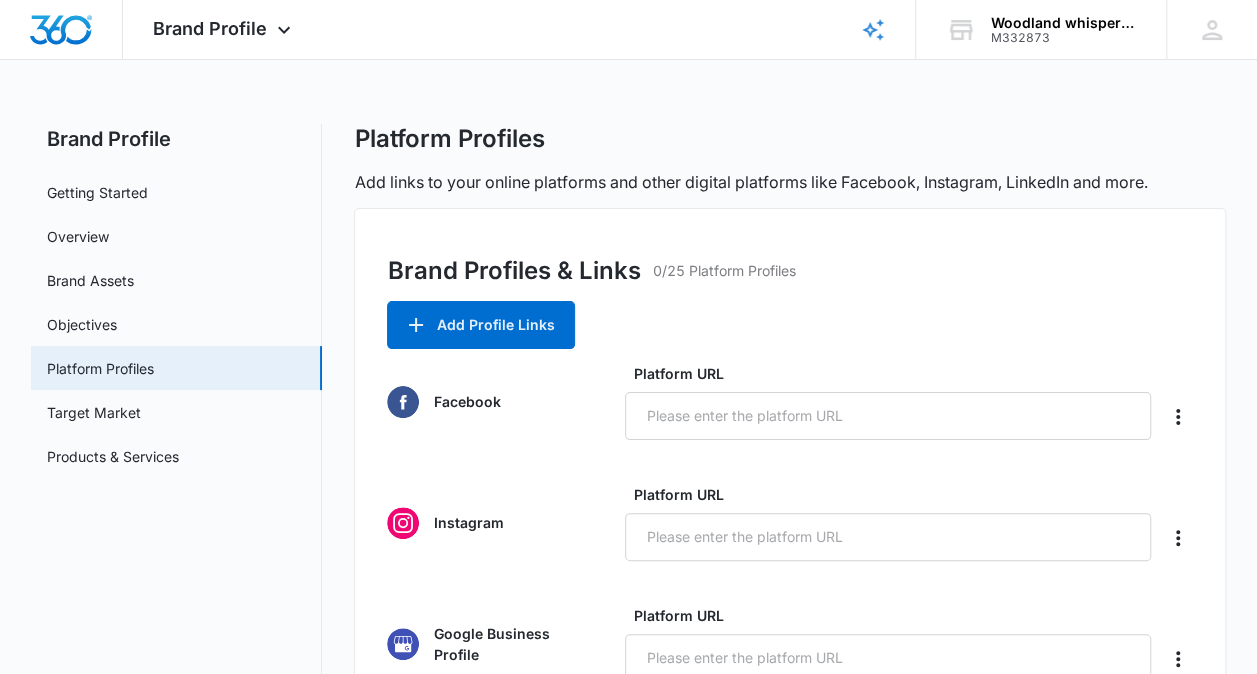 click on "Brand Profiles & Links 0/25 Platform Profiles Add Profile Links Facebook Platform URL Instagram Platform URL Google Business Profile Platform URL Linkedin Platform URL Youtube Platform URL Pinterest Platform URL X Platform URL Tiktok Platform URL Website Platform URL" at bounding box center [789, 846] 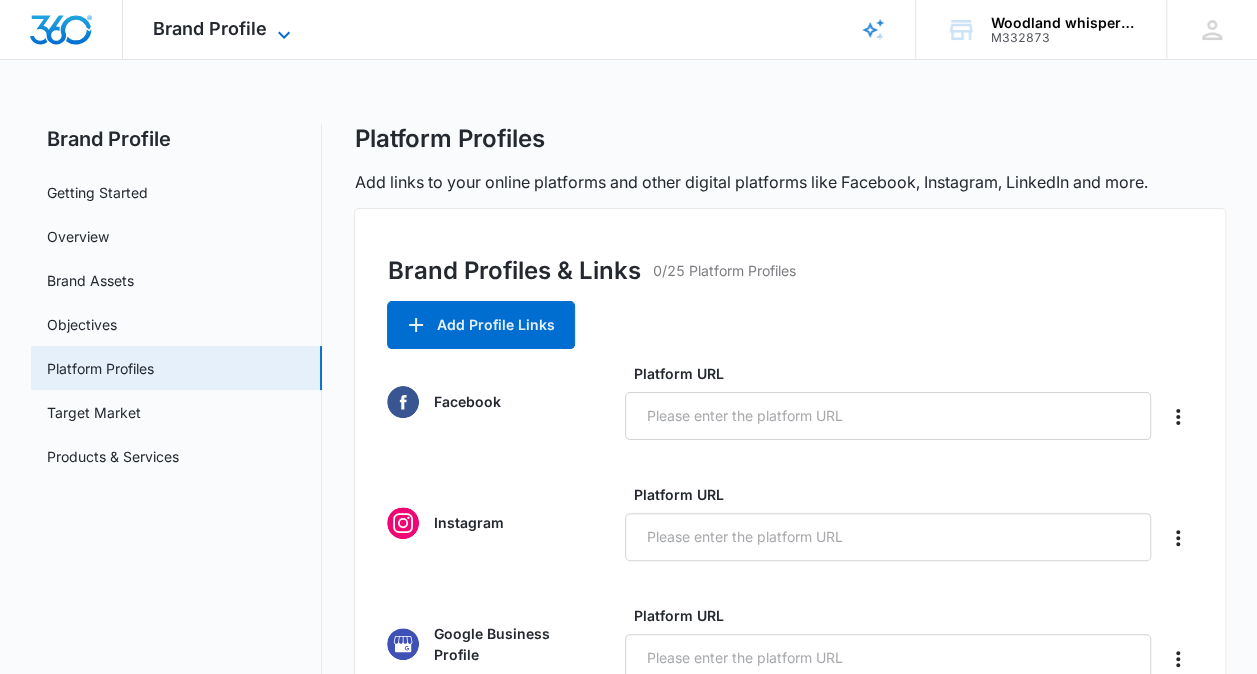 click on "Brand Profile" at bounding box center [210, 28] 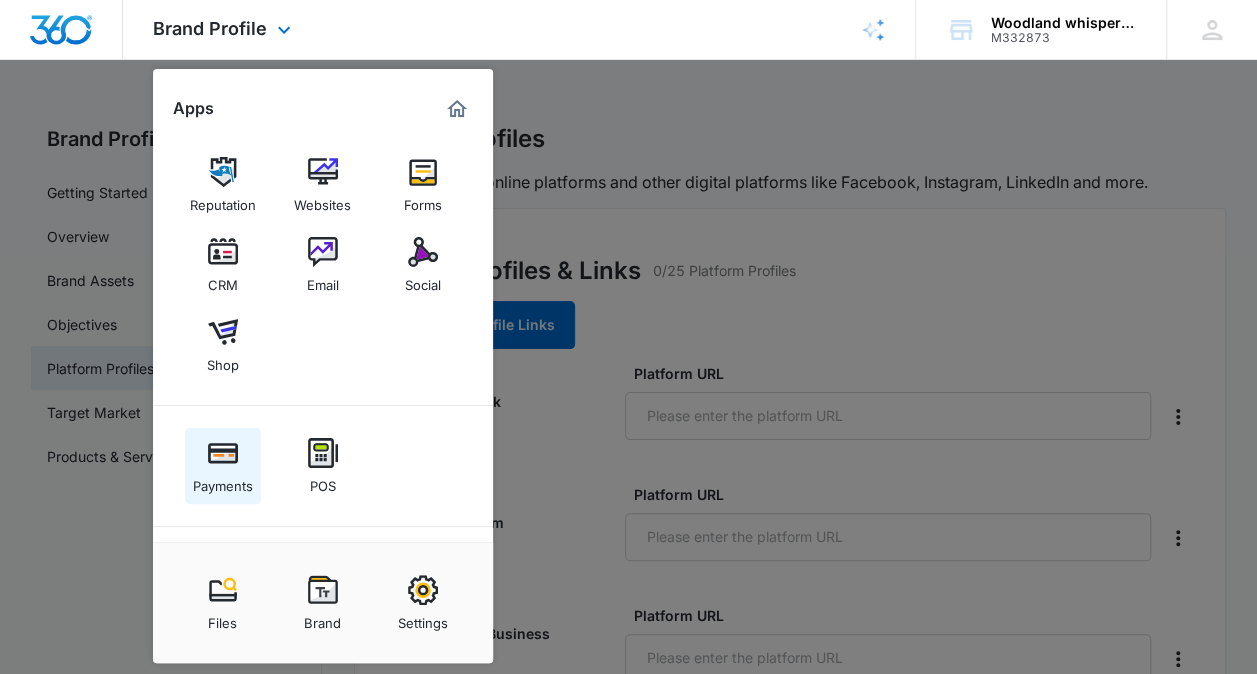 click at bounding box center (223, 453) 